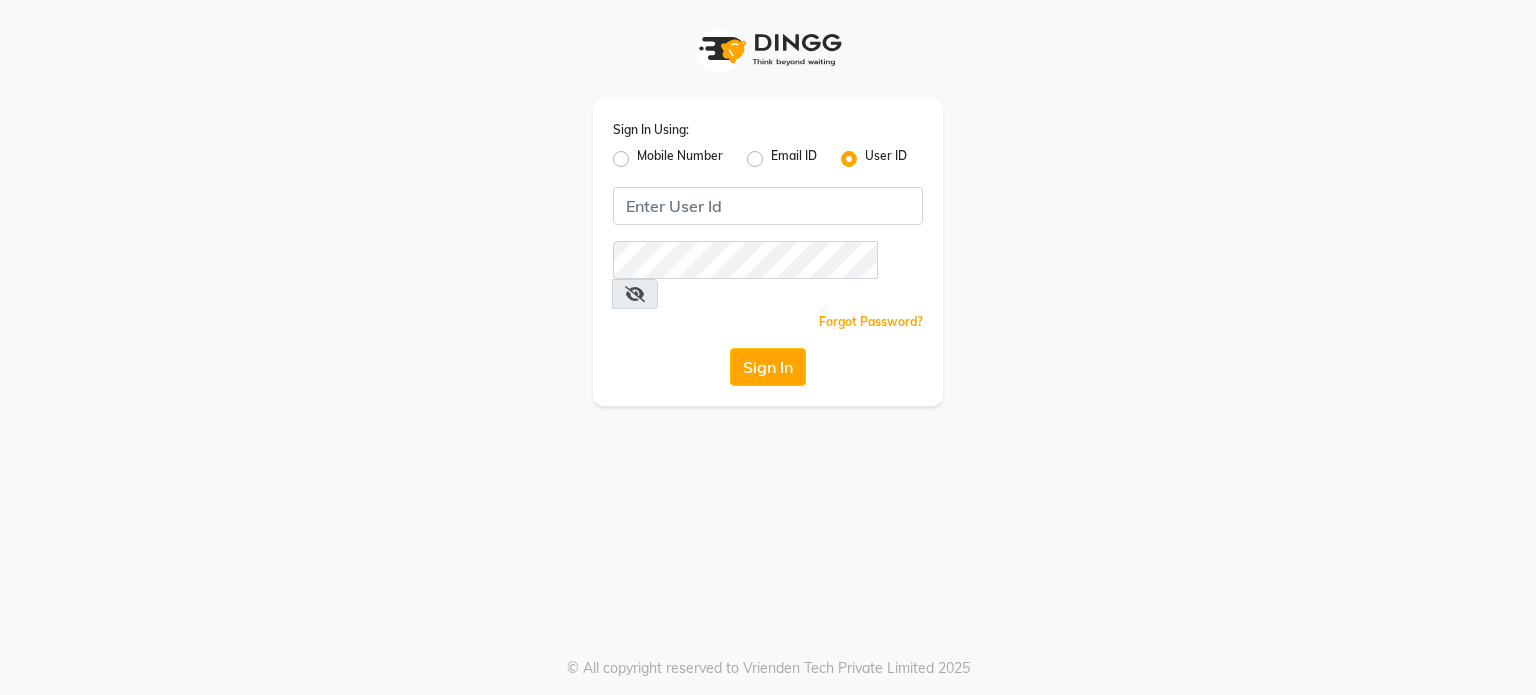 scroll, scrollTop: 0, scrollLeft: 0, axis: both 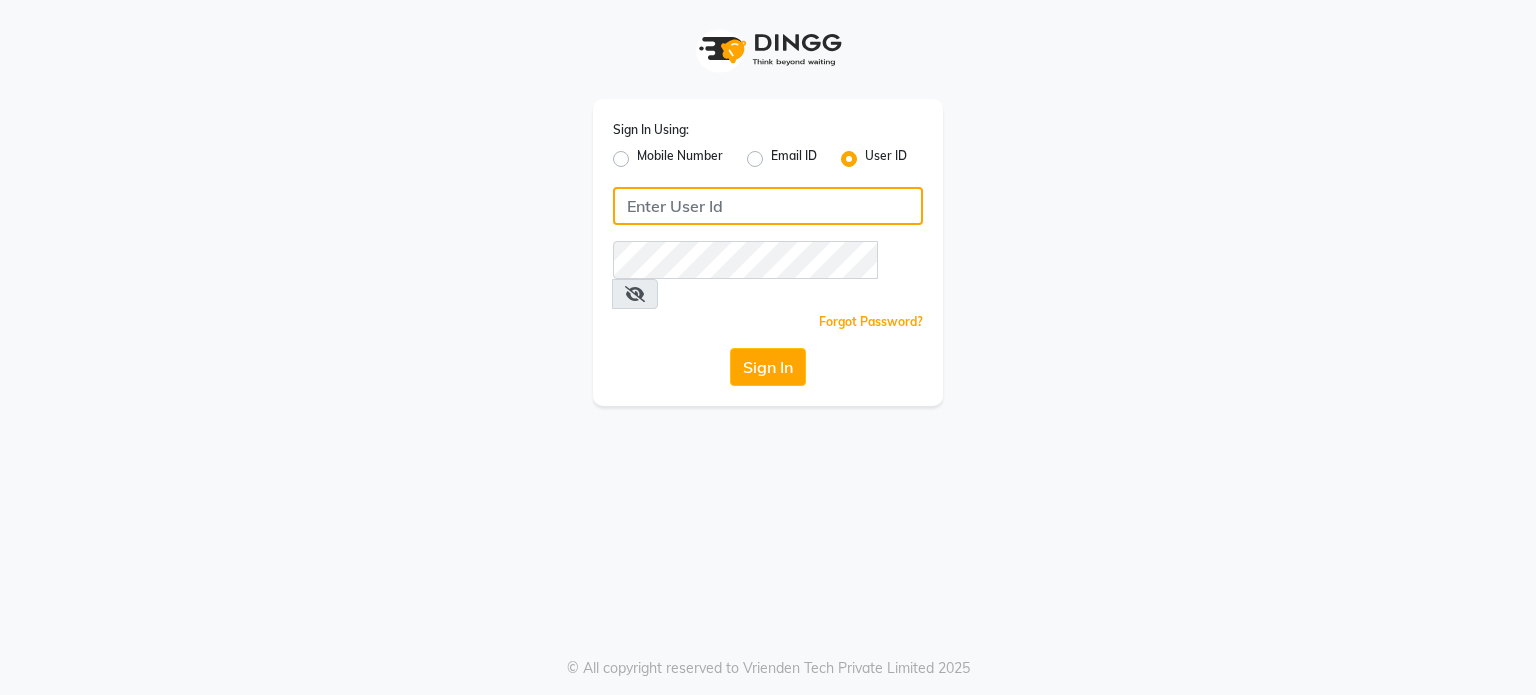type on "8408993355" 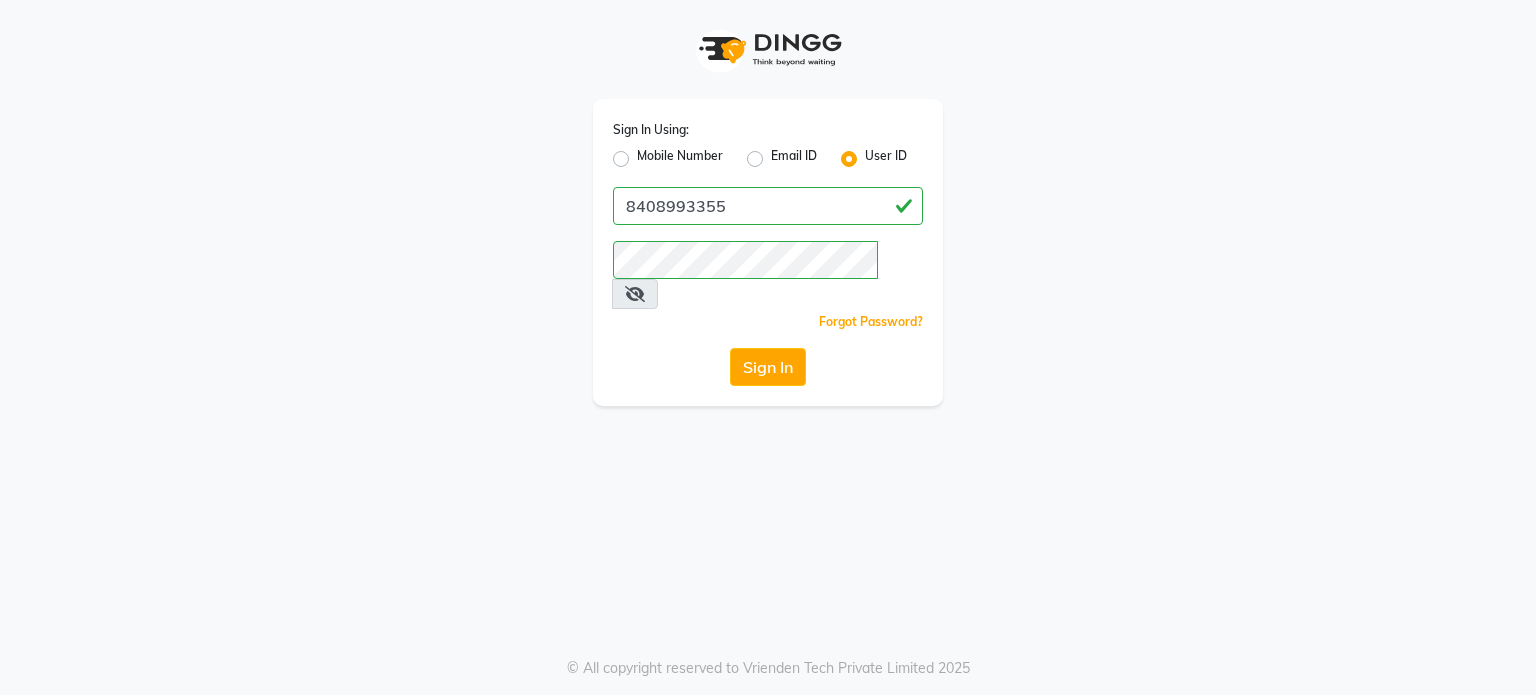 click on "Mobile Number" 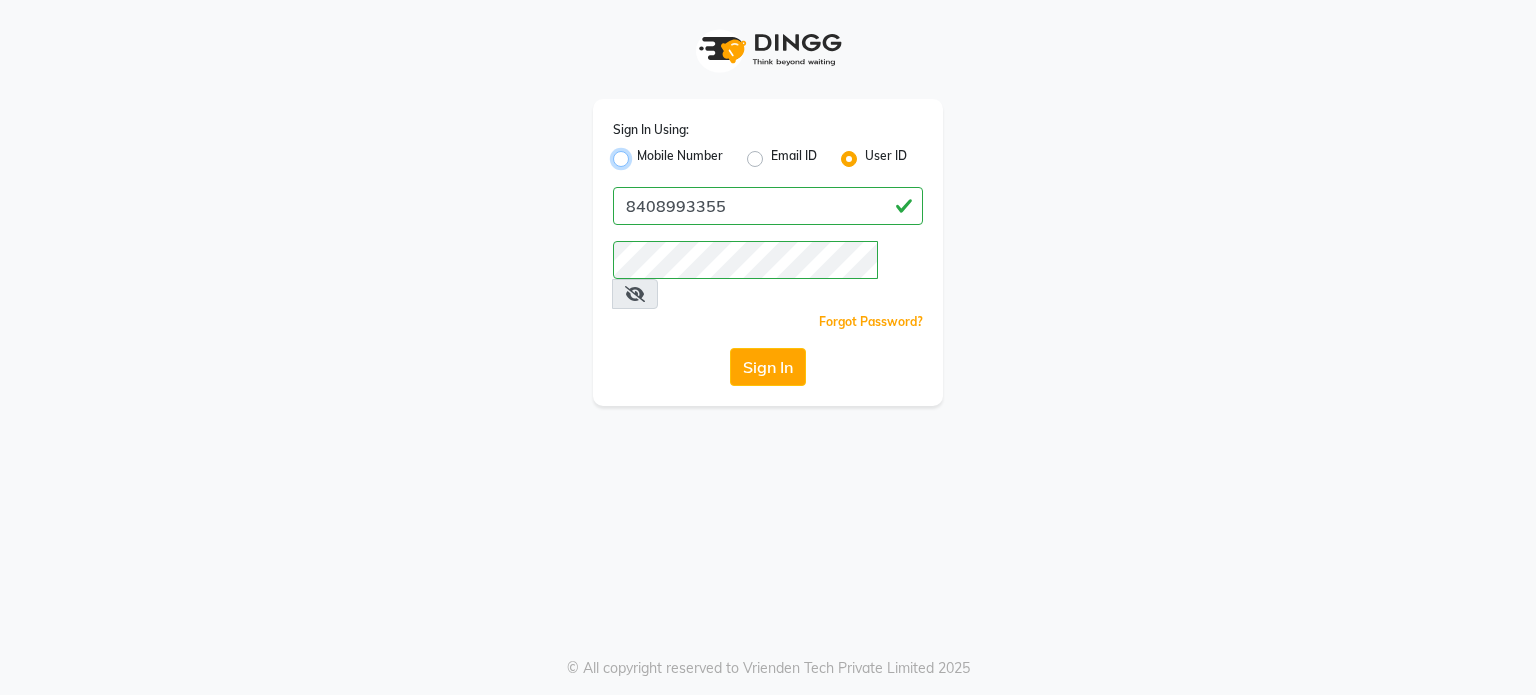click on "Mobile Number" at bounding box center (643, 153) 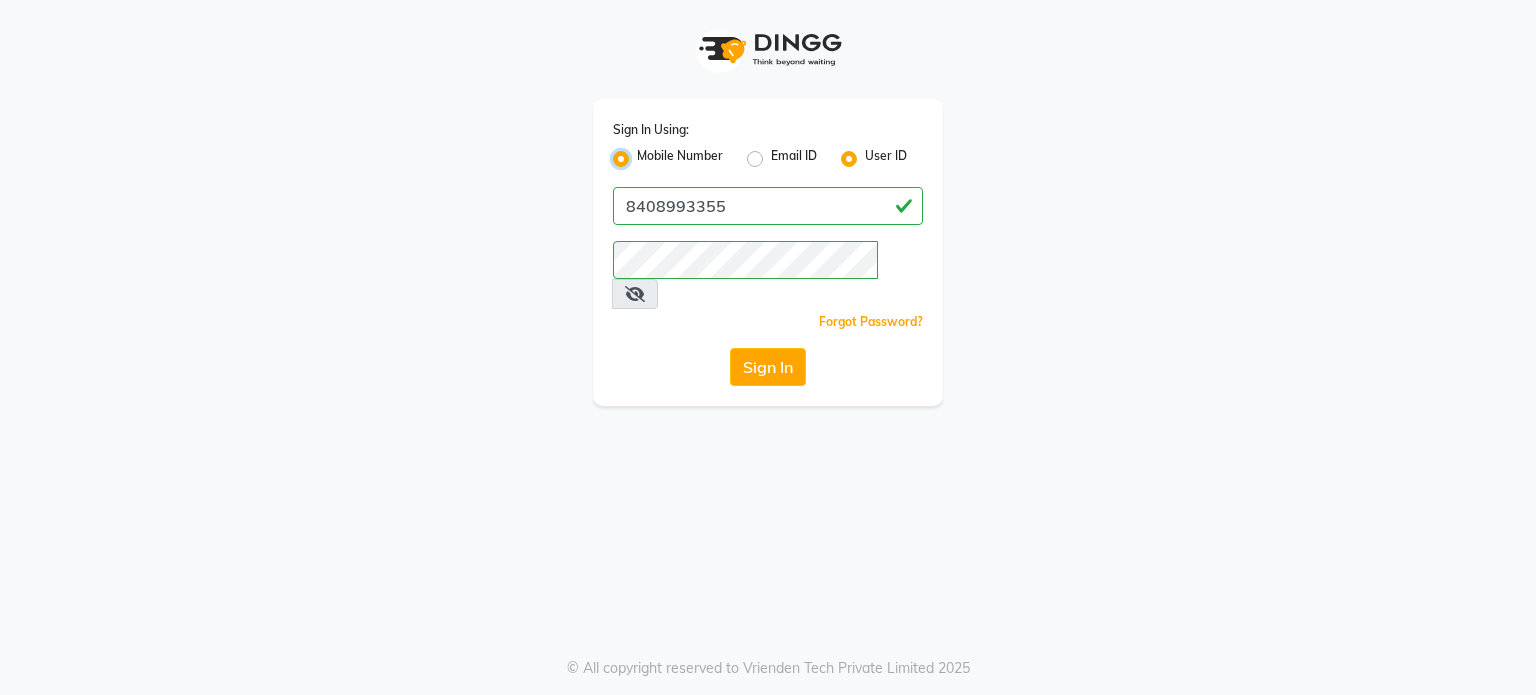 radio on "false" 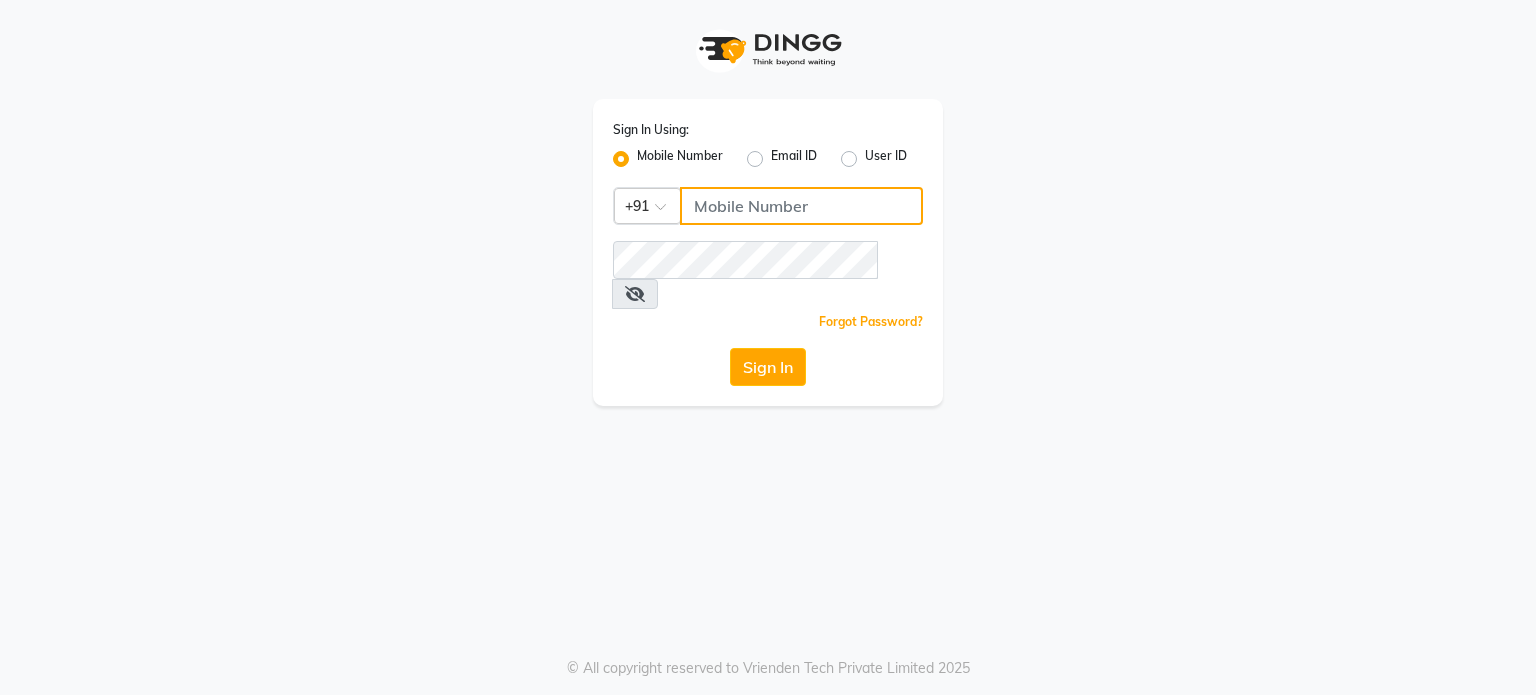 click 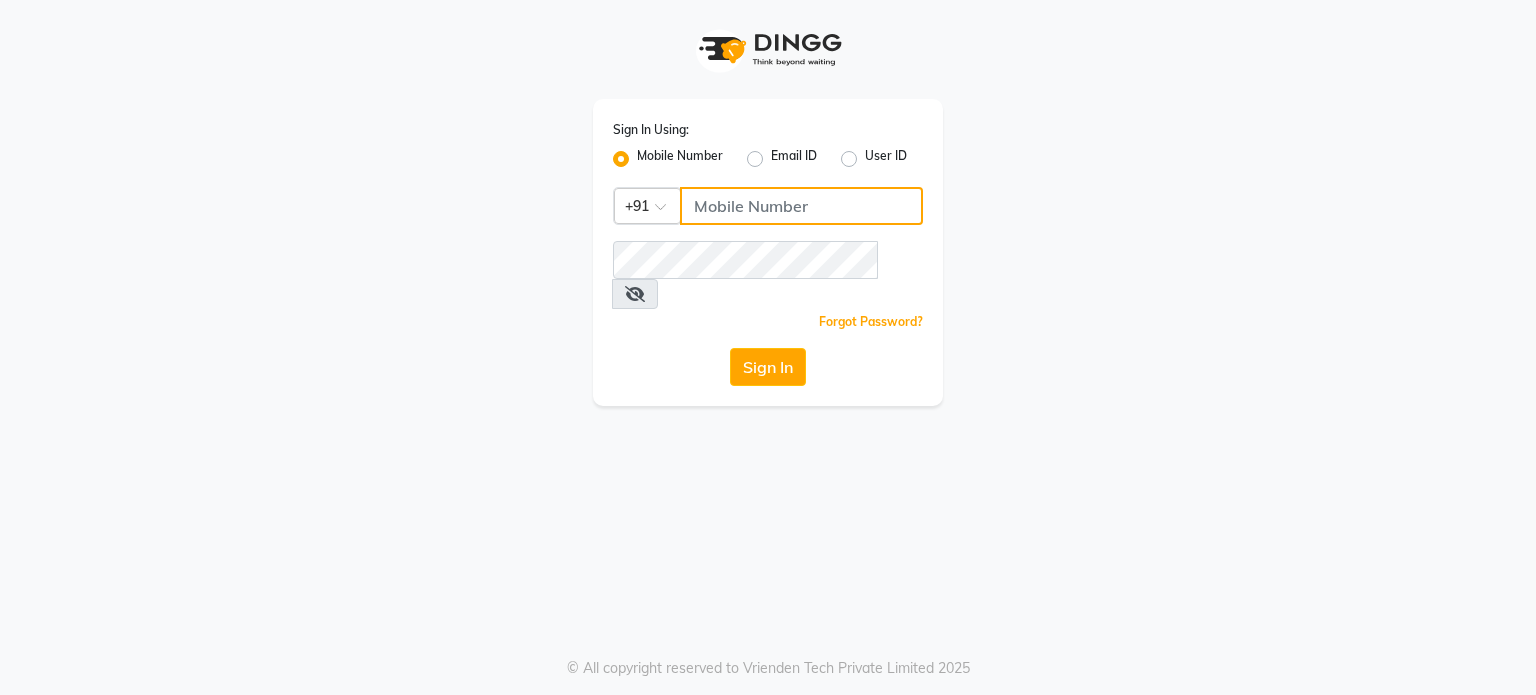 type on "8408993355" 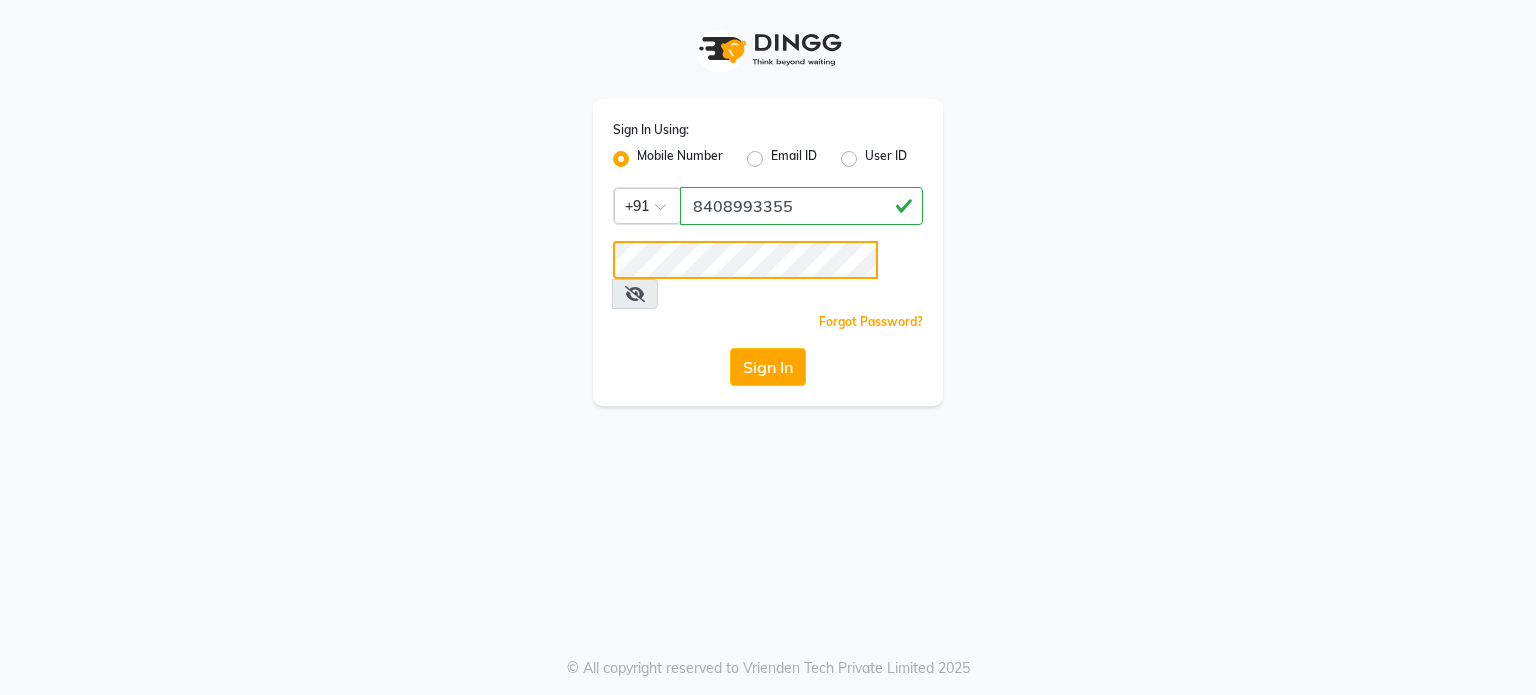 click on "Sign In Using: Mobile Number Email ID User ID Country Code × +91 [PHONE] Remember me Forgot Password? Sign In © All copyright reserved to Vrienden Tech Private Limited 2025" at bounding box center [768, 347] 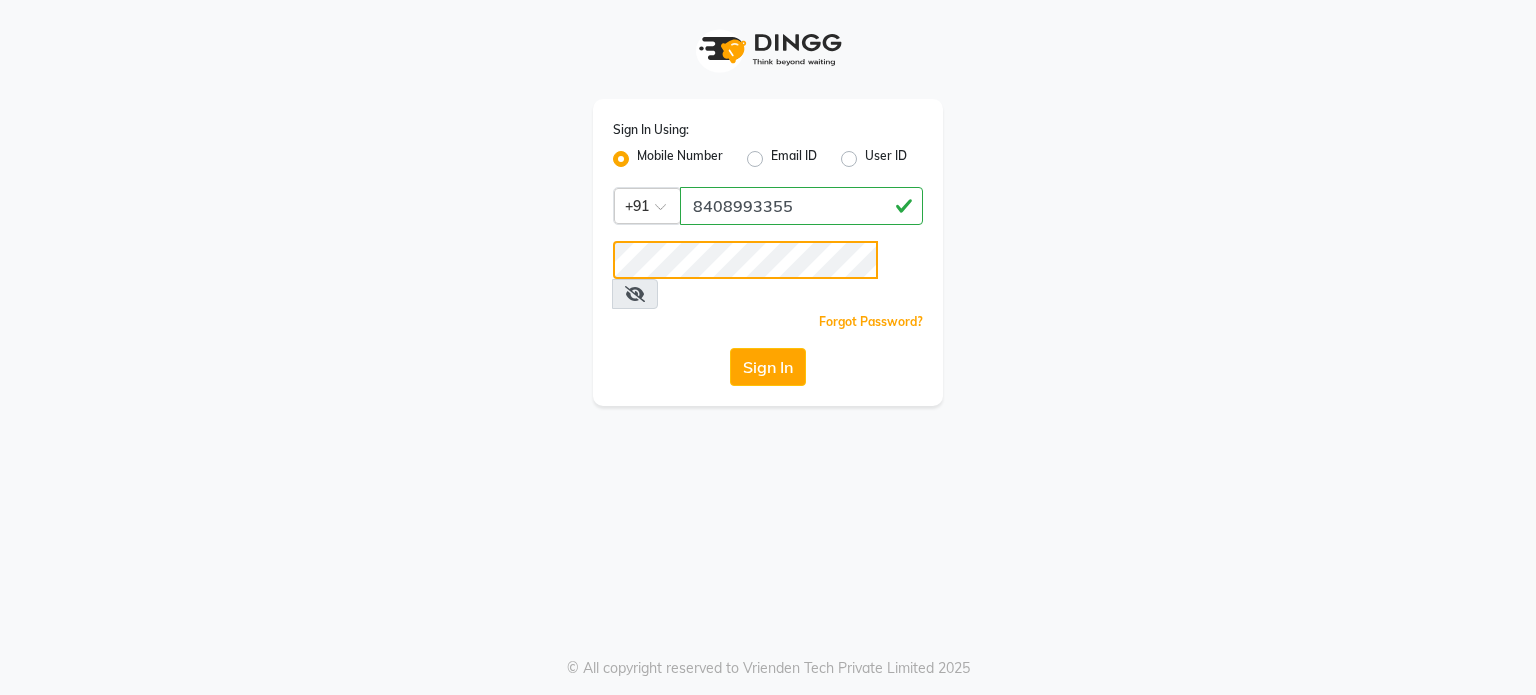 click on "Sign In" 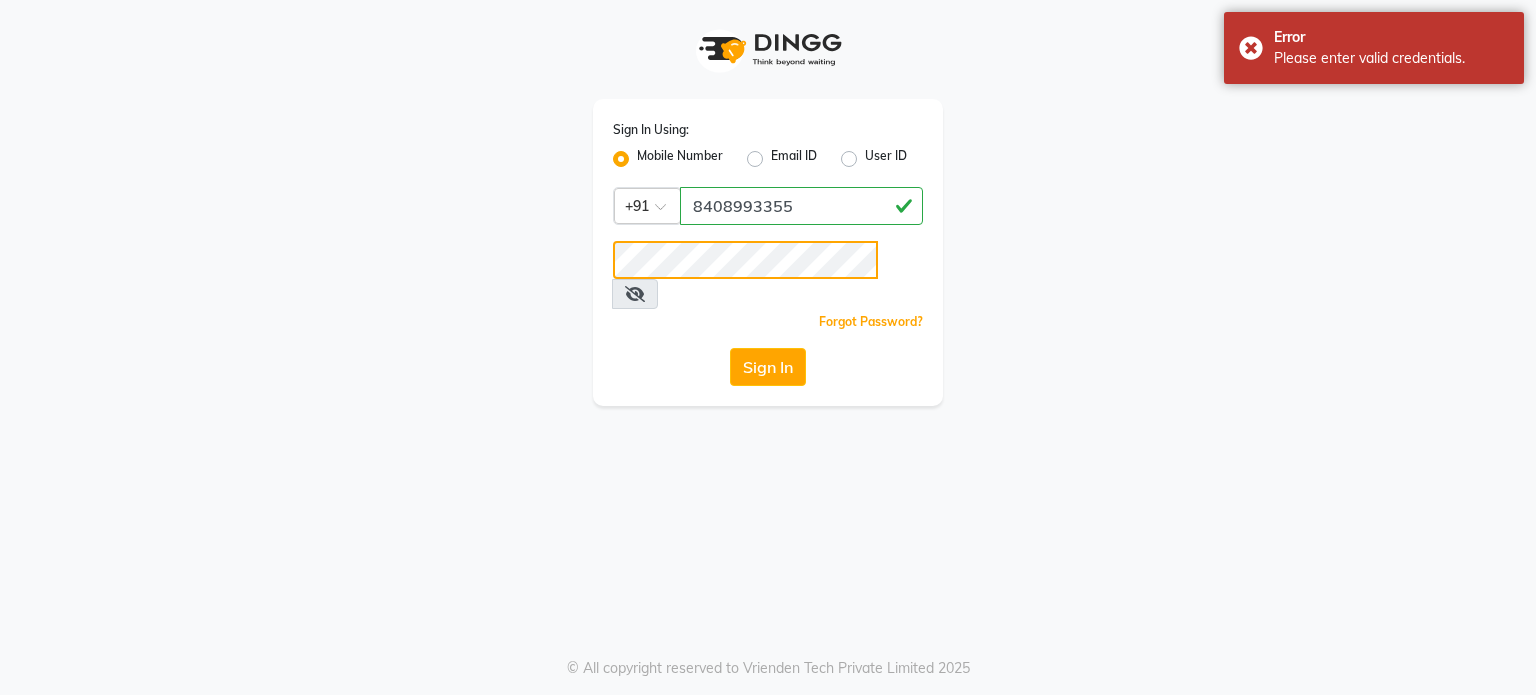 click on "Sign In Using: Mobile Number Email ID User ID Country Code × +91 [PHONE] Remember me Forgot Password? Sign In © All copyright reserved to Vrienden Tech Private Limited 2025" at bounding box center [768, 347] 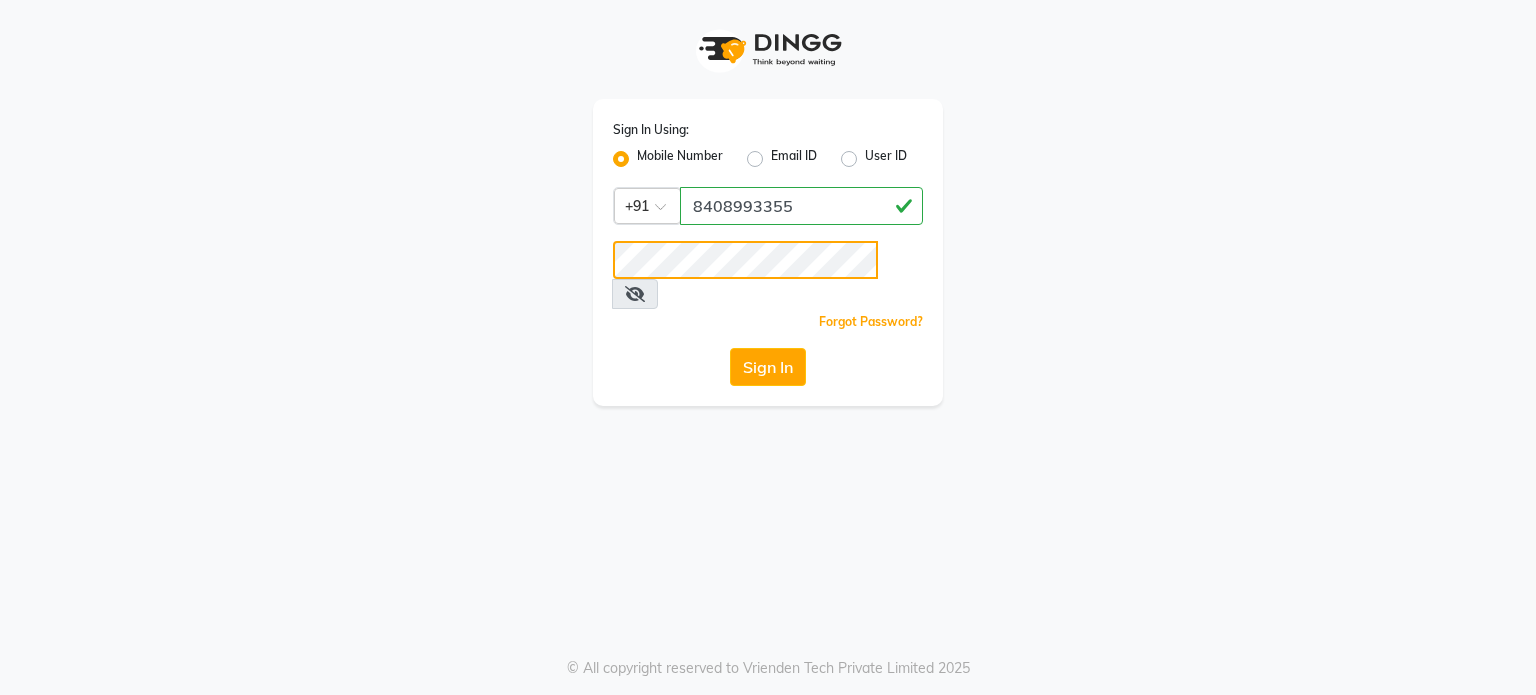 click on "Sign In" 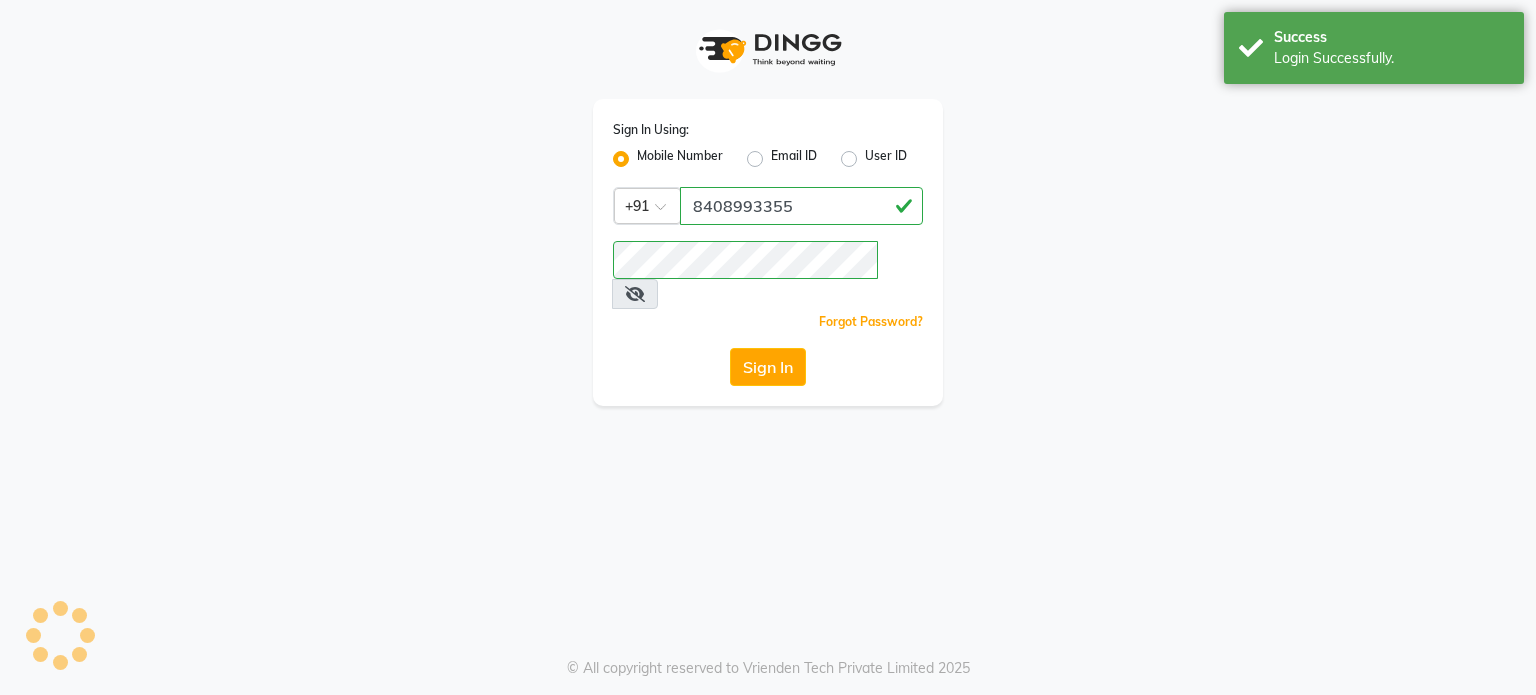 select on "service" 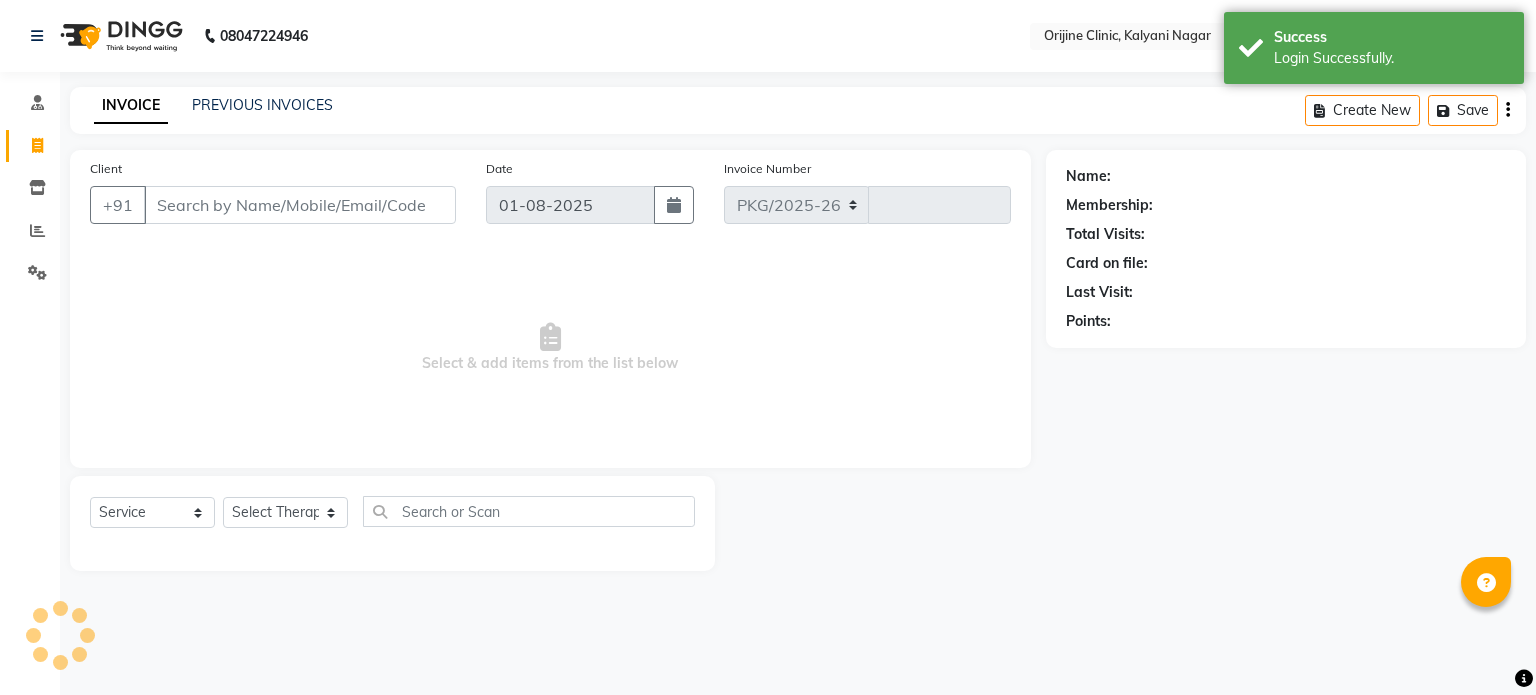 select on "702" 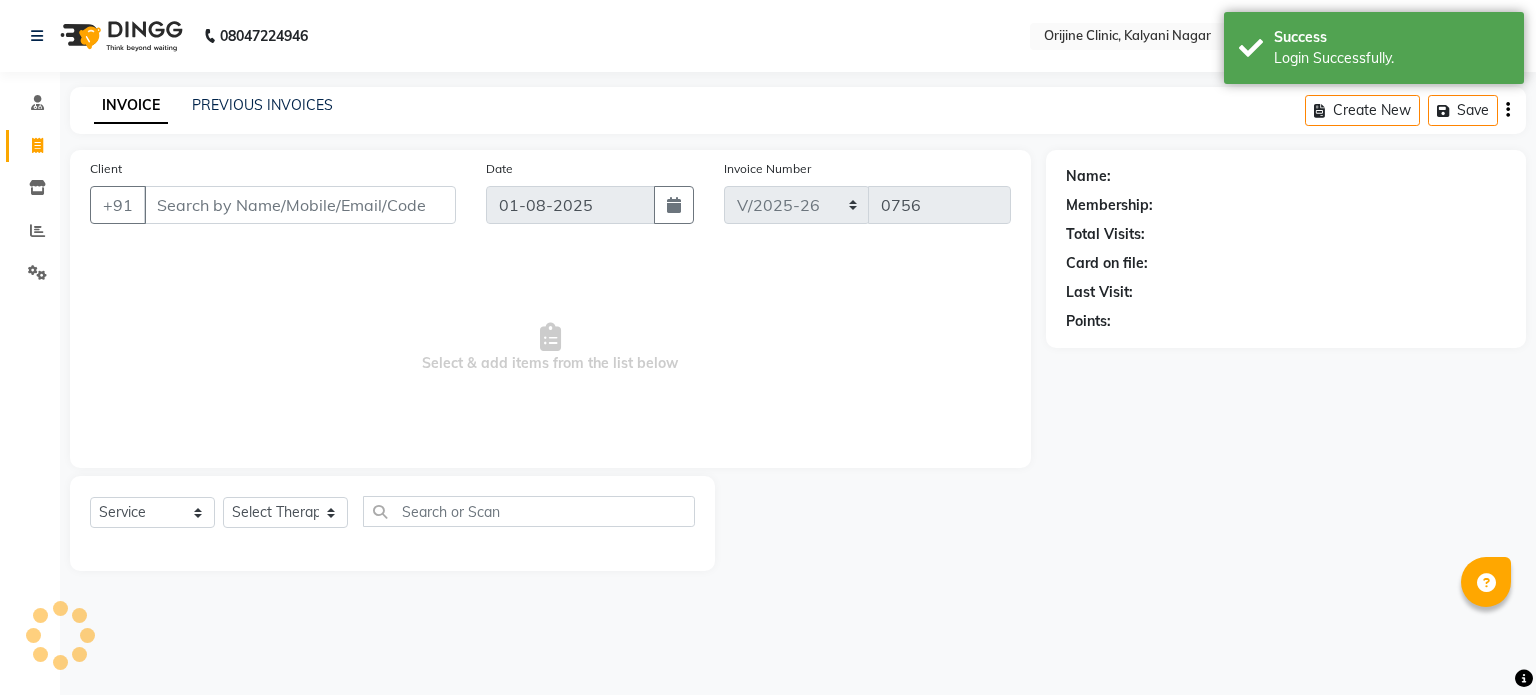 select on "en" 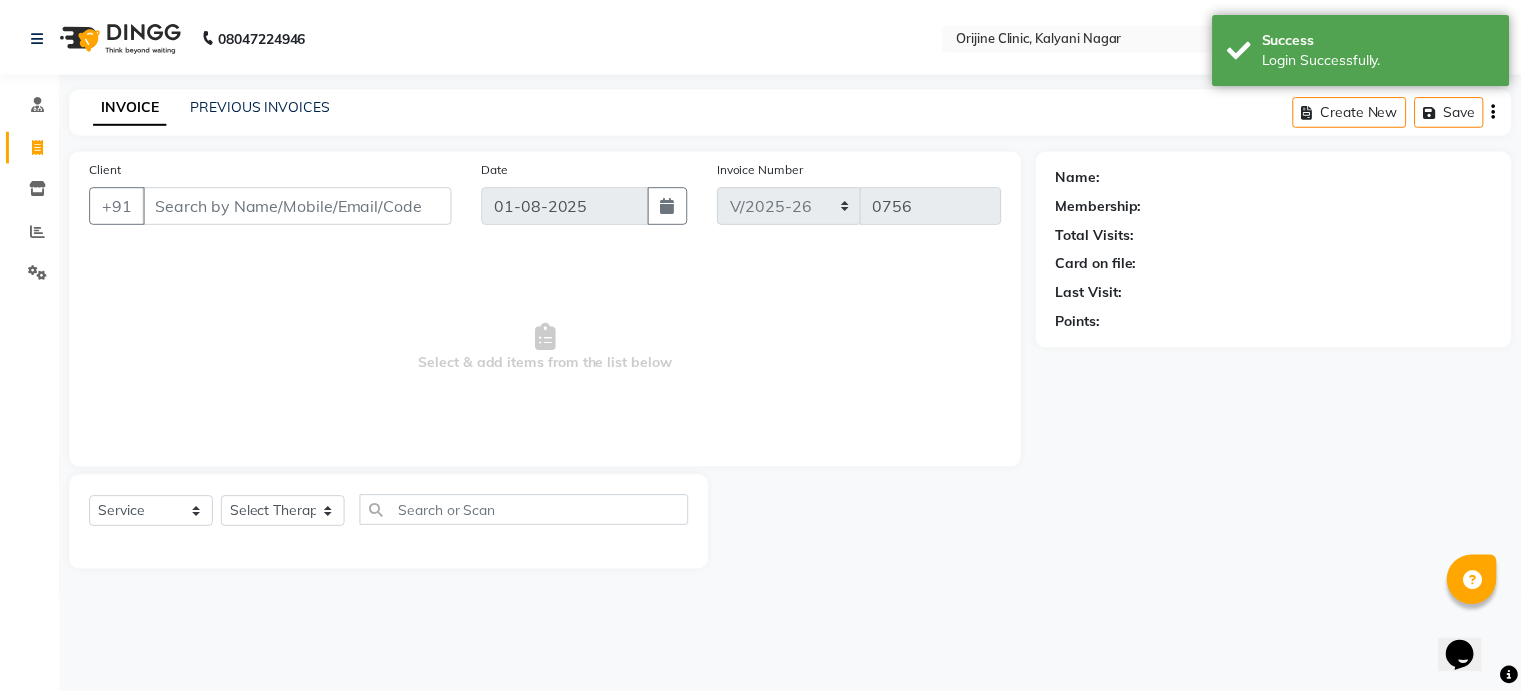 scroll, scrollTop: 0, scrollLeft: 0, axis: both 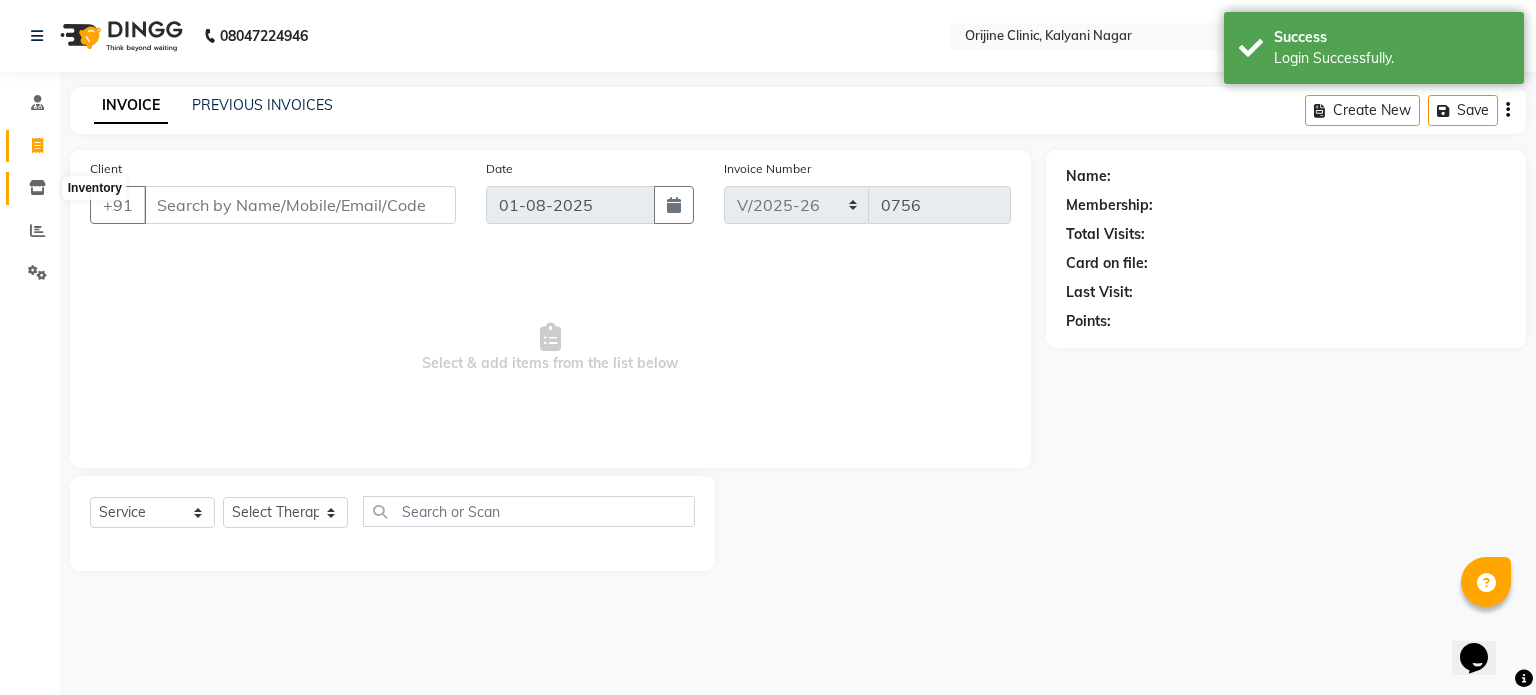 click 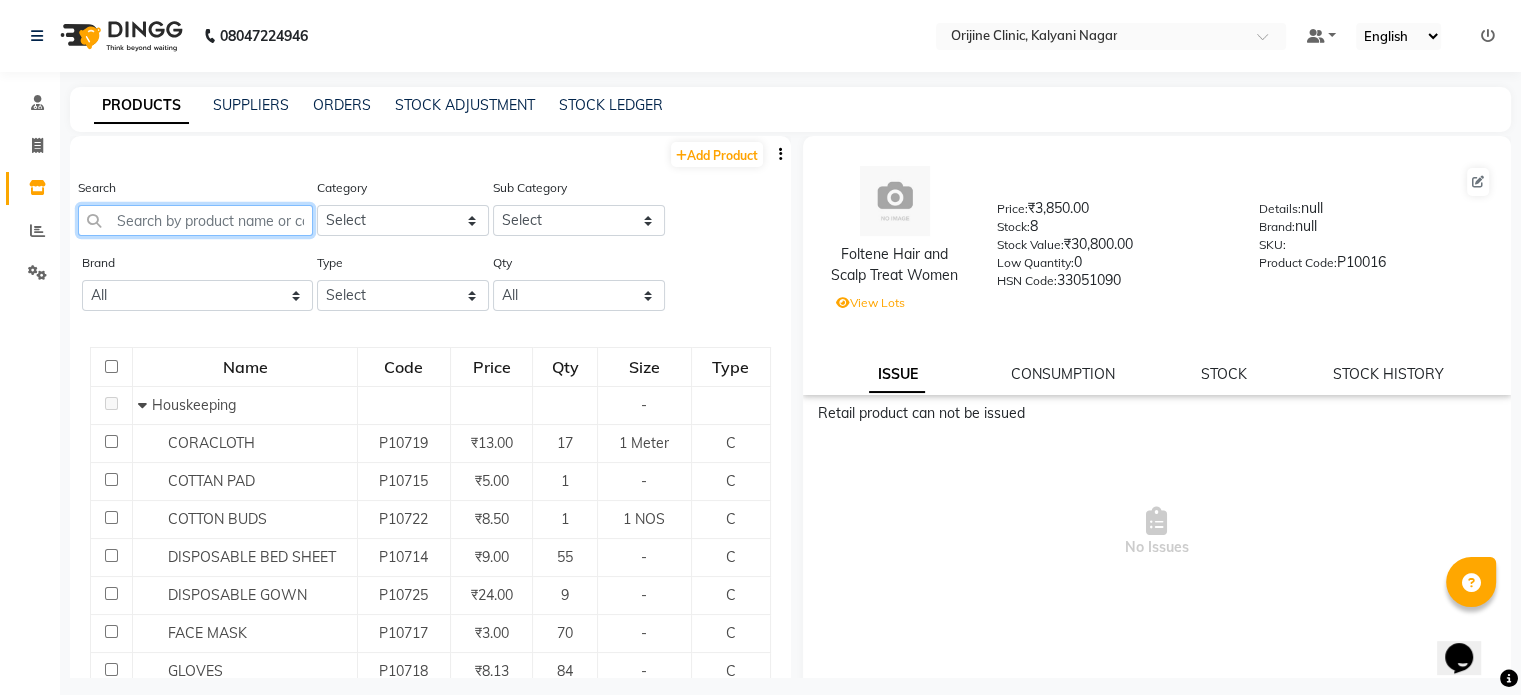 click 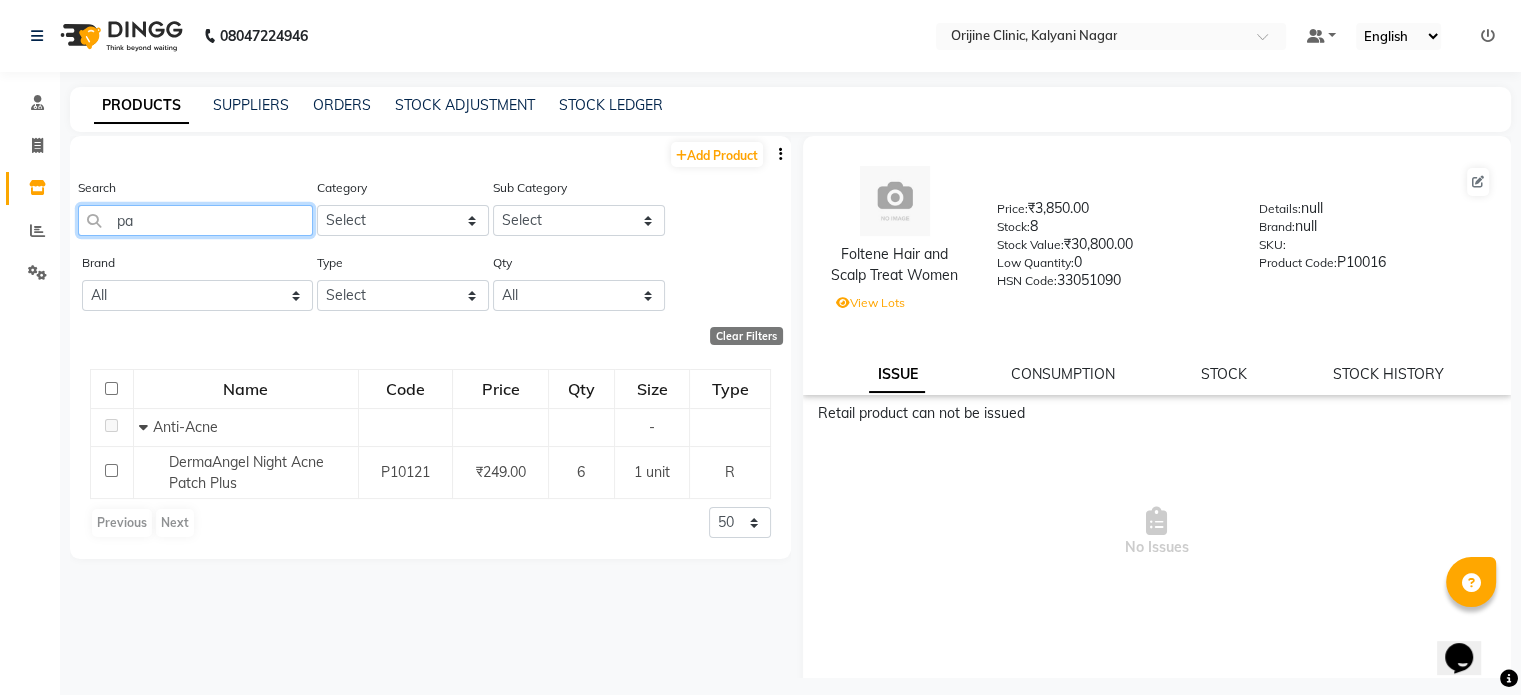 type on "p" 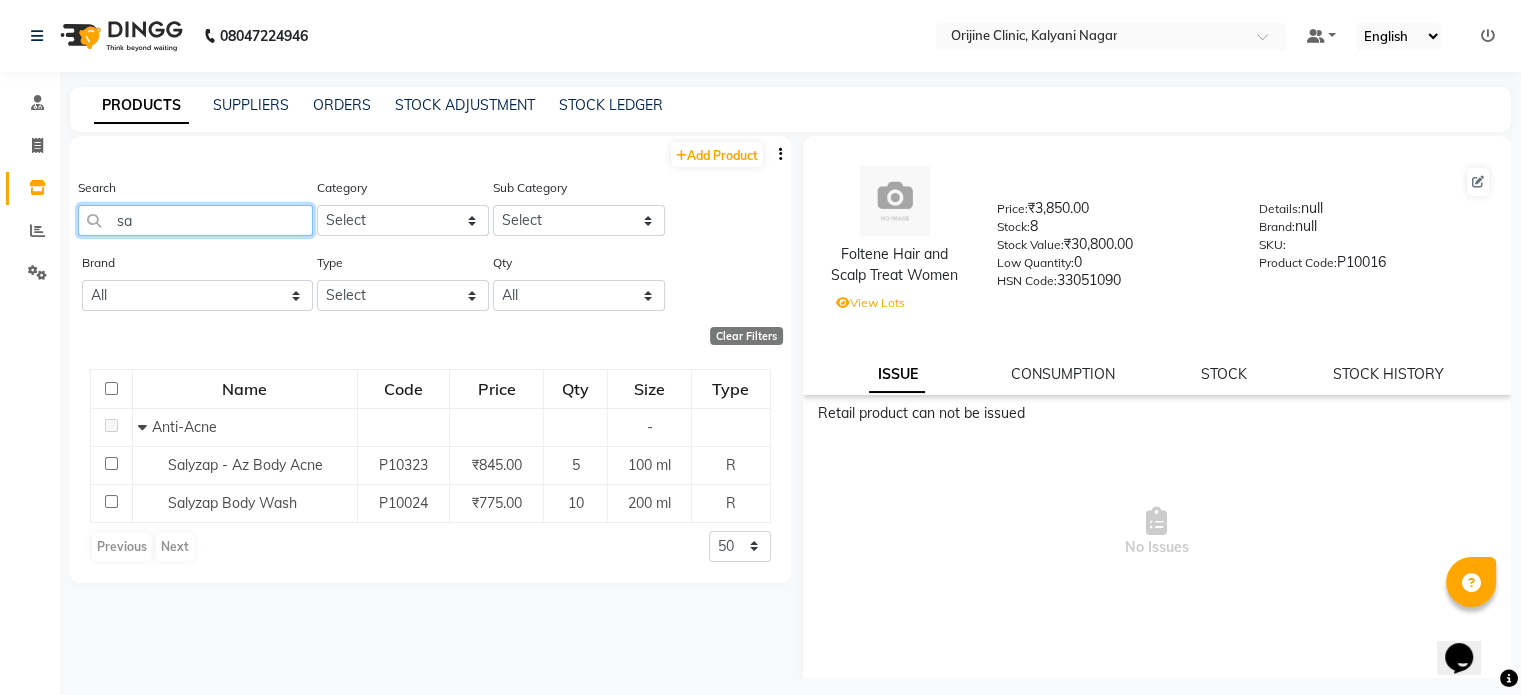 type on "s" 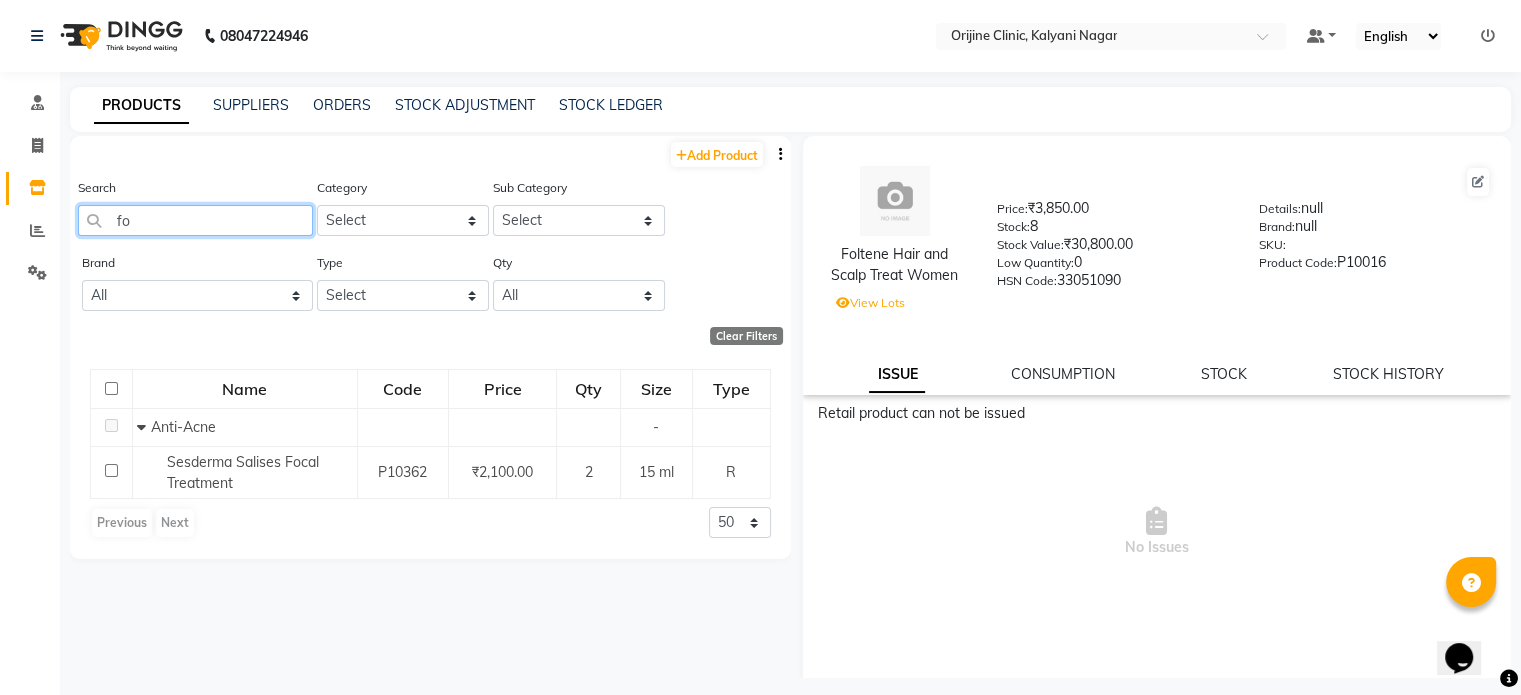 type on "f" 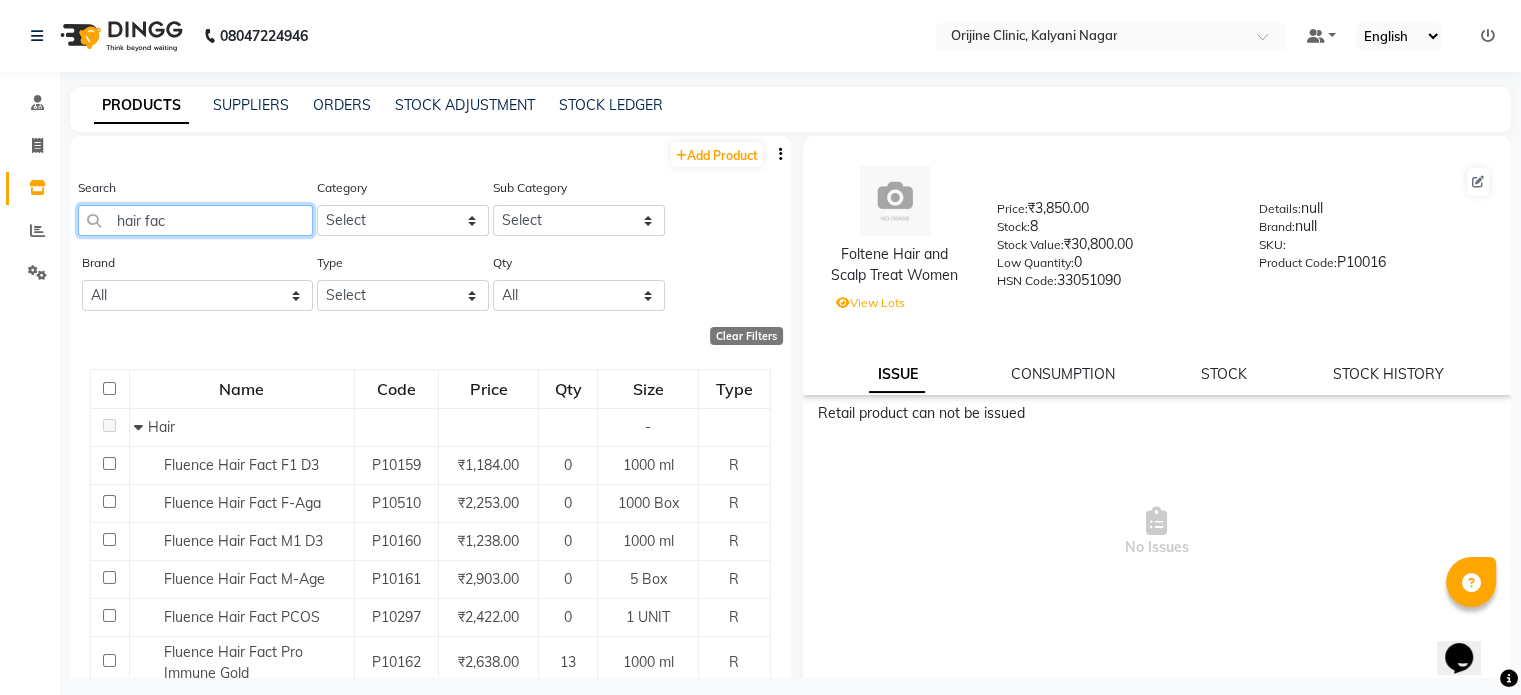 scroll, scrollTop: 72, scrollLeft: 0, axis: vertical 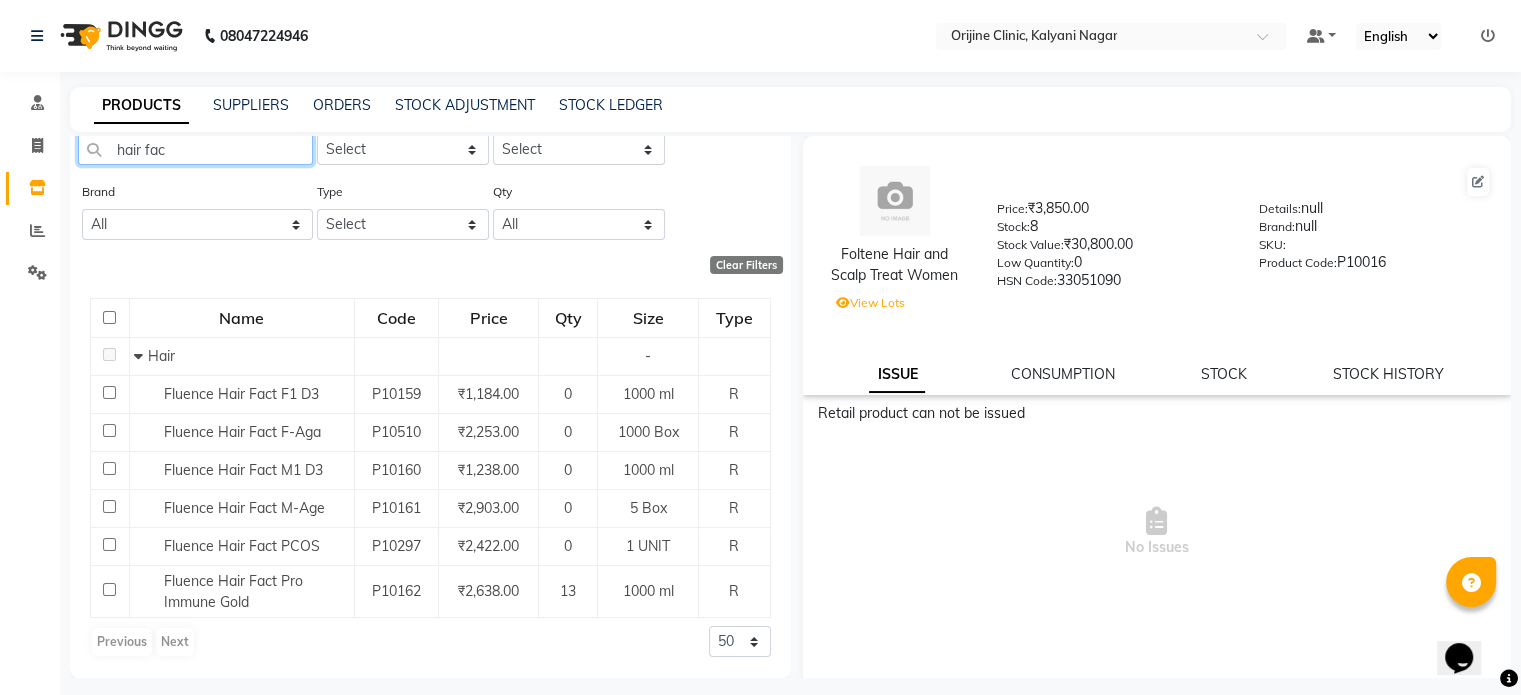 drag, startPoint x: 144, startPoint y: 149, endPoint x: 0, endPoint y: 241, distance: 170.88008 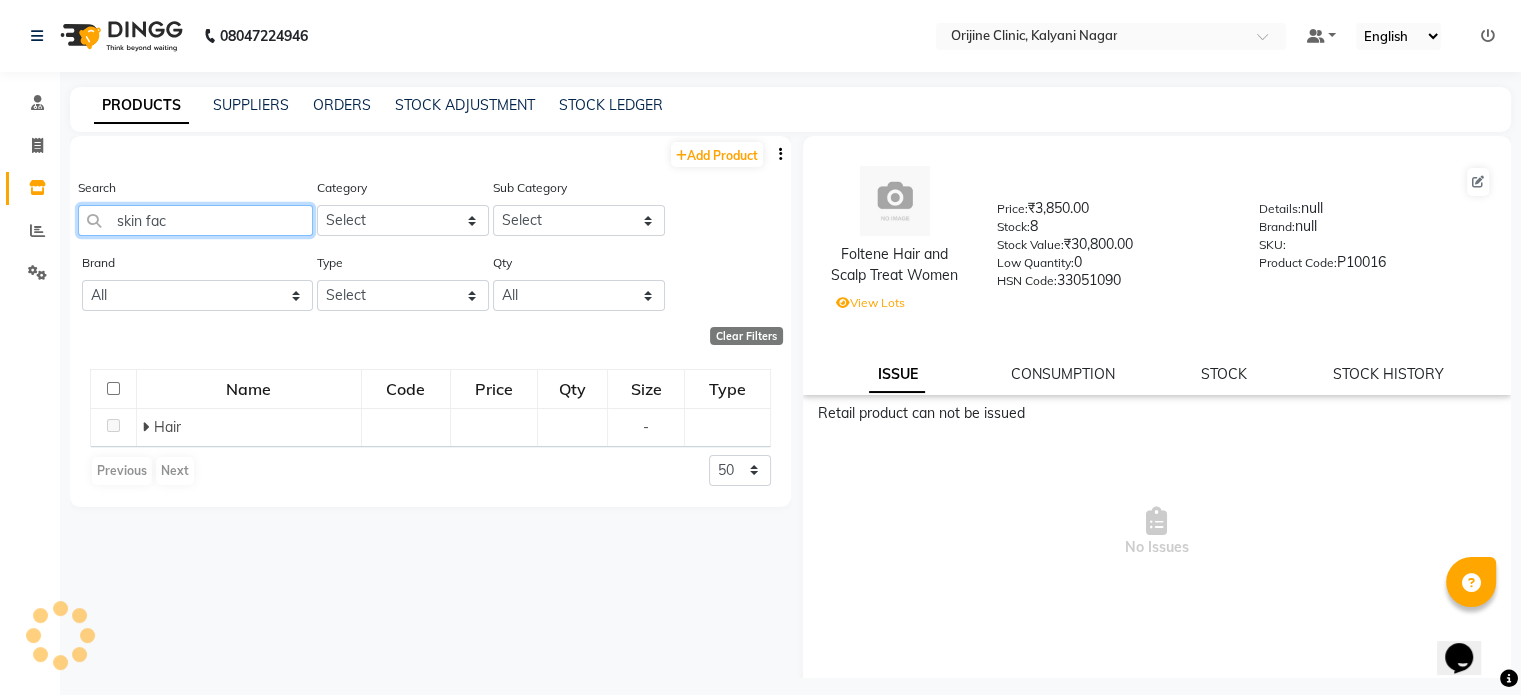 scroll, scrollTop: 0, scrollLeft: 0, axis: both 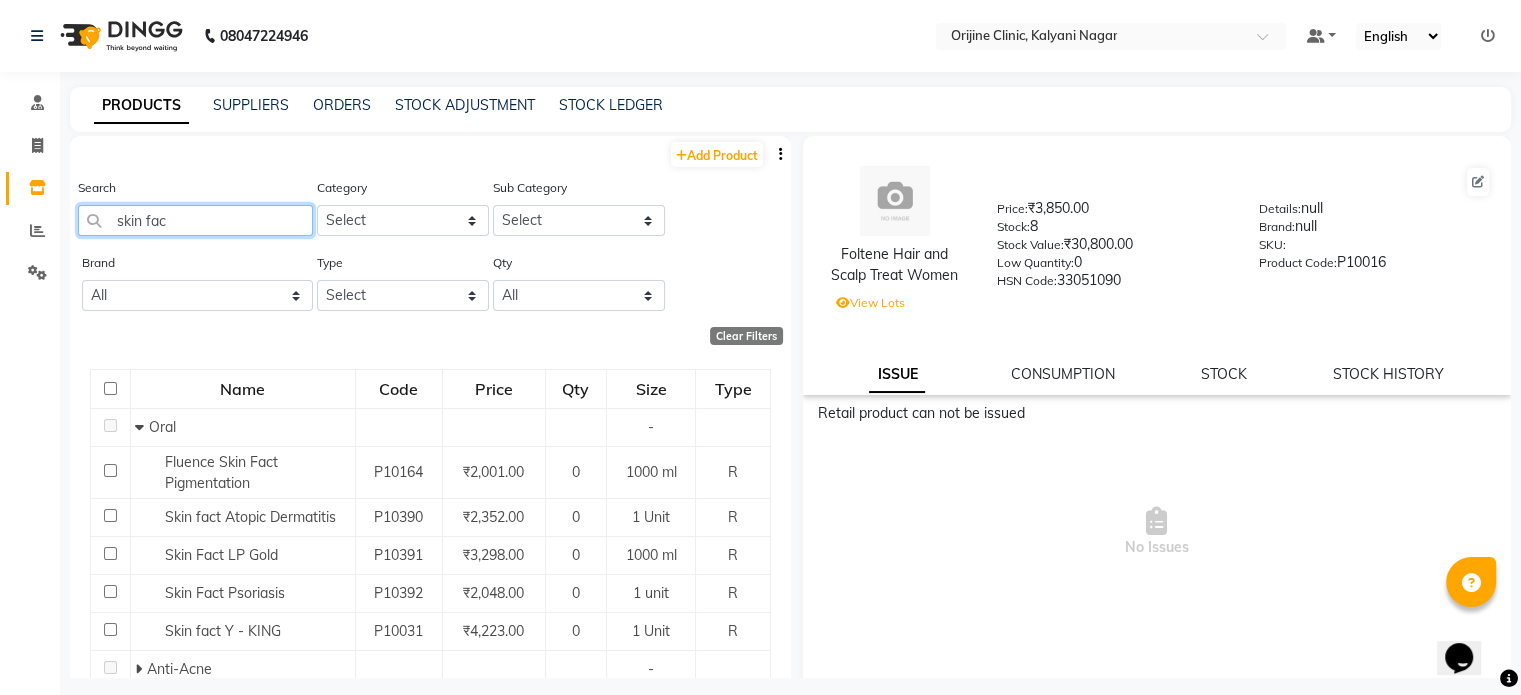 click on "skin fac" 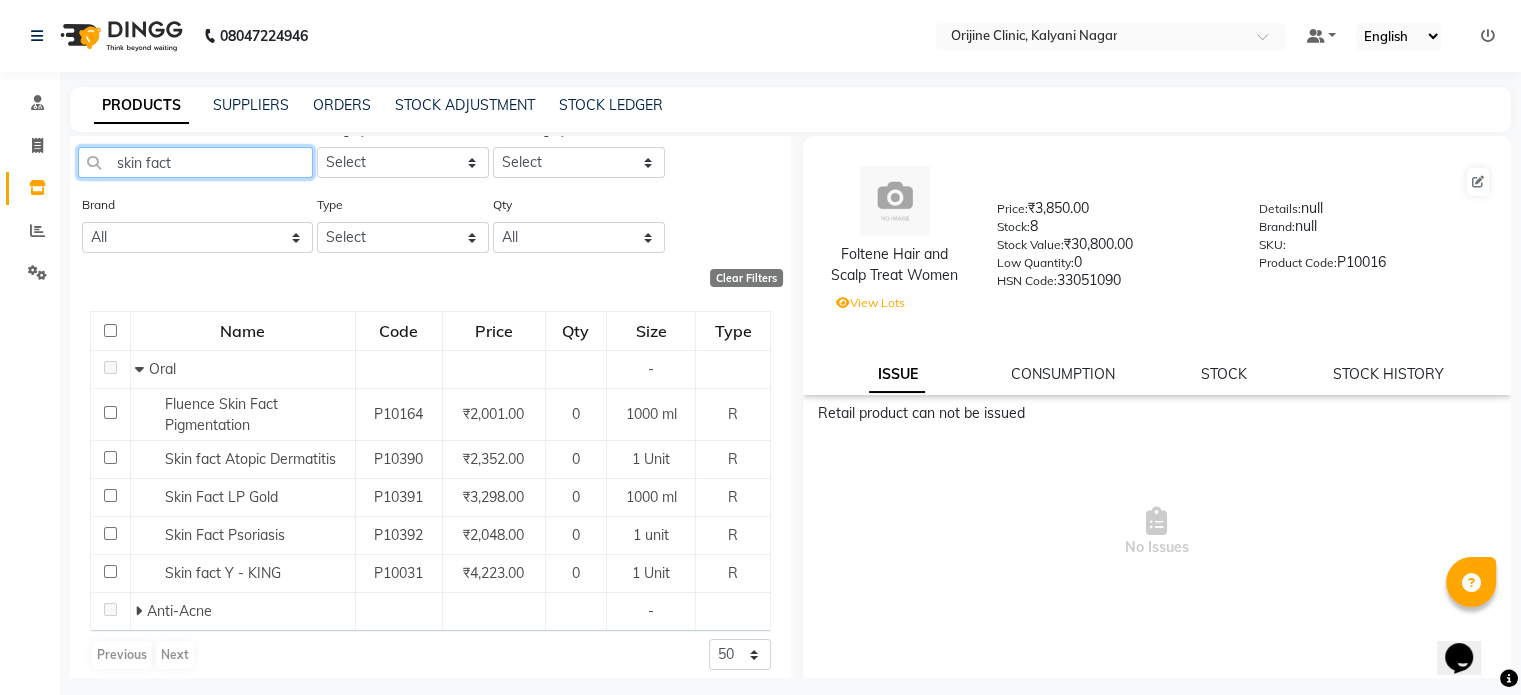 scroll, scrollTop: 61, scrollLeft: 0, axis: vertical 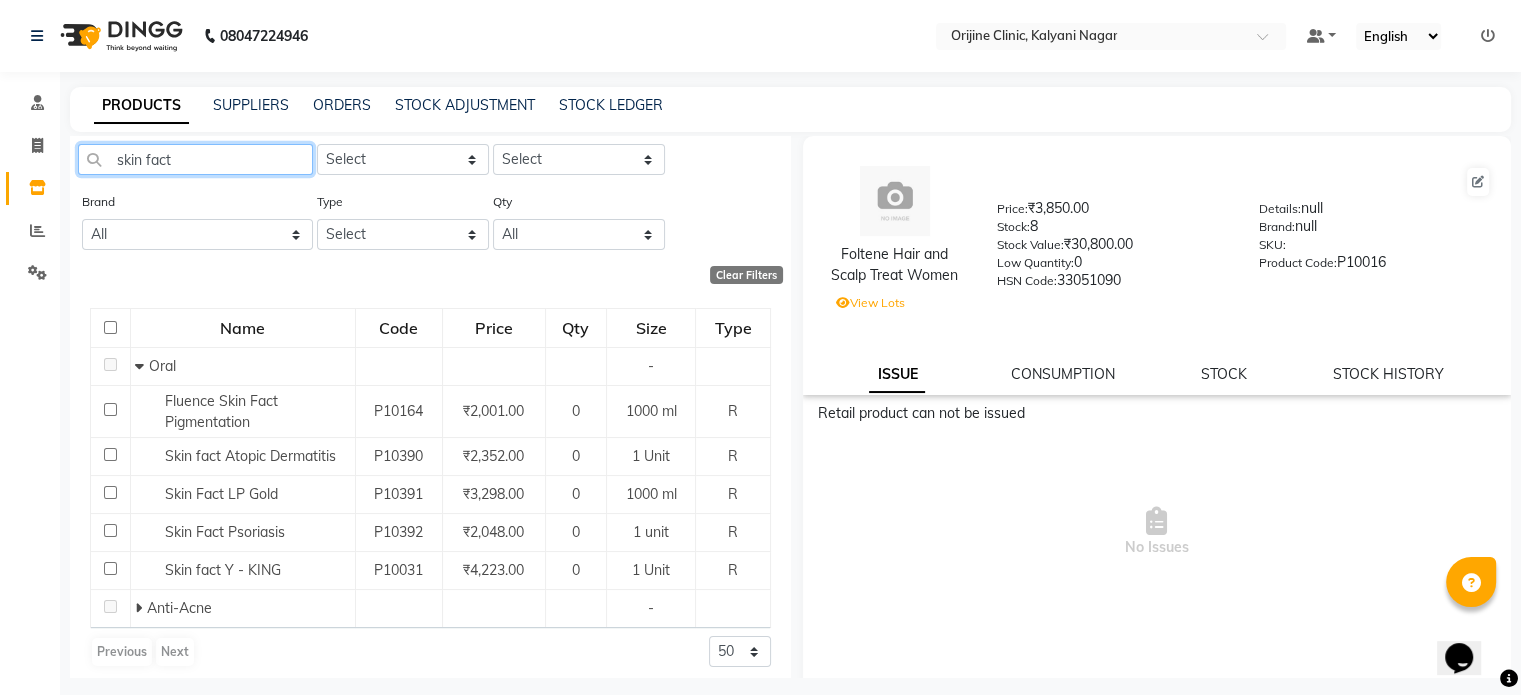 type on "skin fact" 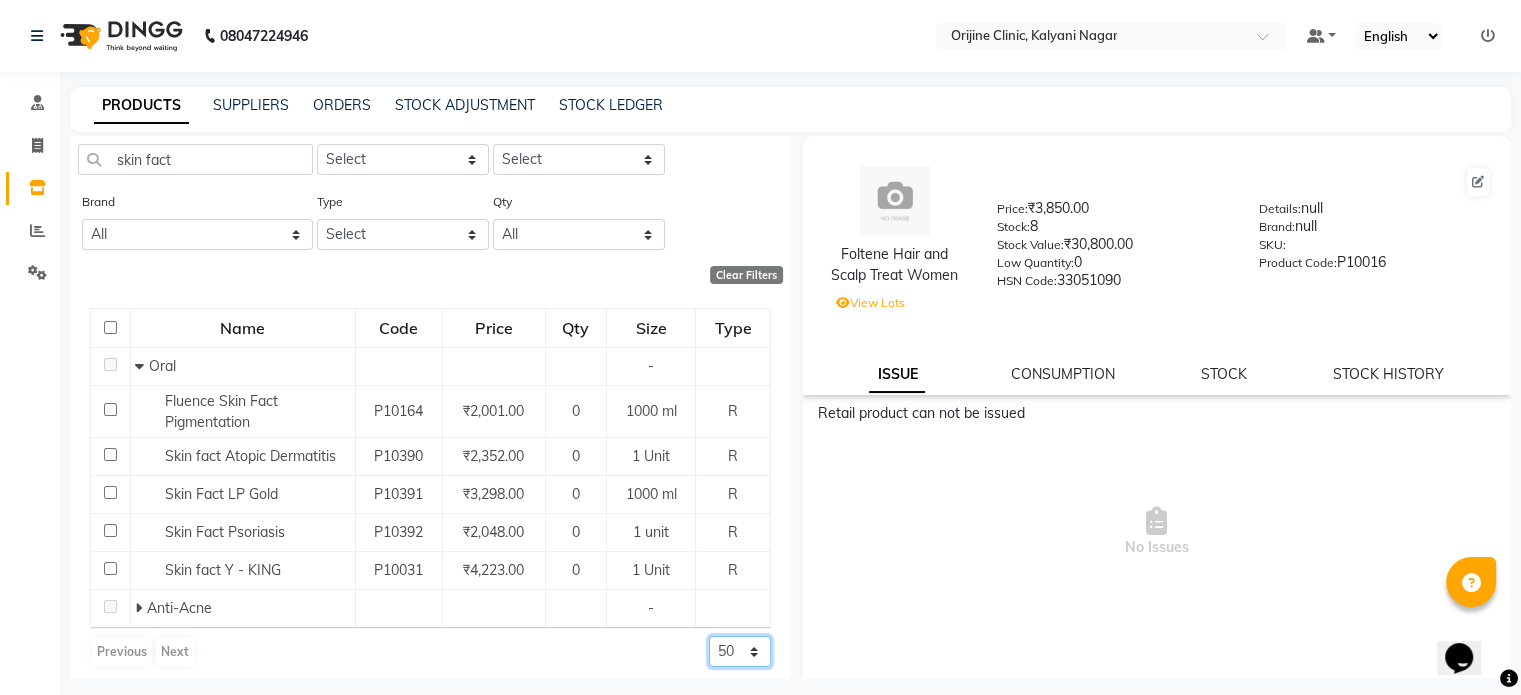 click on "50 100 500" 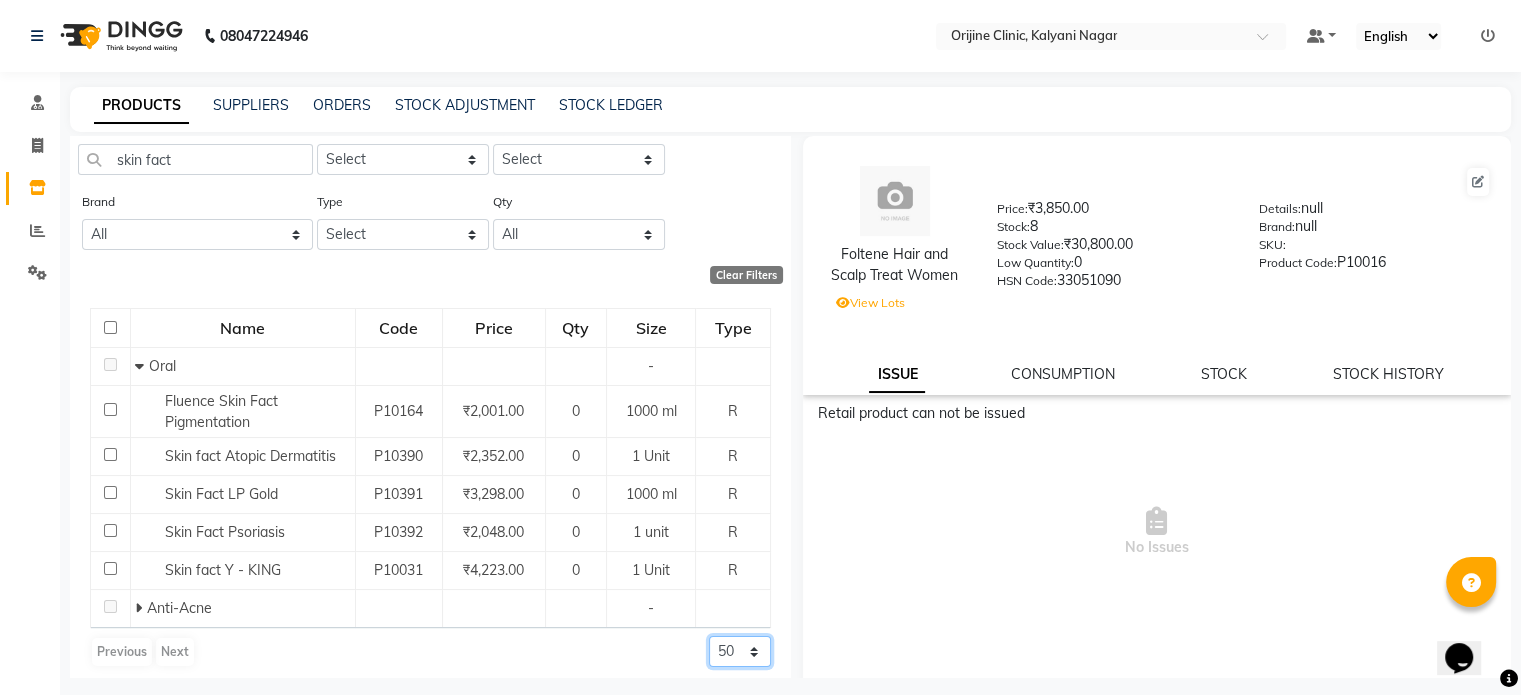 select on "100" 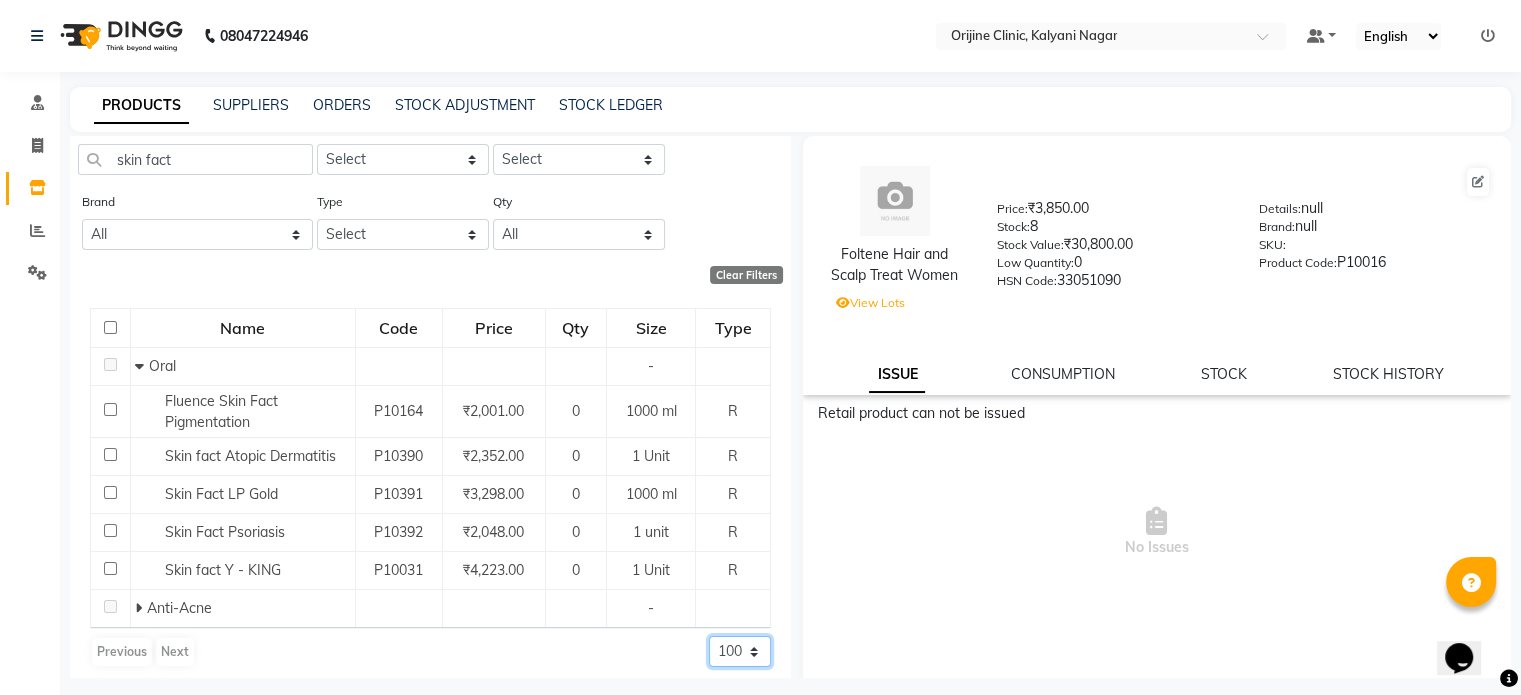 click on "50 100 500" 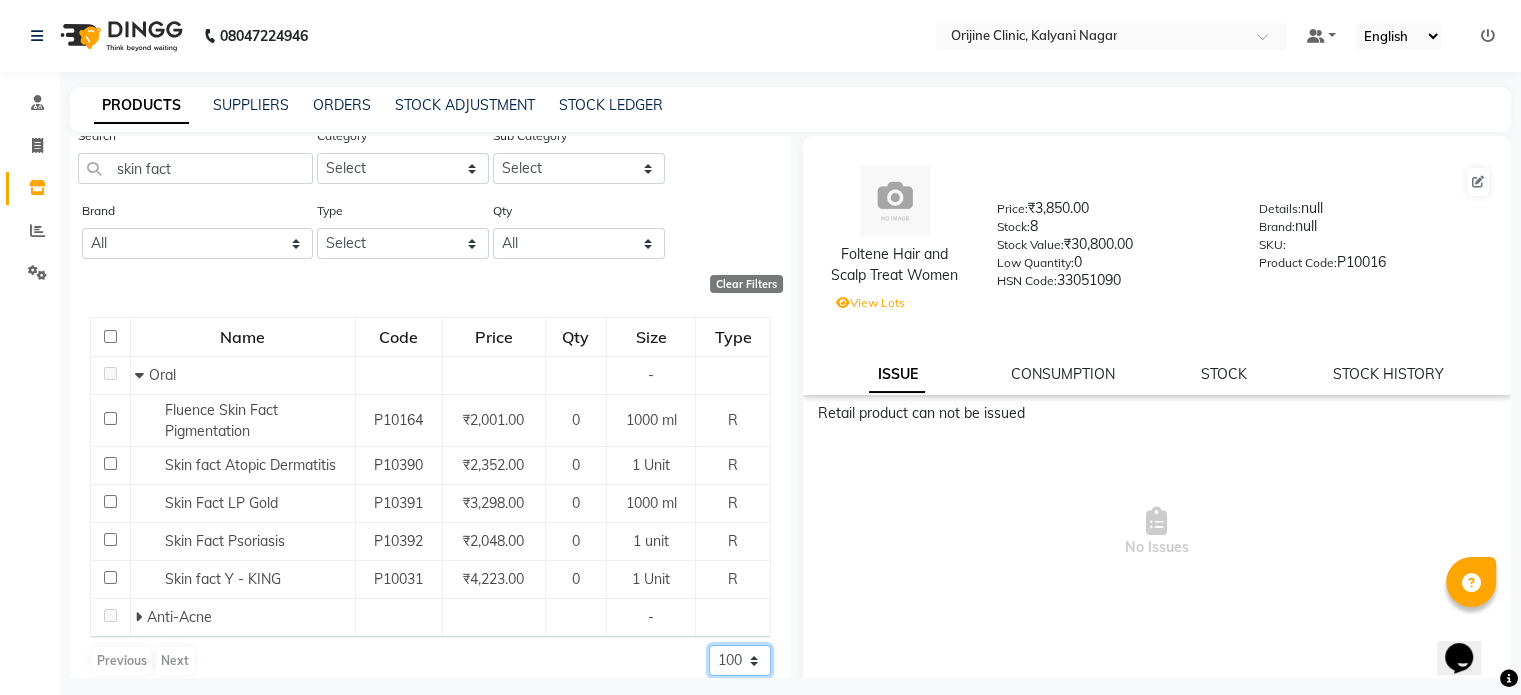 scroll, scrollTop: 56, scrollLeft: 0, axis: vertical 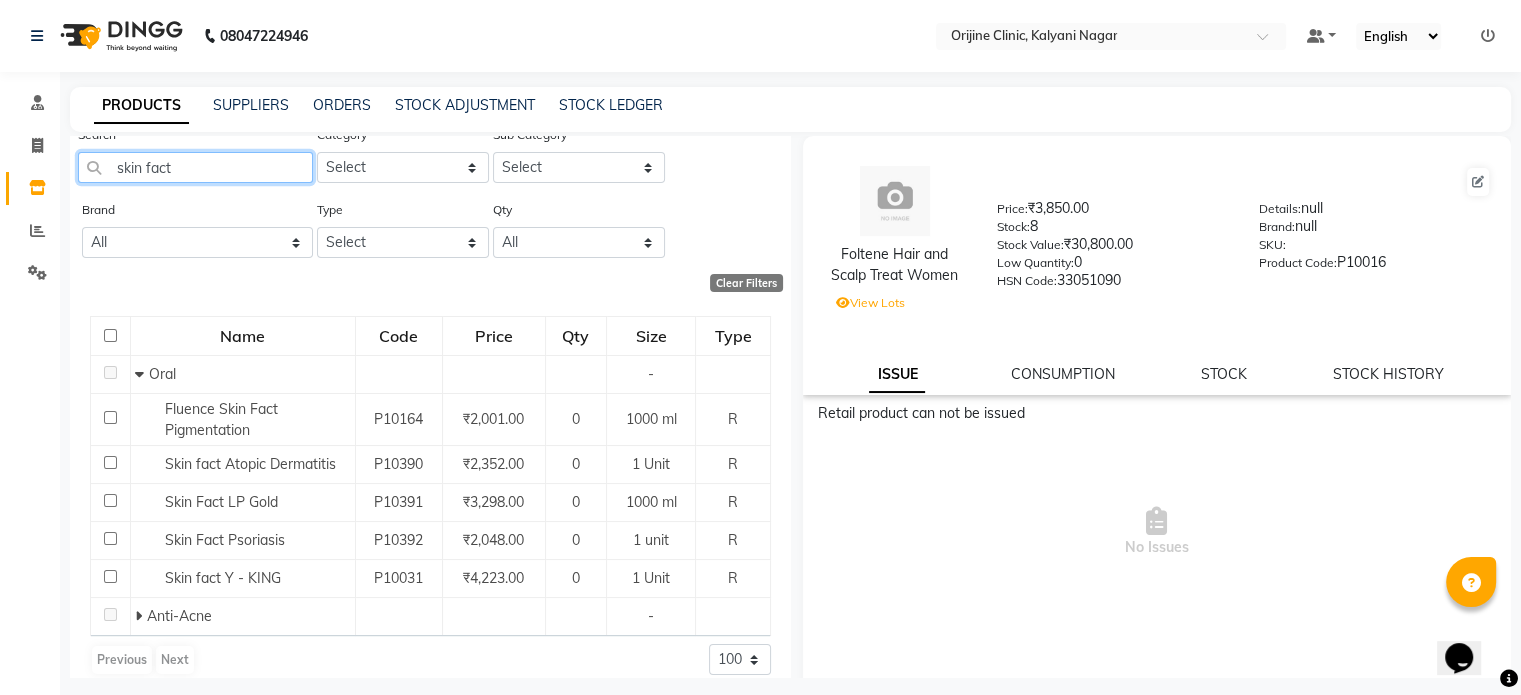drag, startPoint x: 183, startPoint y: 143, endPoint x: 0, endPoint y: 243, distance: 208.54016 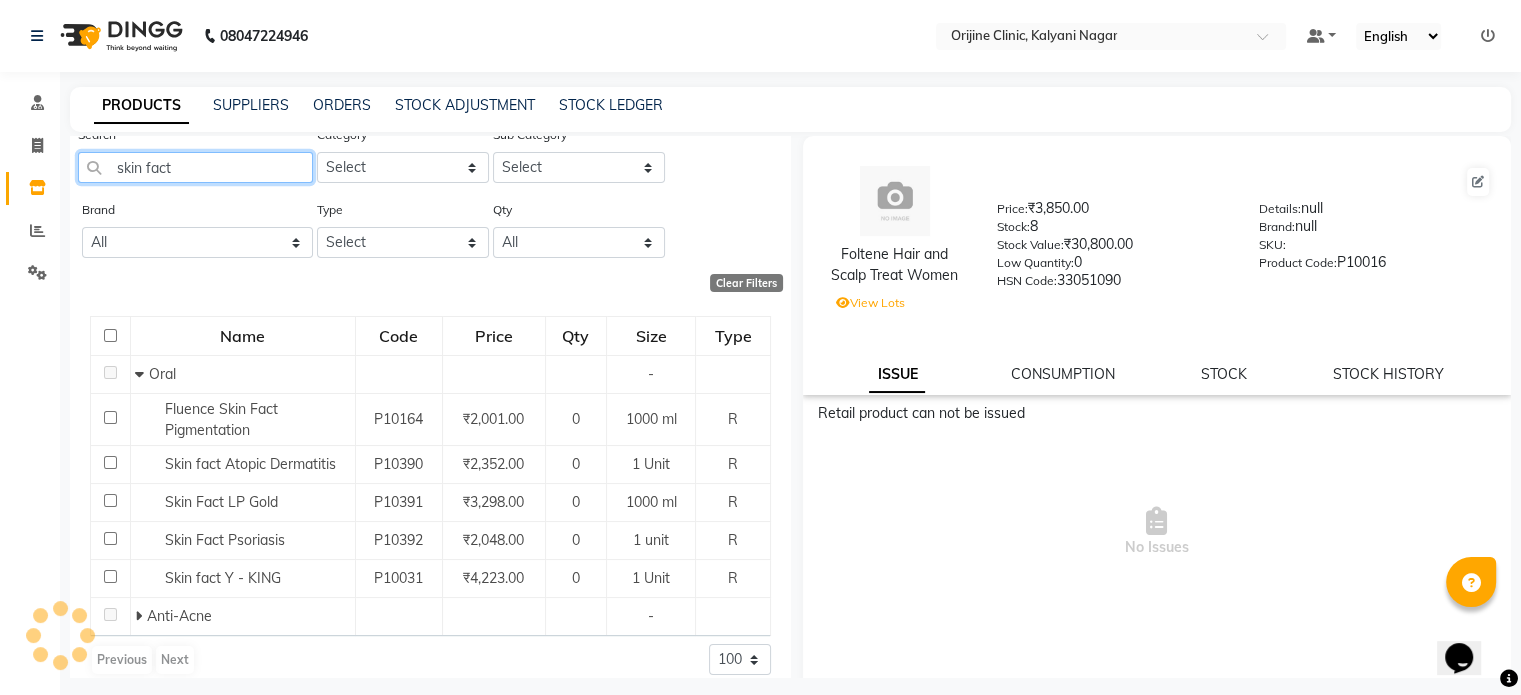 scroll, scrollTop: 0, scrollLeft: 0, axis: both 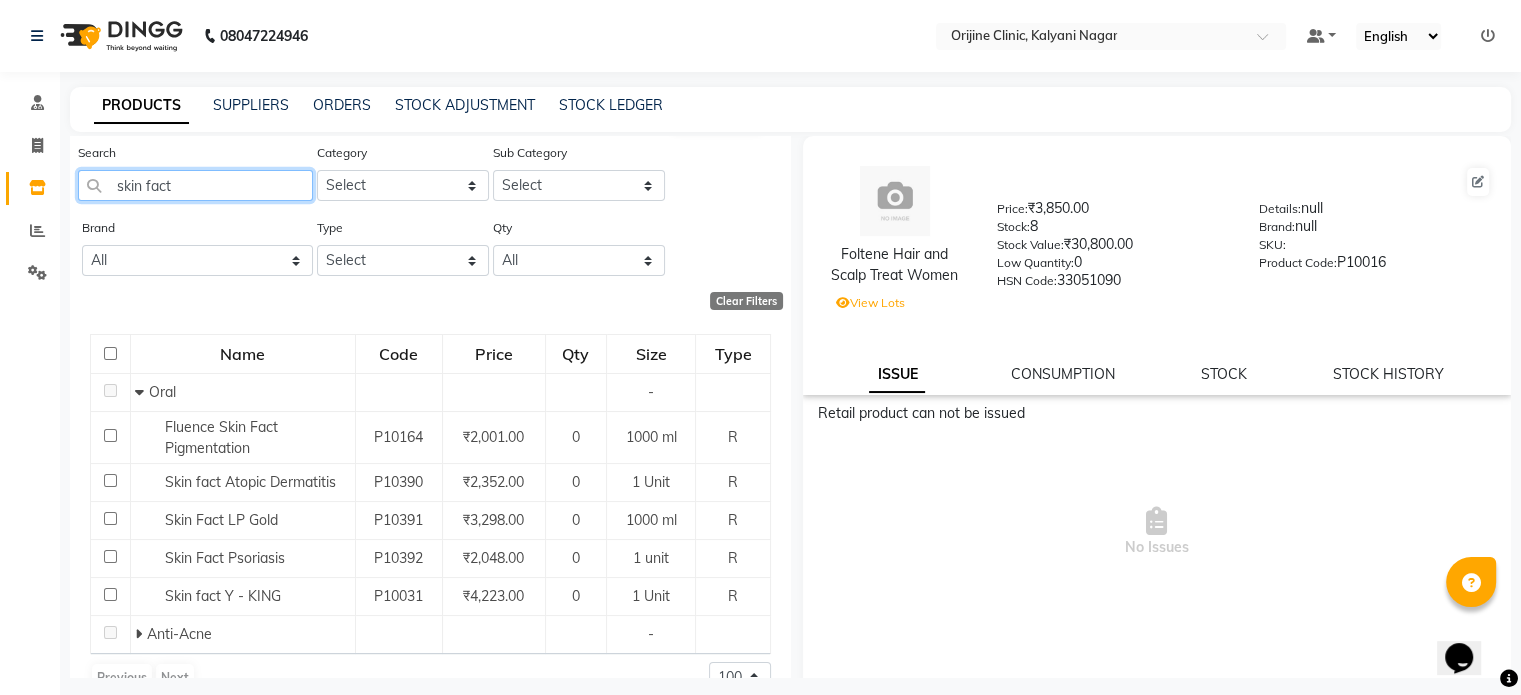 drag, startPoint x: 224, startPoint y: 182, endPoint x: 0, endPoint y: 380, distance: 298.96487 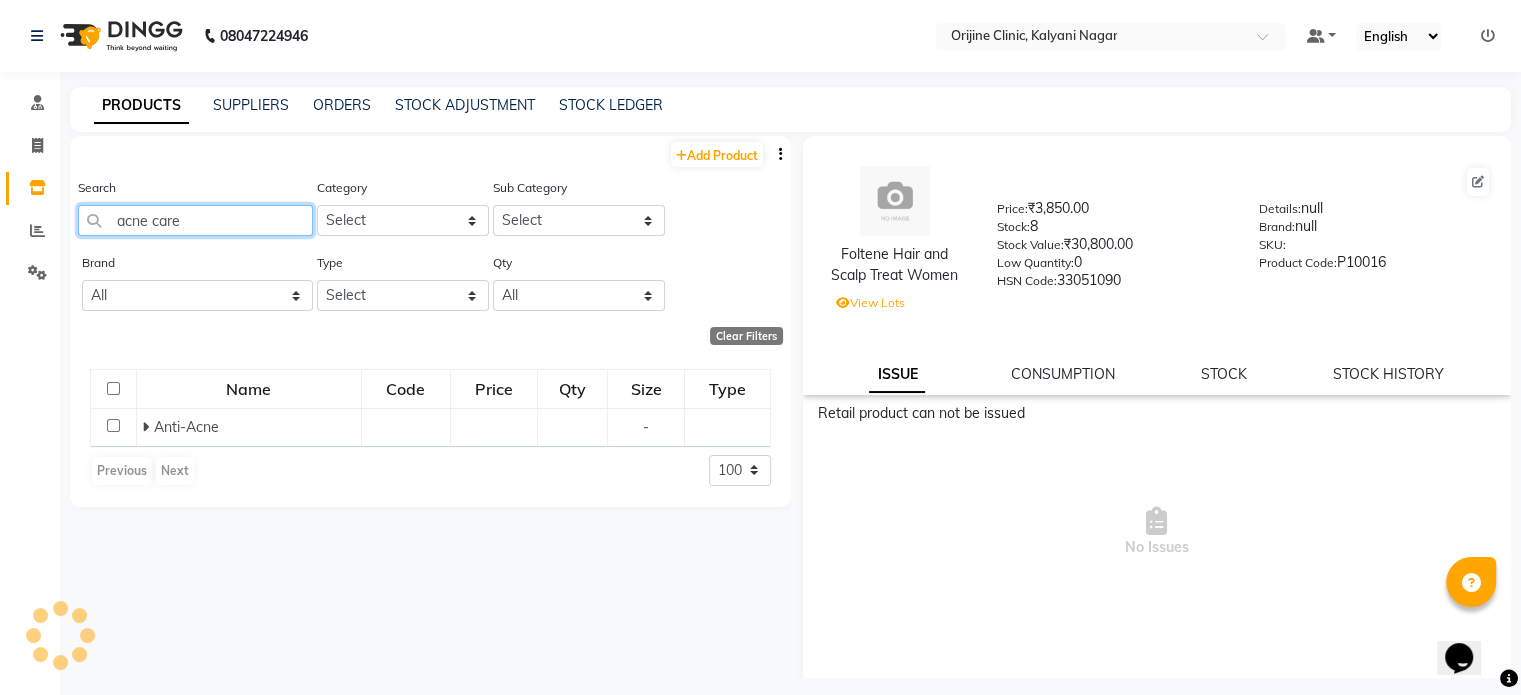 scroll, scrollTop: 0, scrollLeft: 0, axis: both 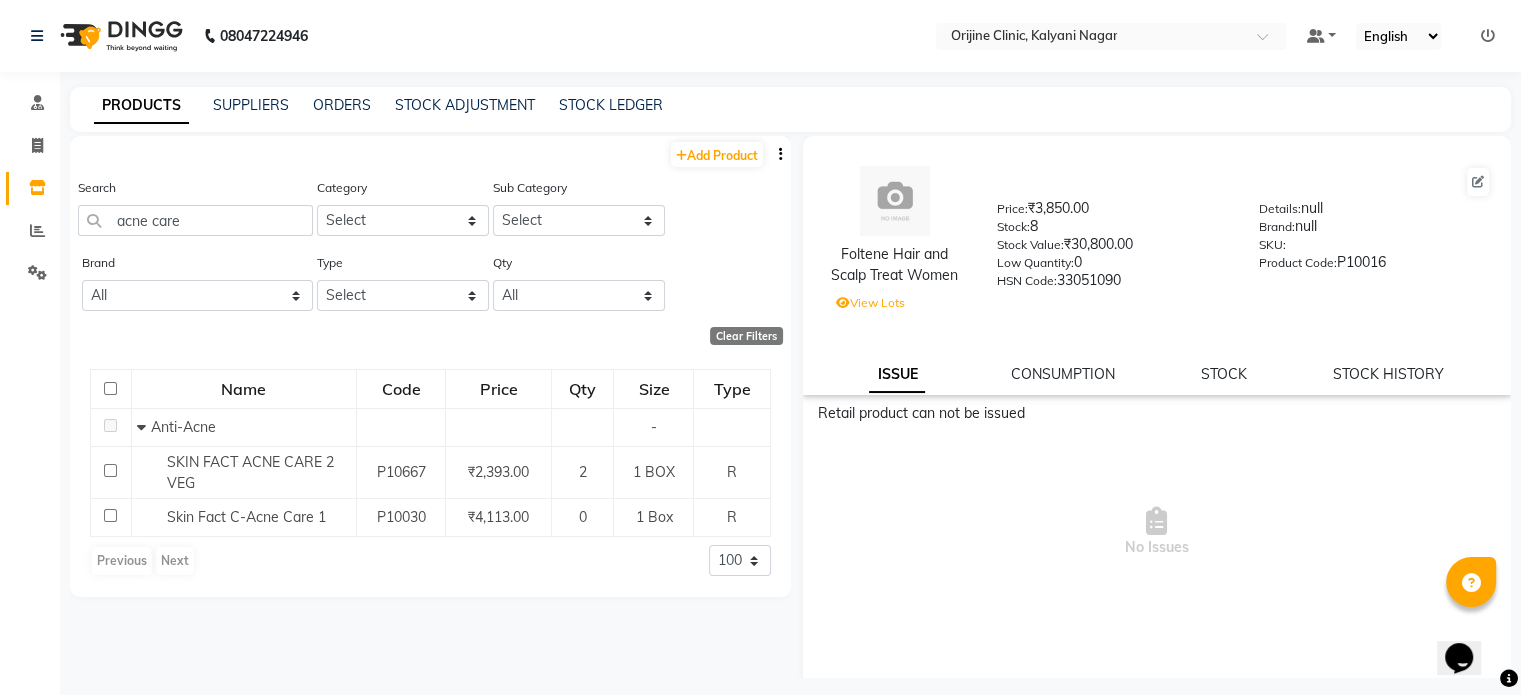 click on "Consultation Invoice Reports Settings Segments Page Builder" 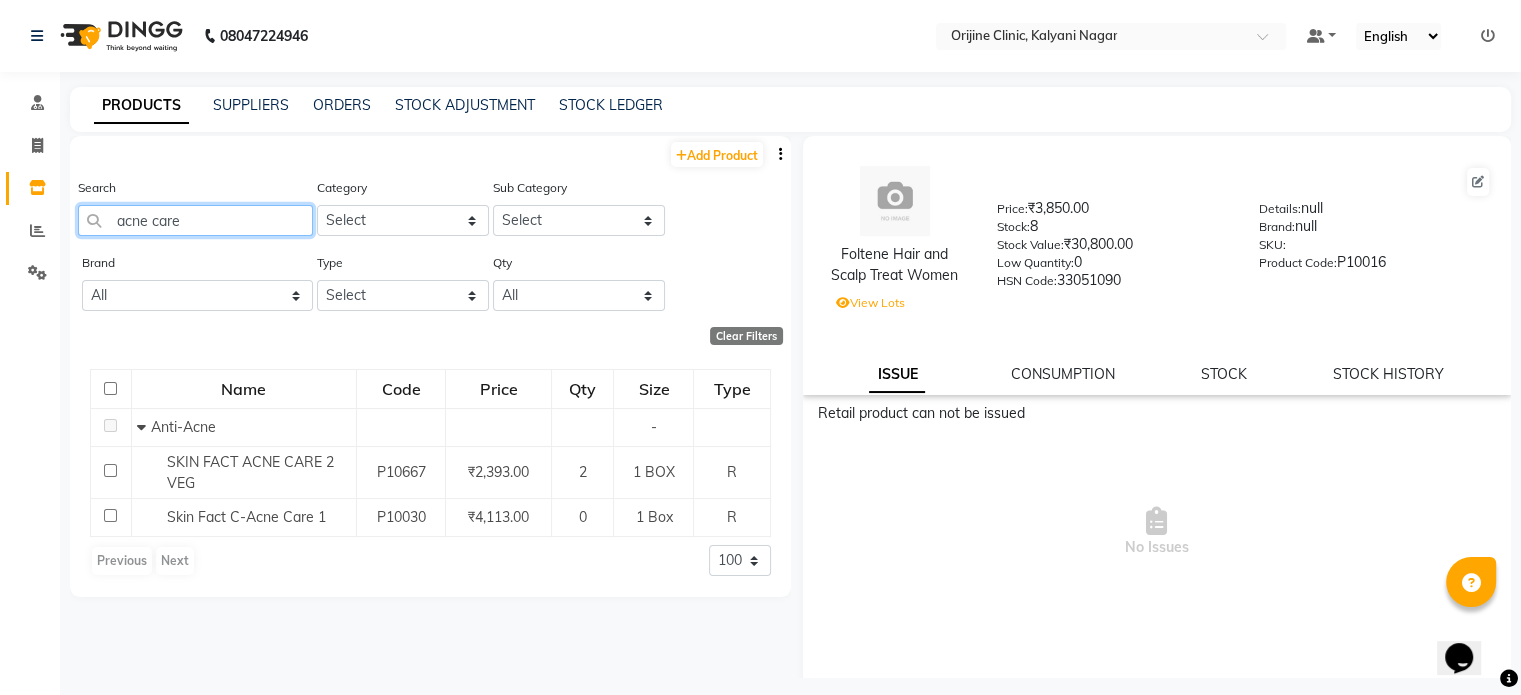 click on "acne care" 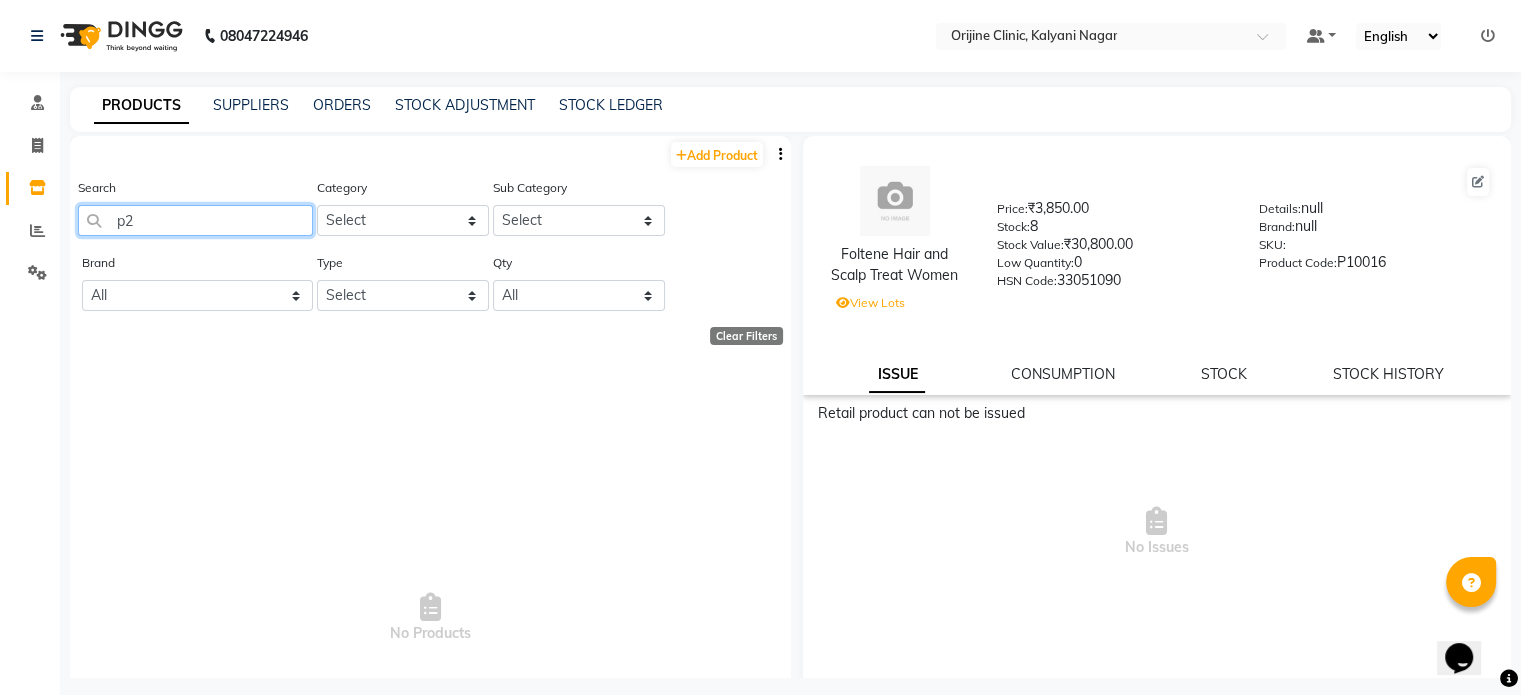 type on "p2%" 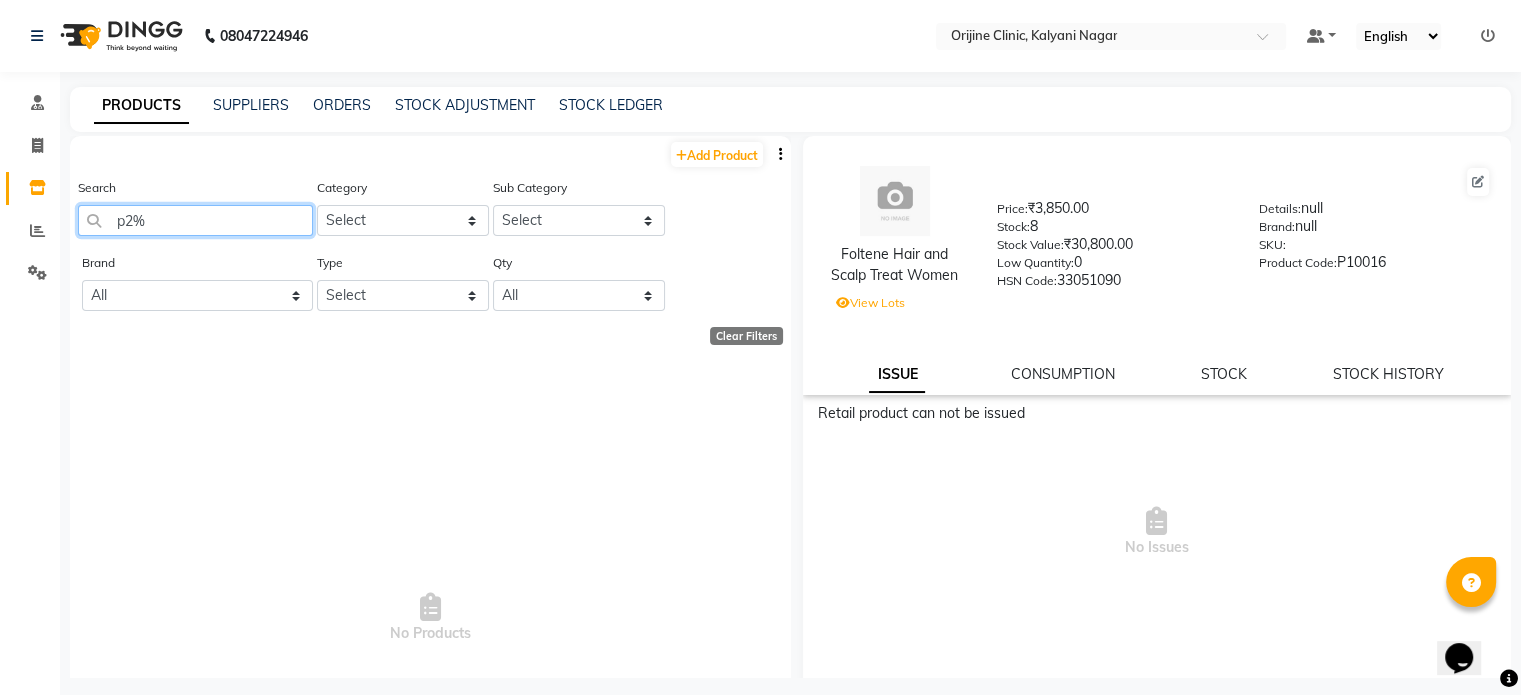 select on "100" 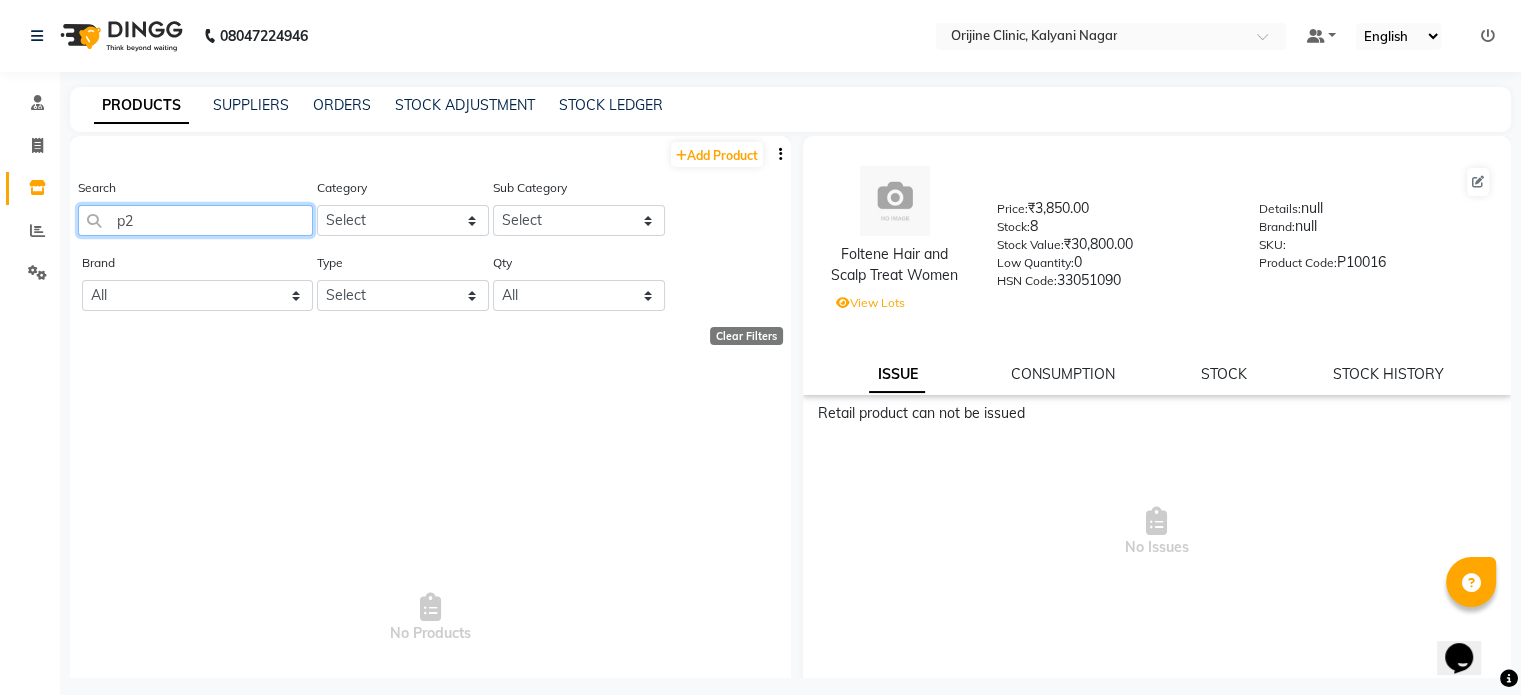 type on "p" 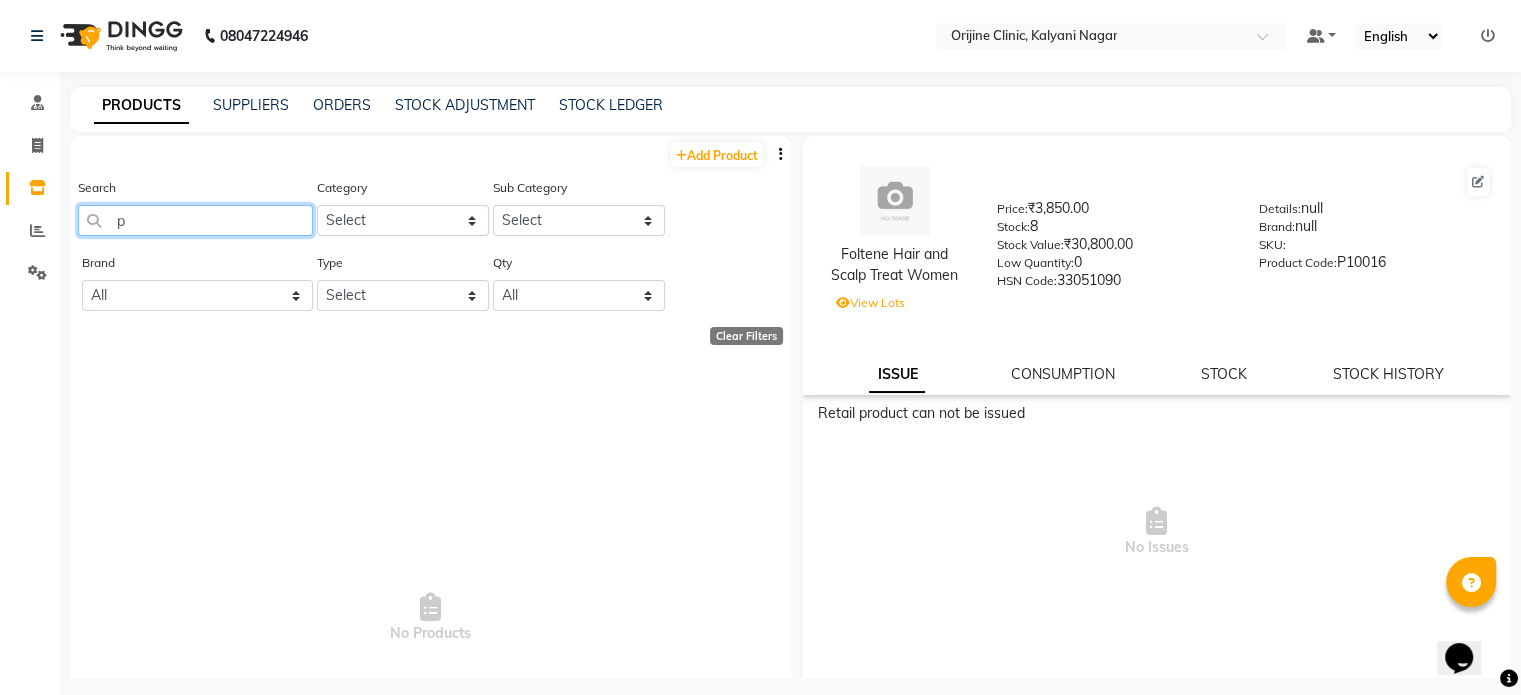 type 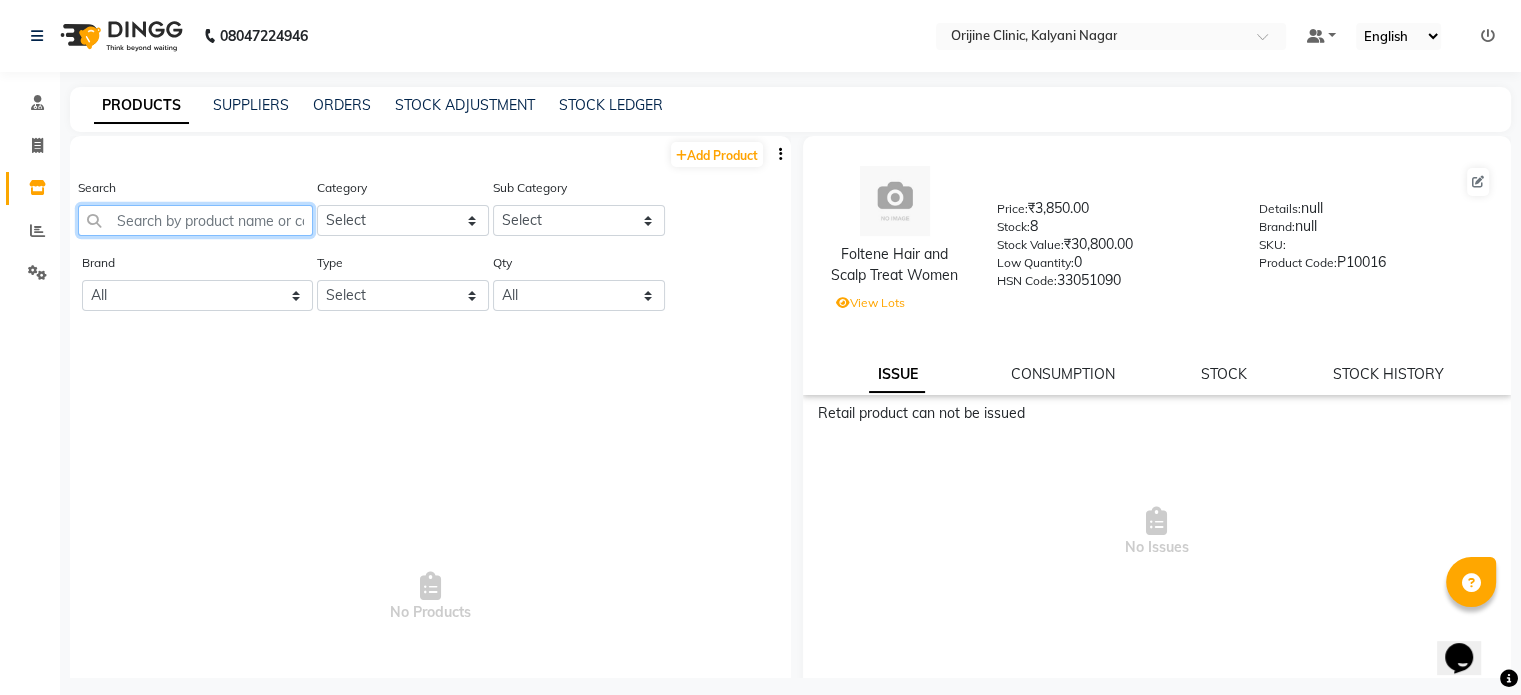 select on "100" 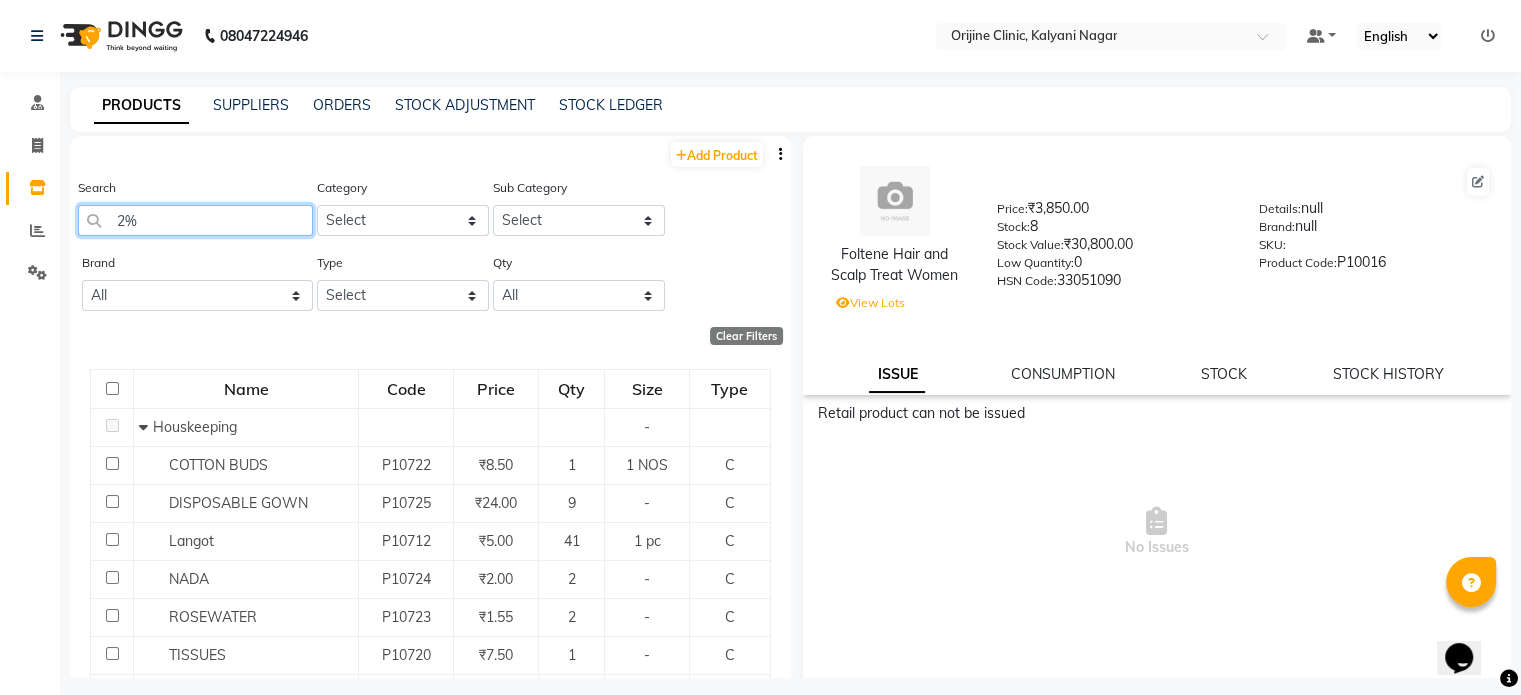 type on "2" 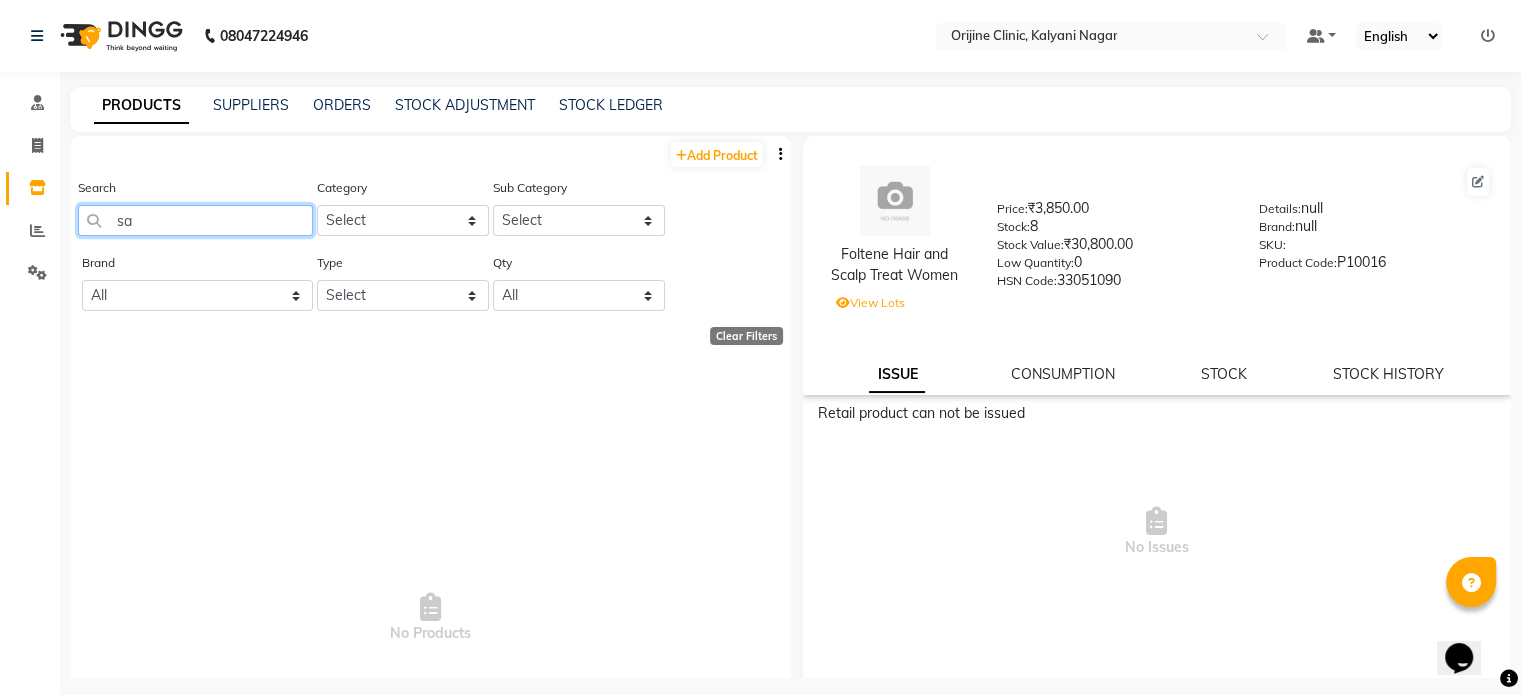type on "s" 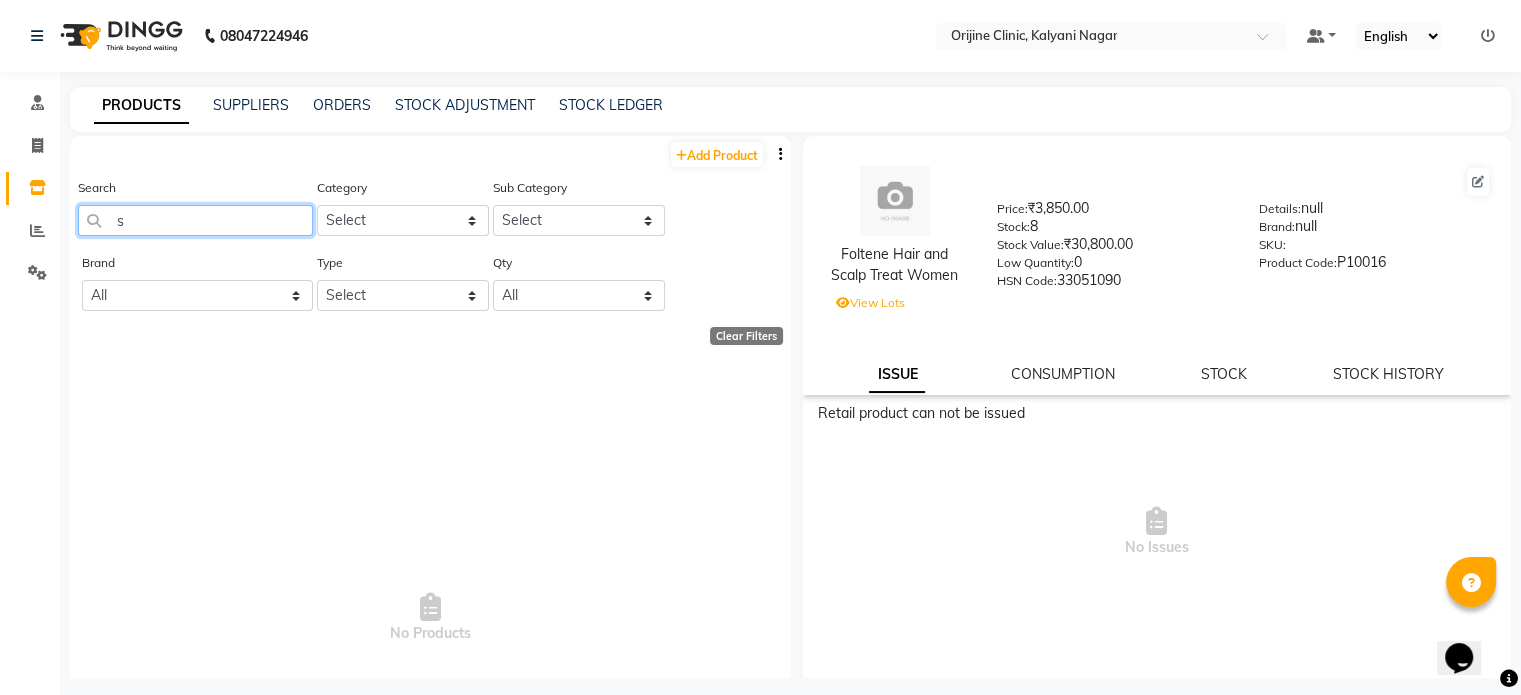 type 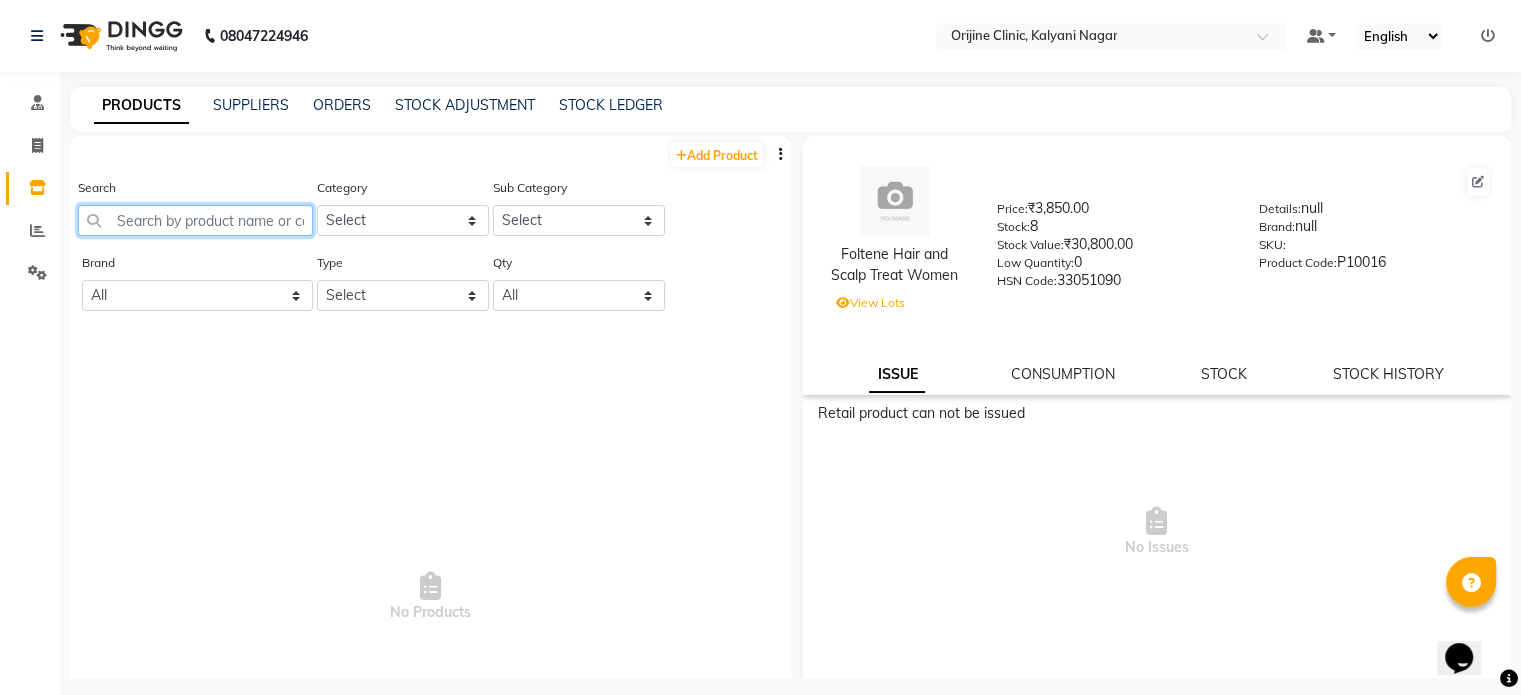 select on "100" 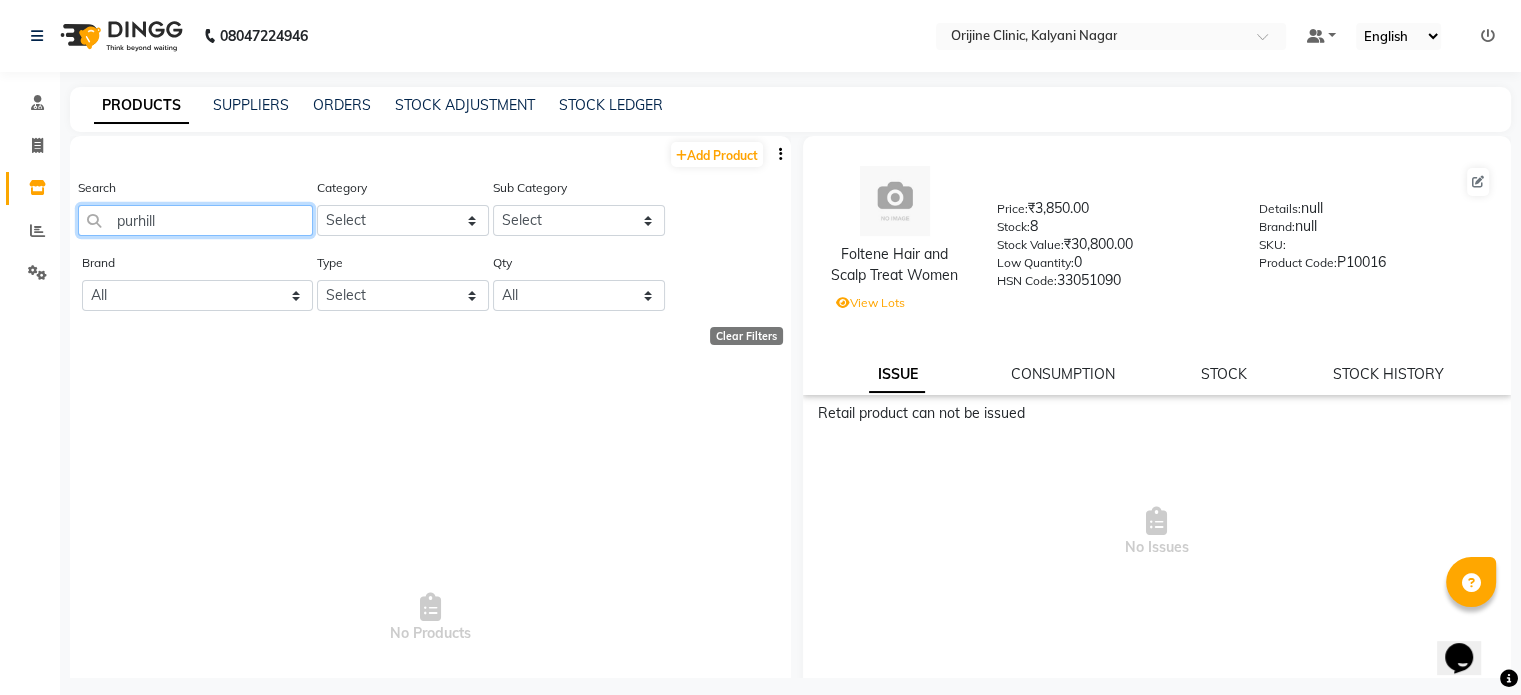 click on "purhill" 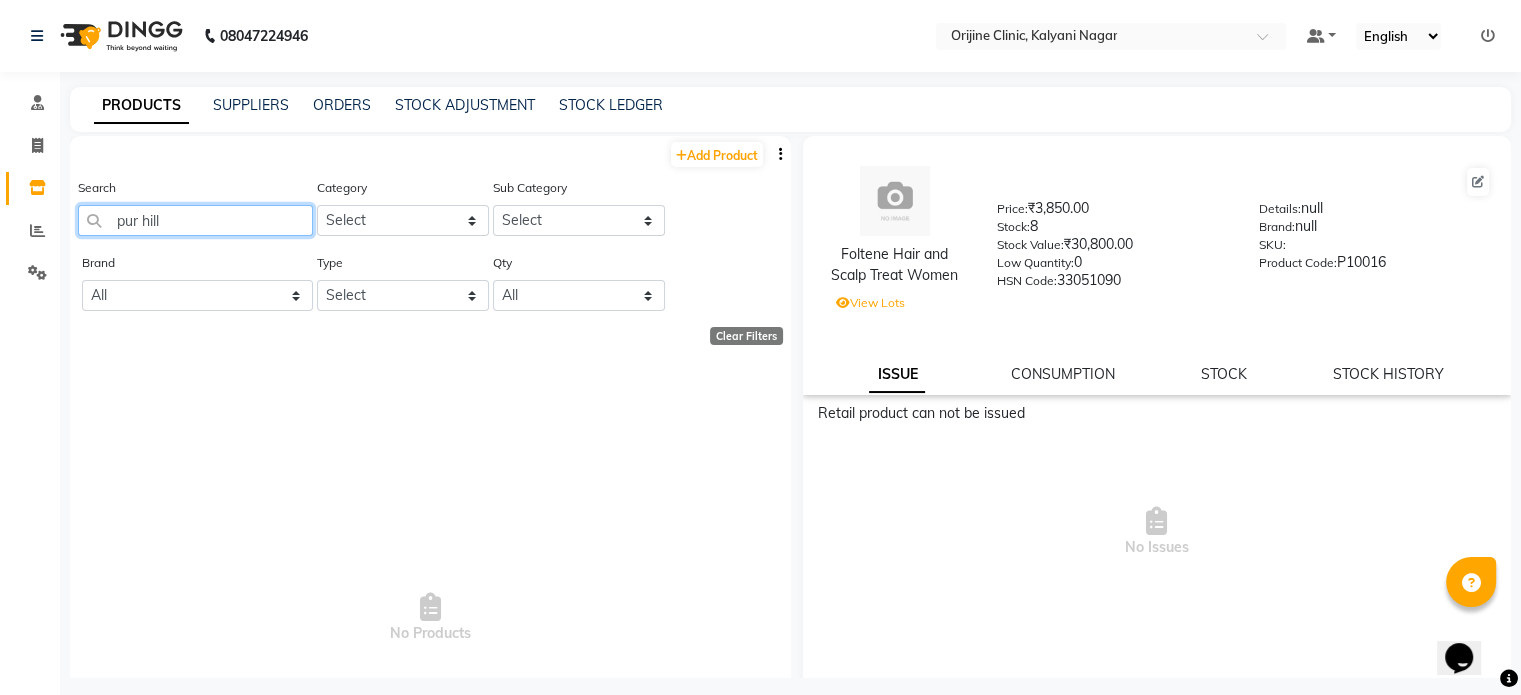 click on "pur hill" 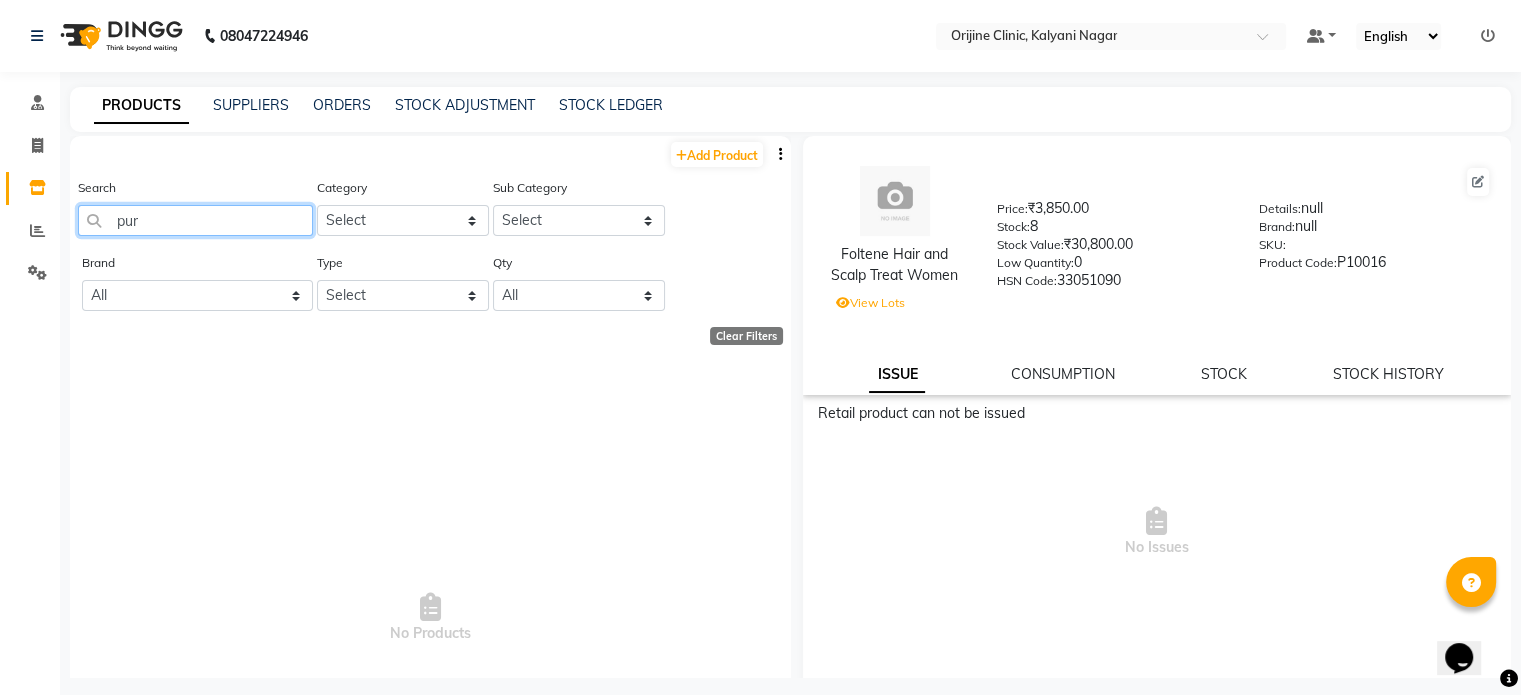type on "pur" 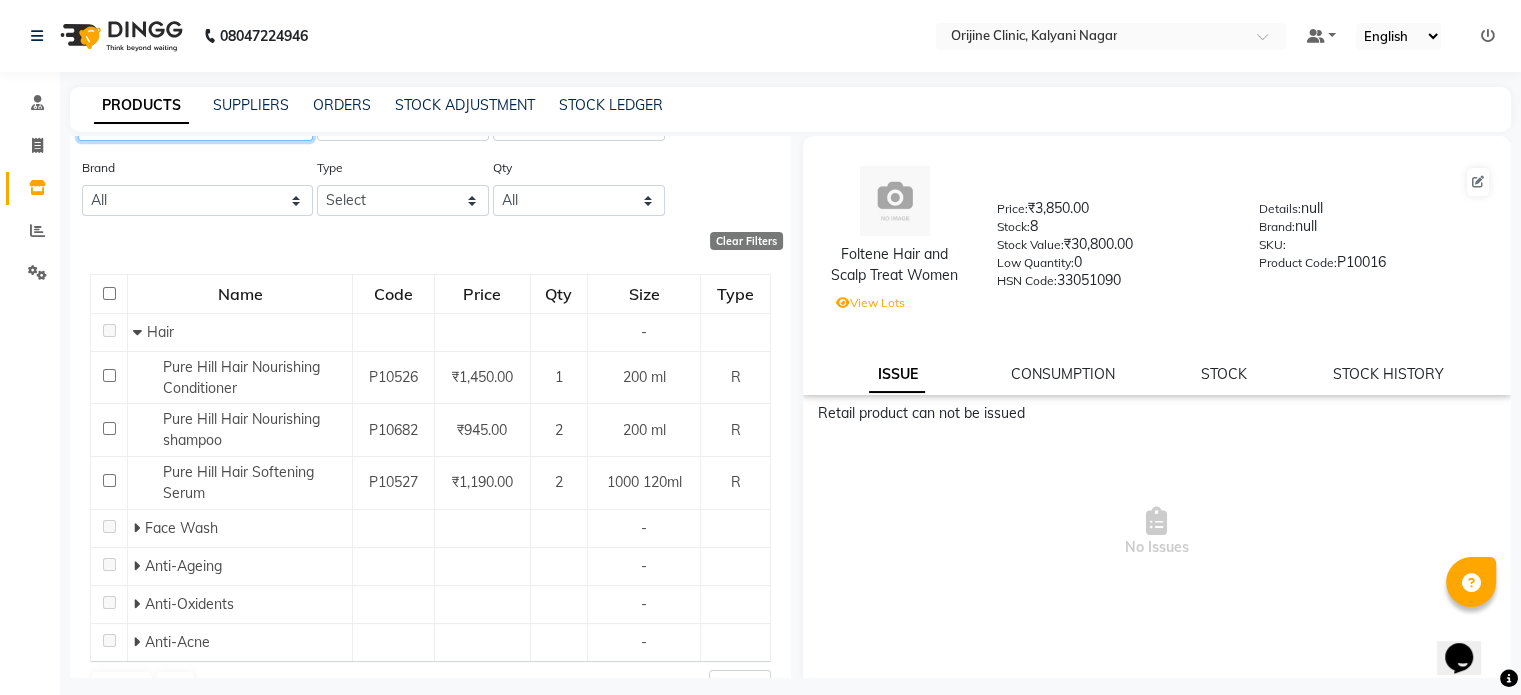 scroll, scrollTop: 138, scrollLeft: 0, axis: vertical 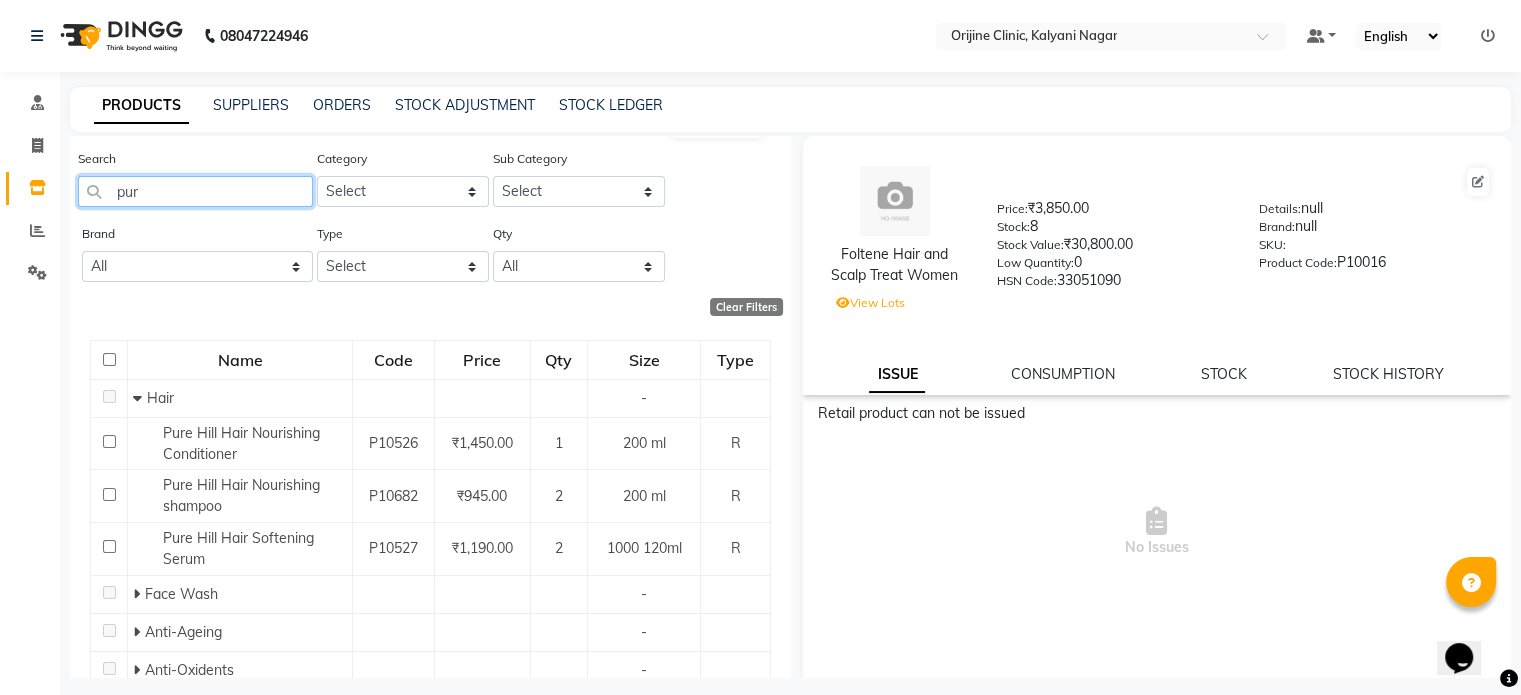 click on "pur" 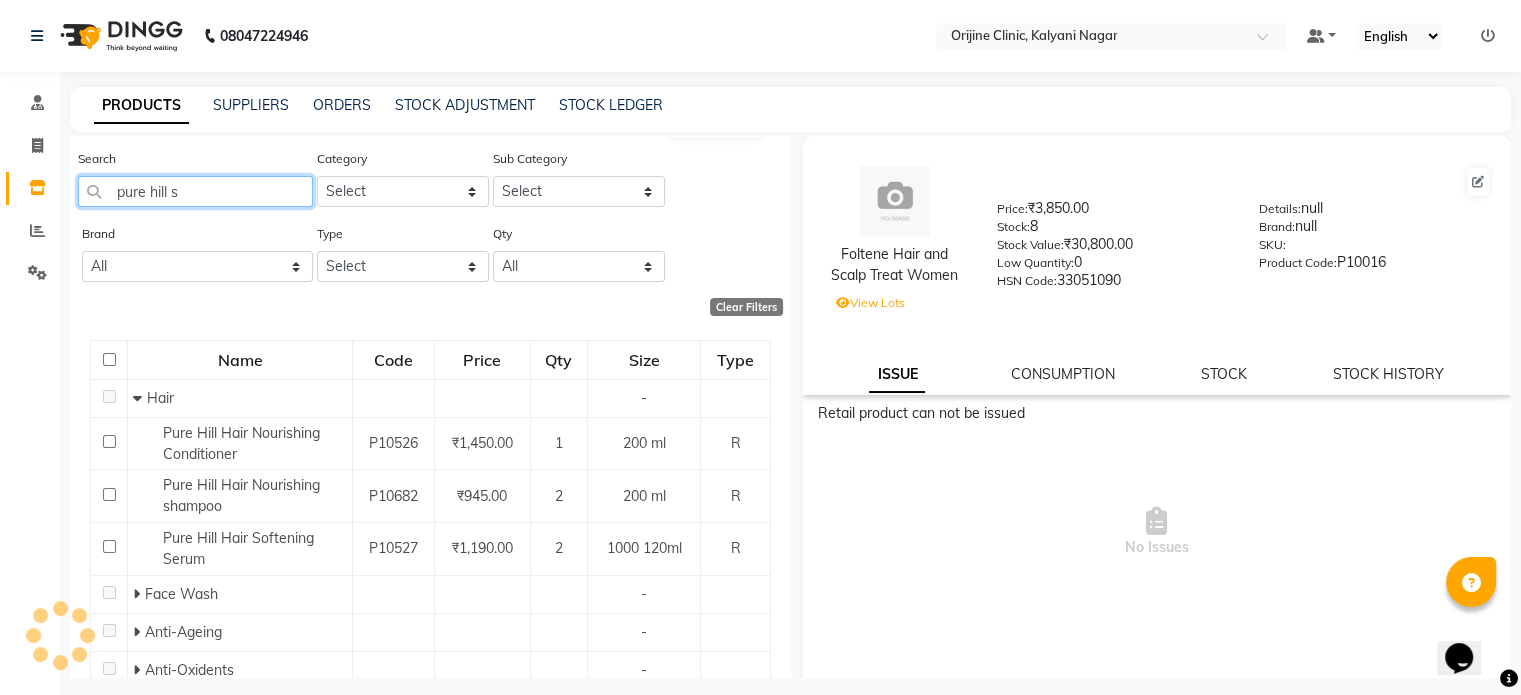 scroll, scrollTop: 0, scrollLeft: 0, axis: both 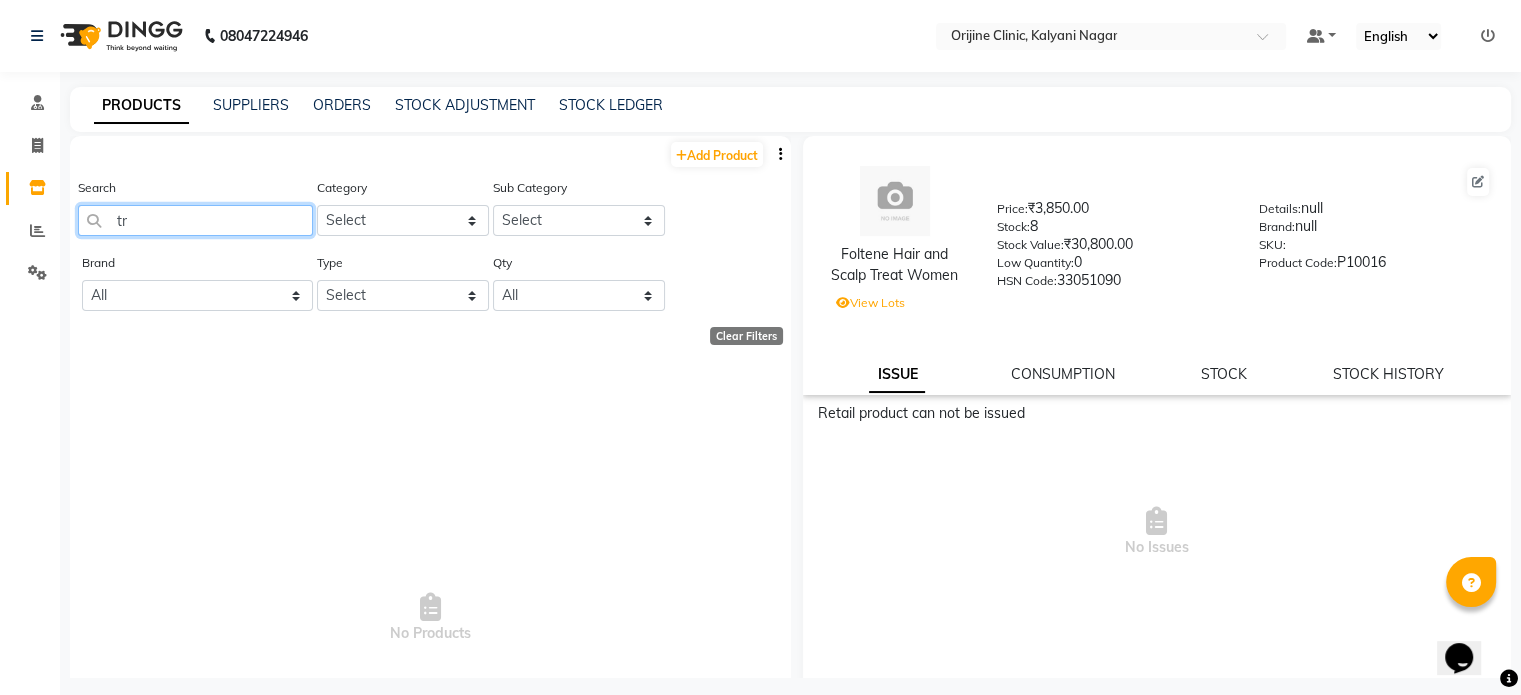 type on "t" 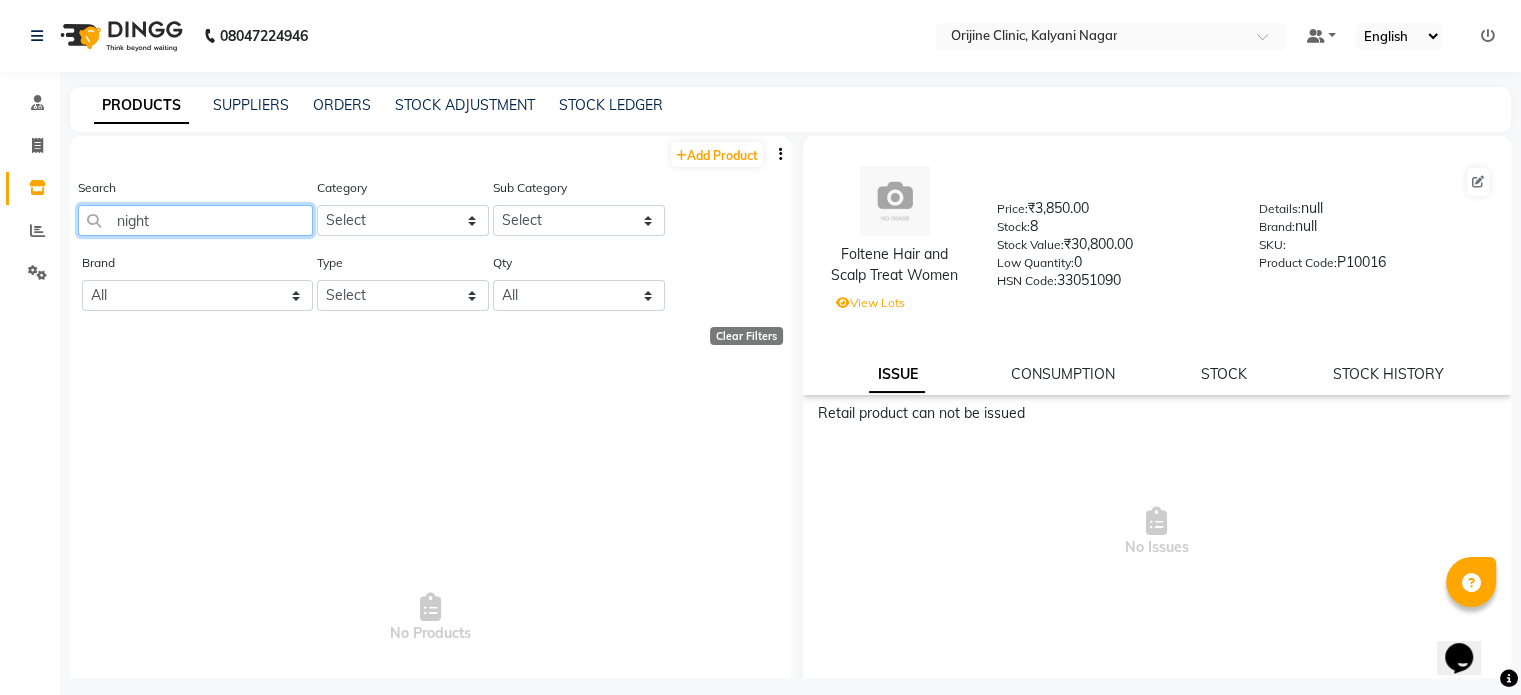 type on "night r" 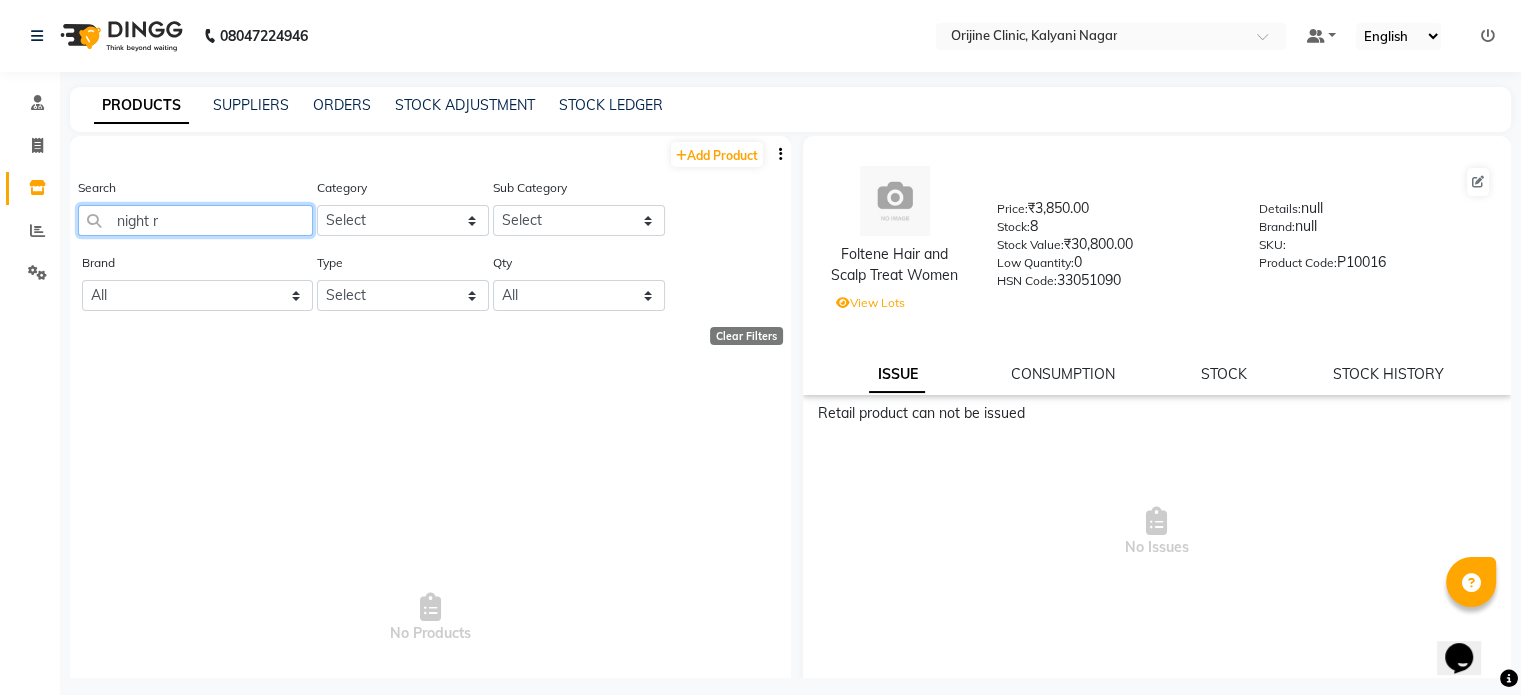 select on "100" 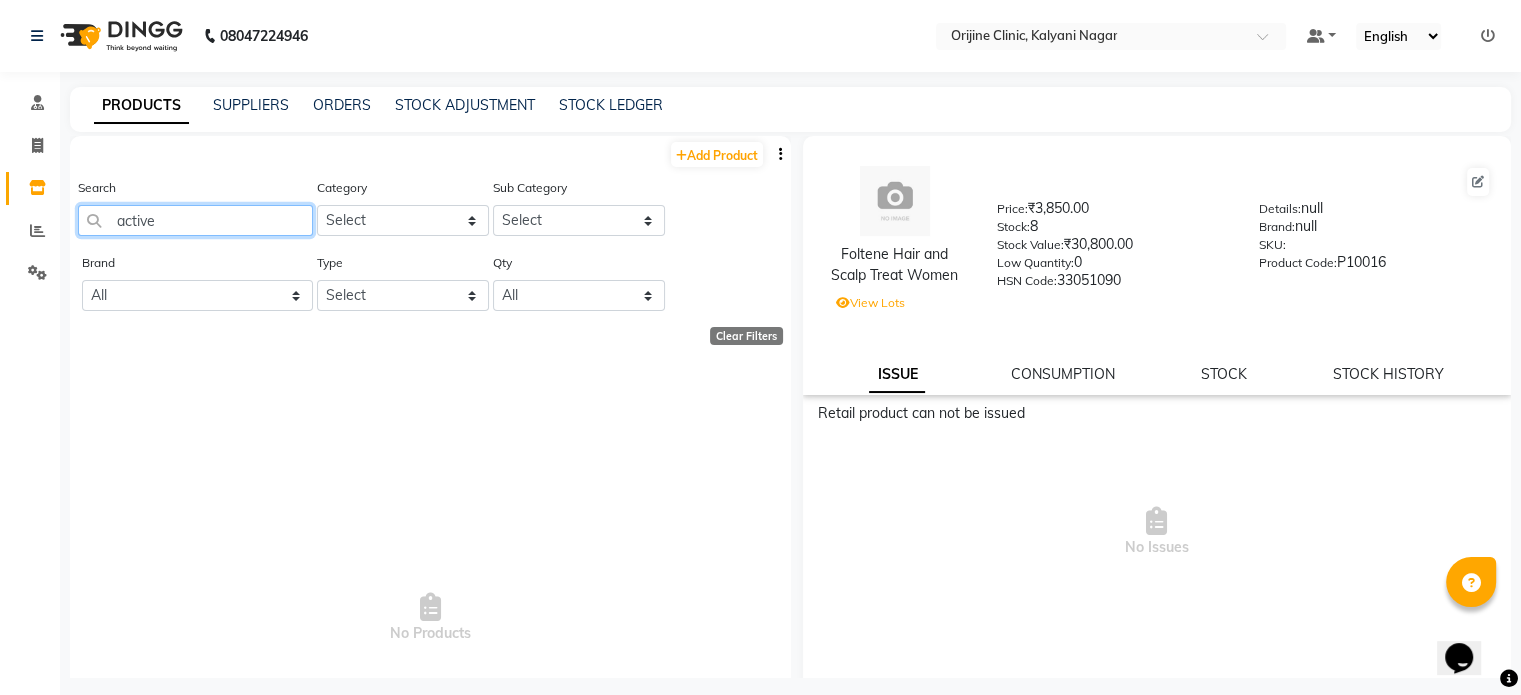 type on "activ" 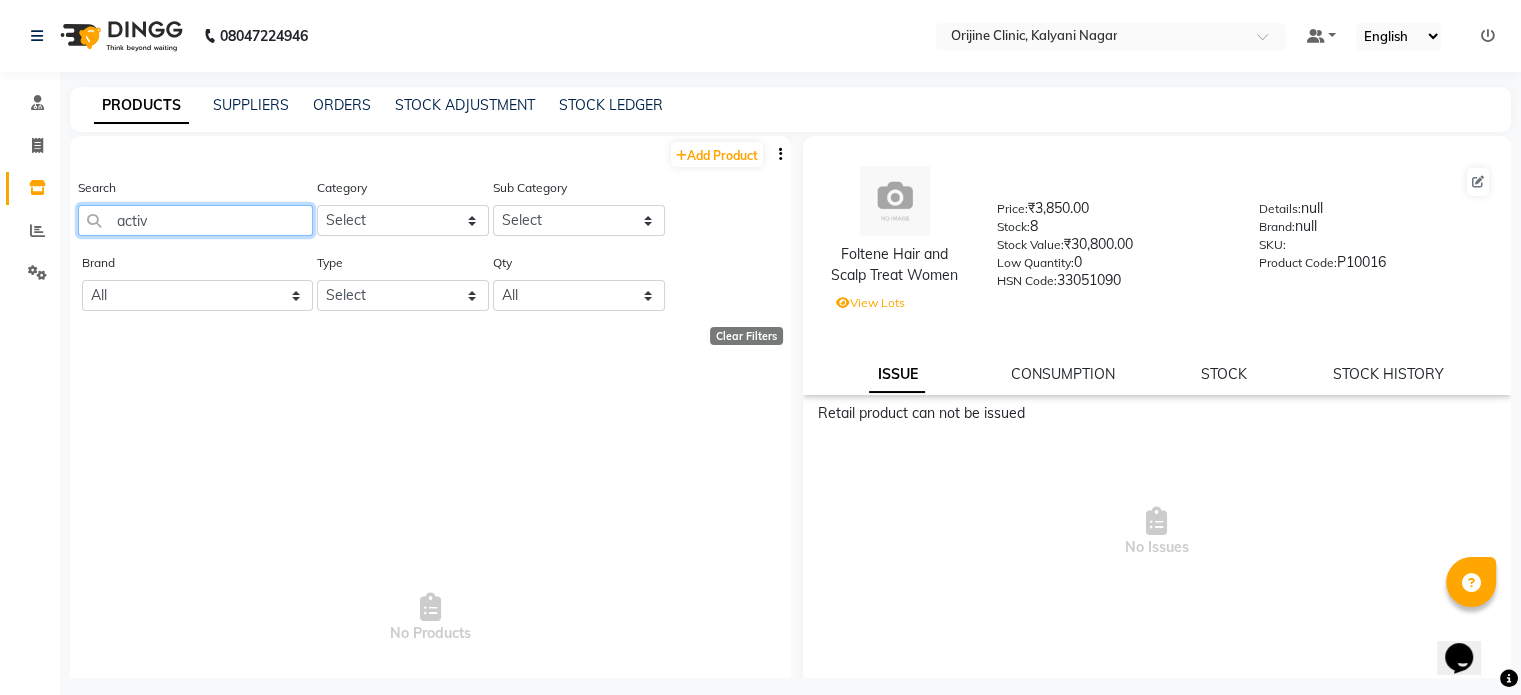 select on "100" 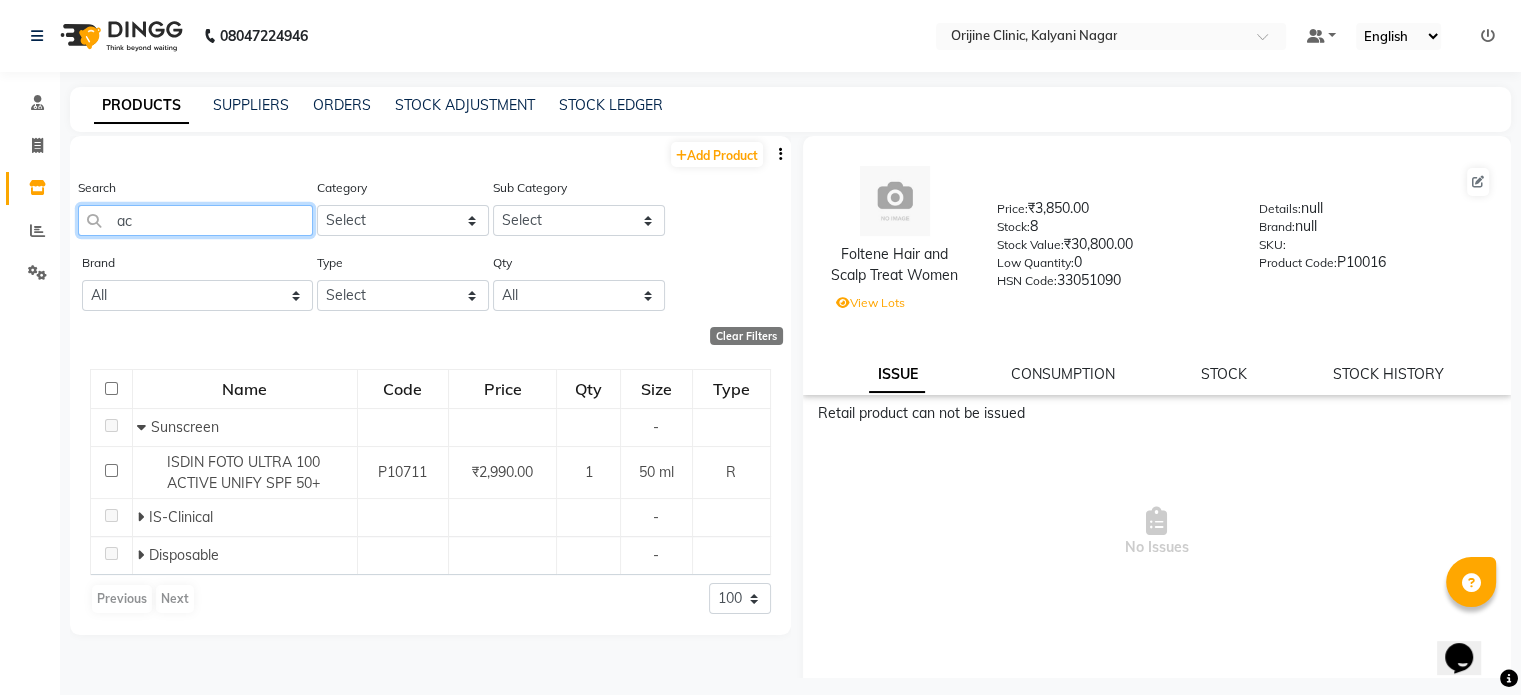 type on "a" 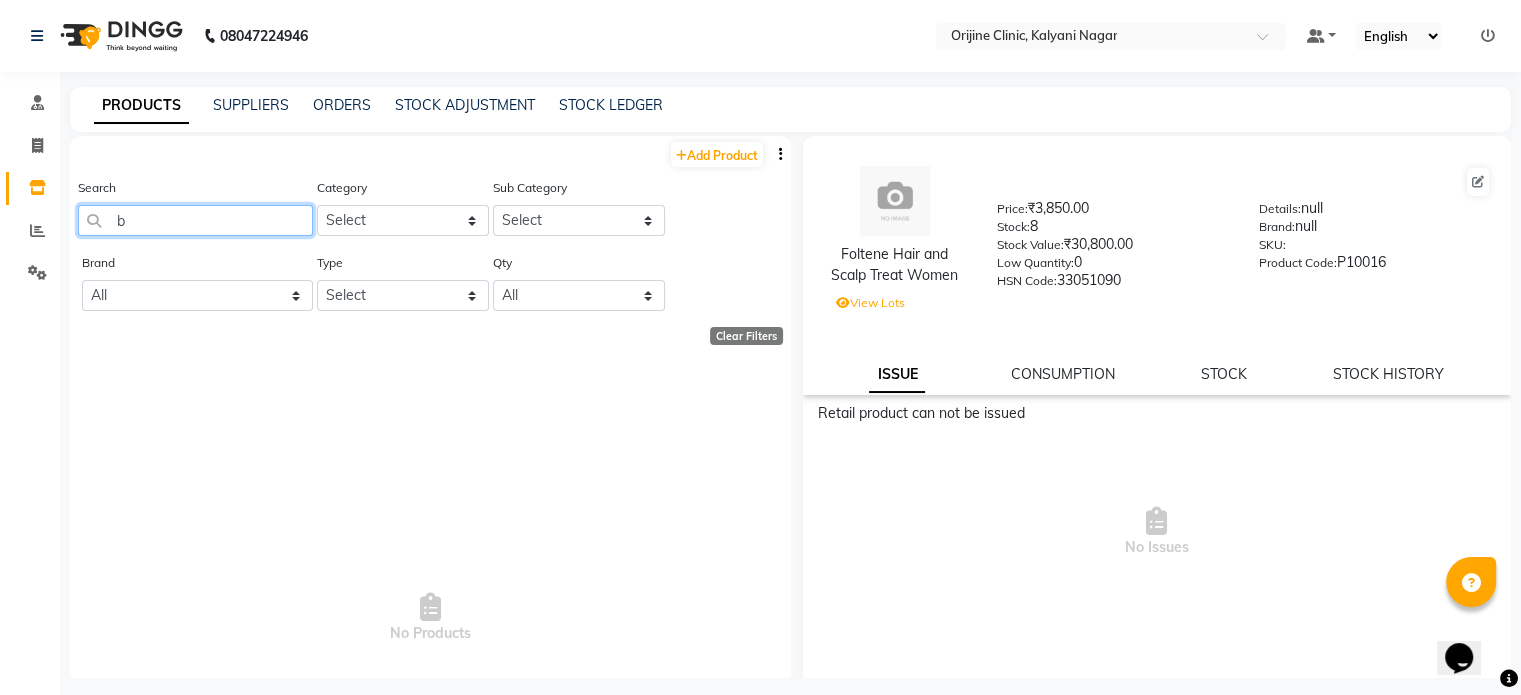 type on "b5" 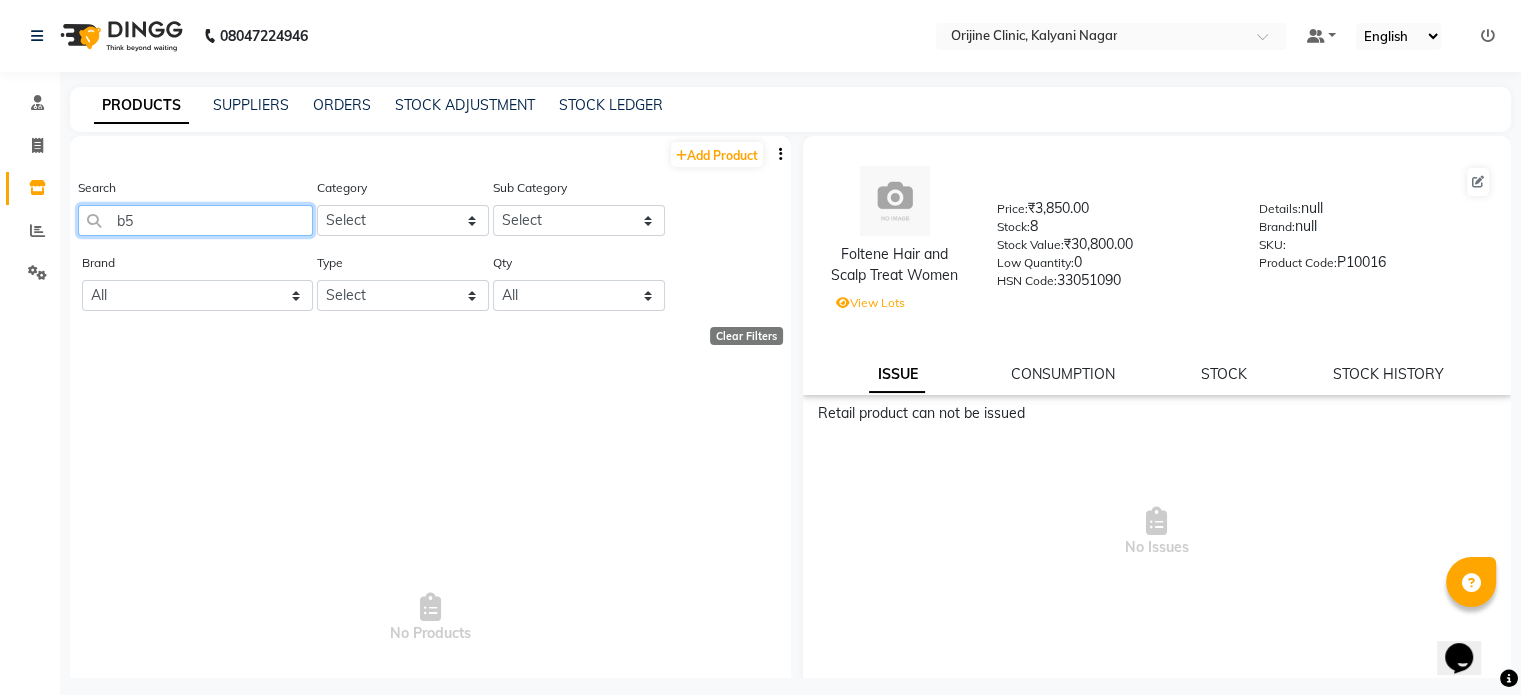 select on "100" 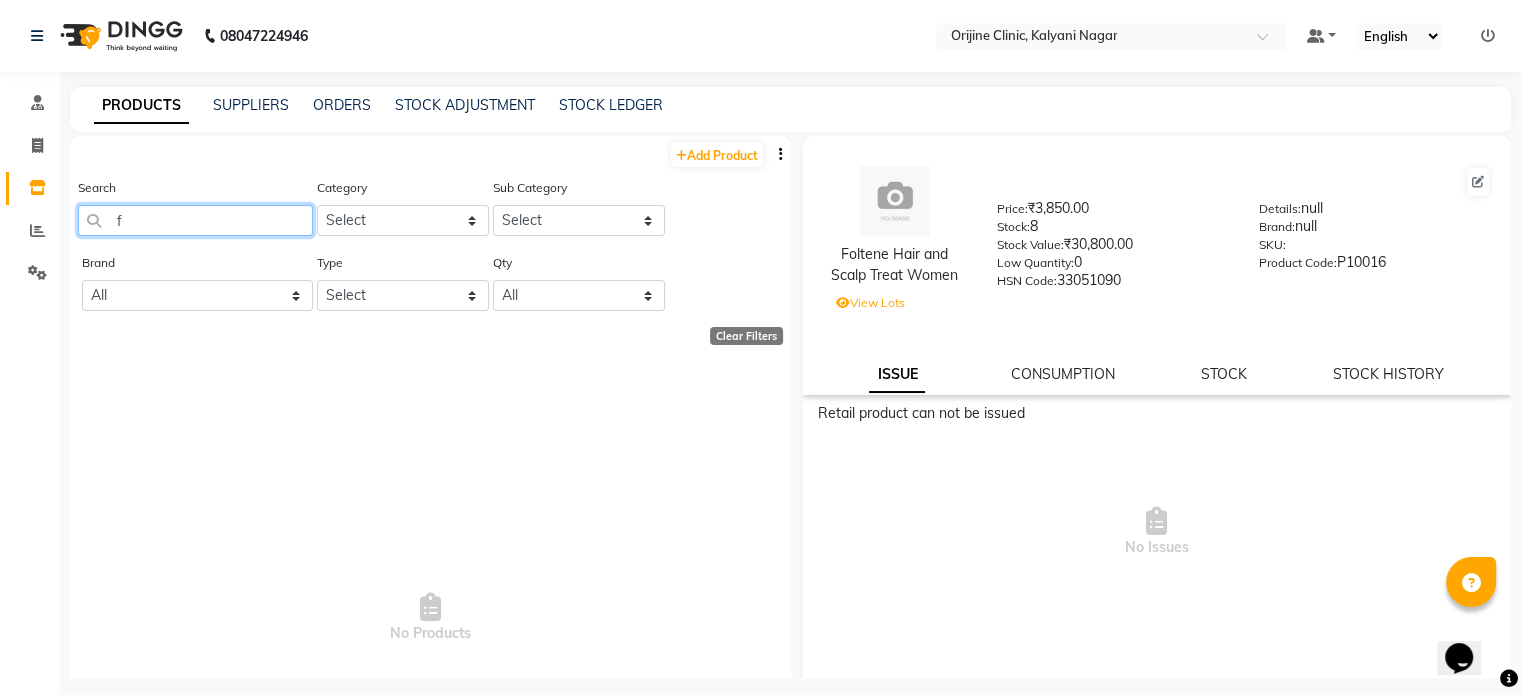 type on "f" 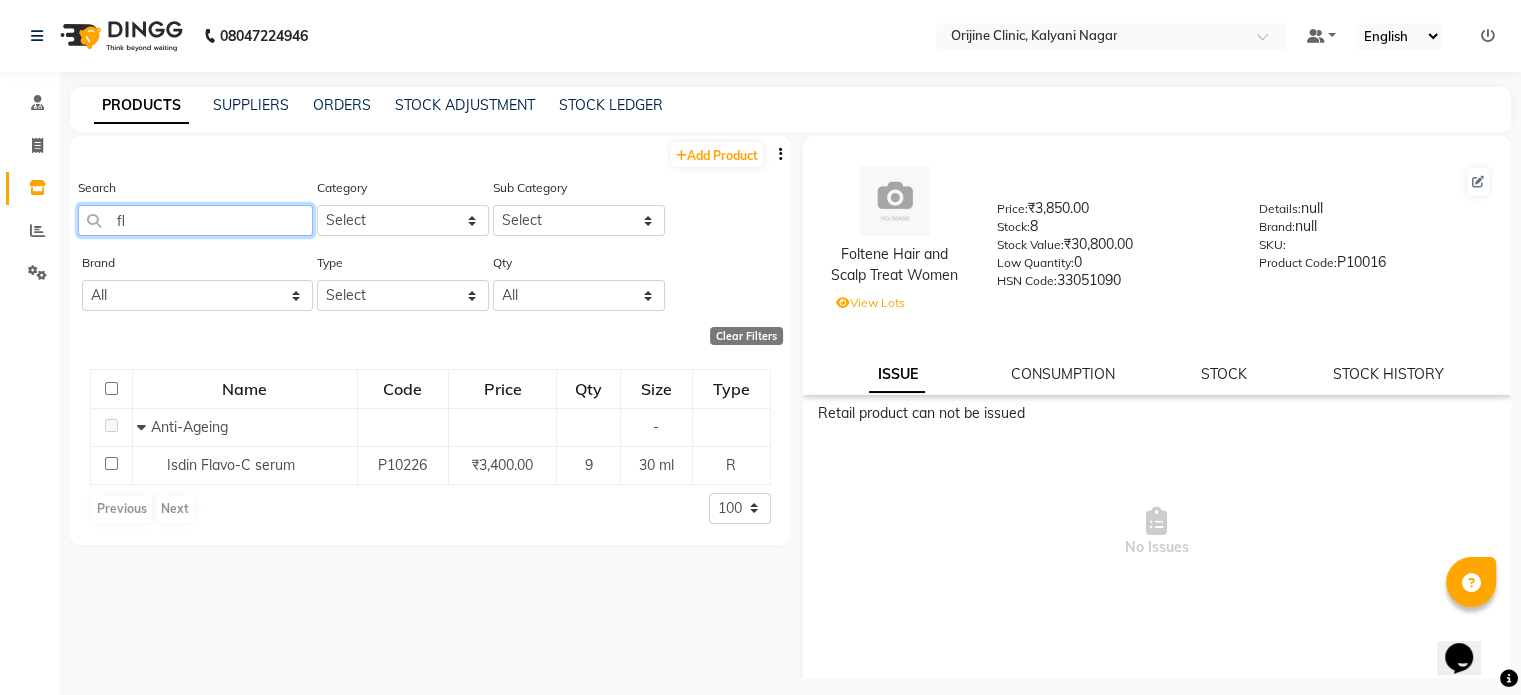 type on "f" 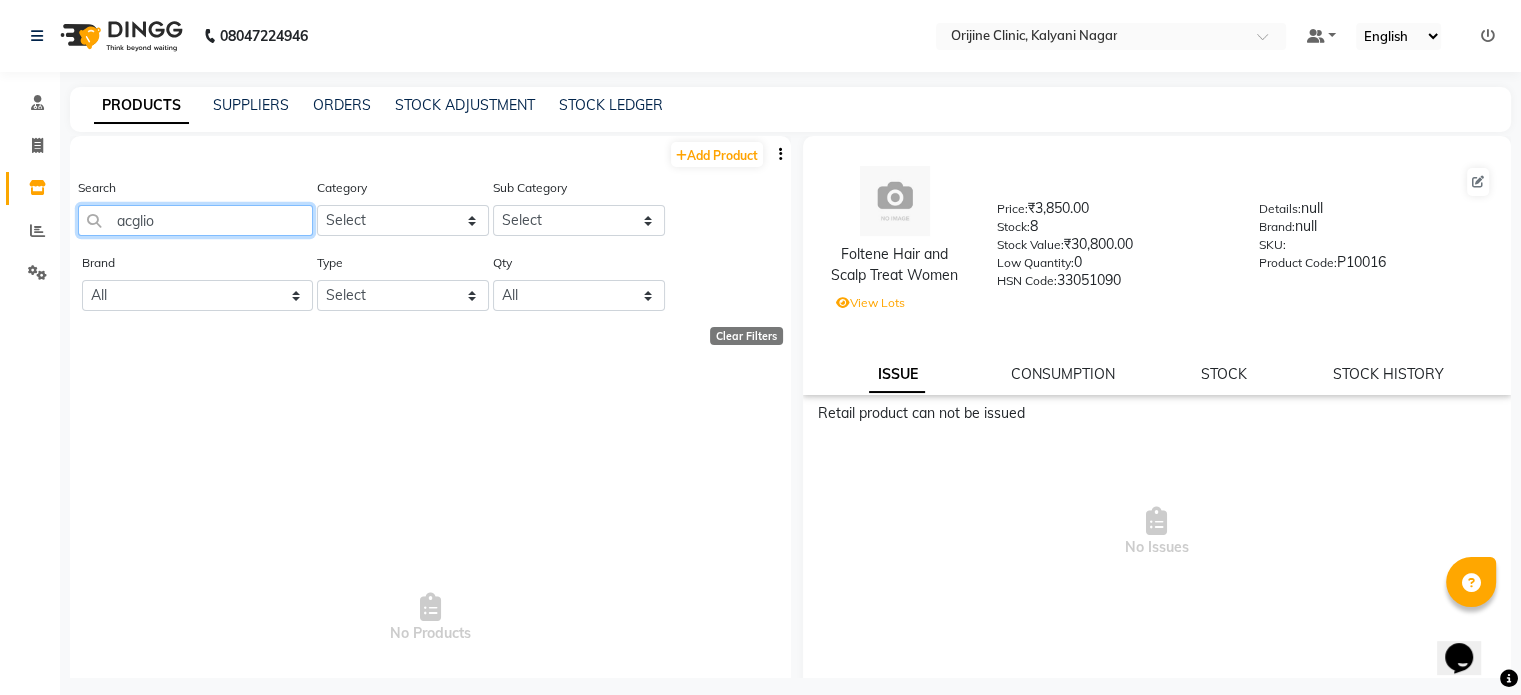 type on "acgli" 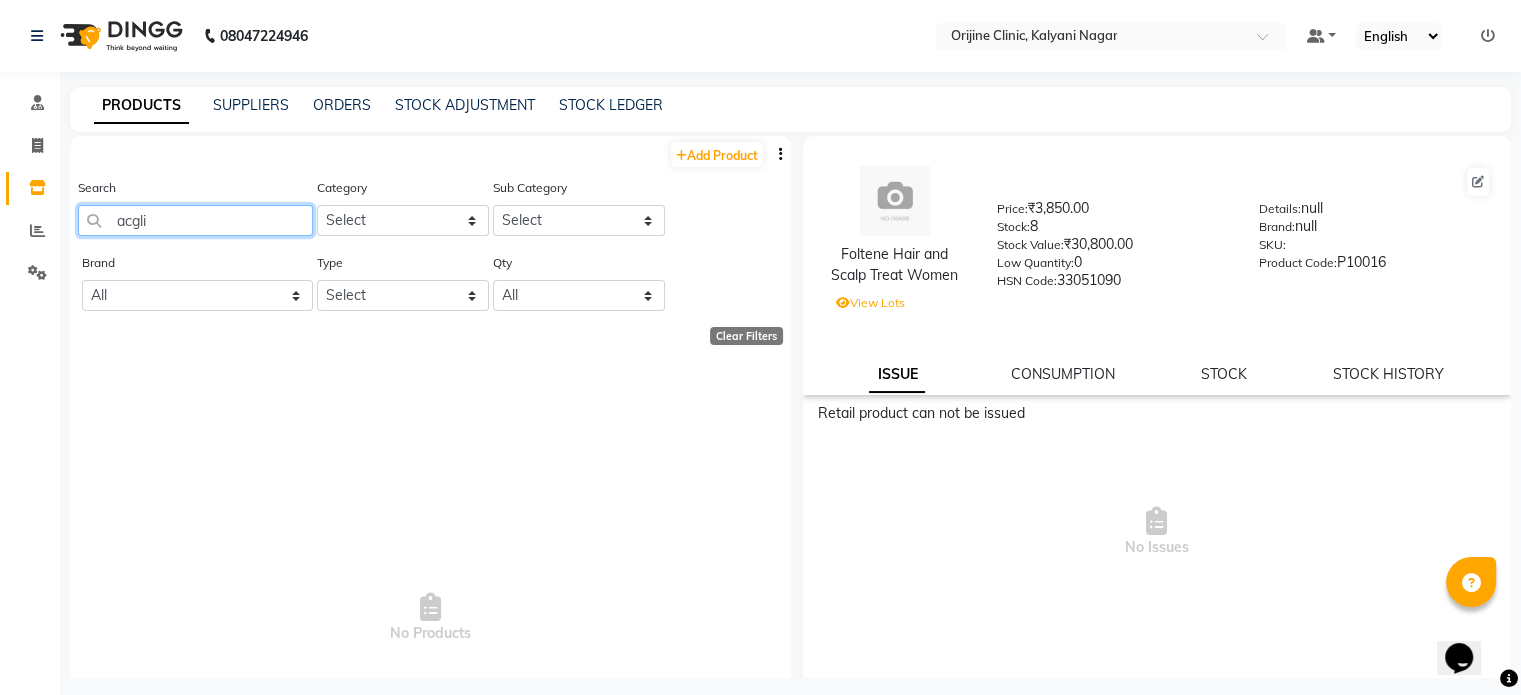select on "100" 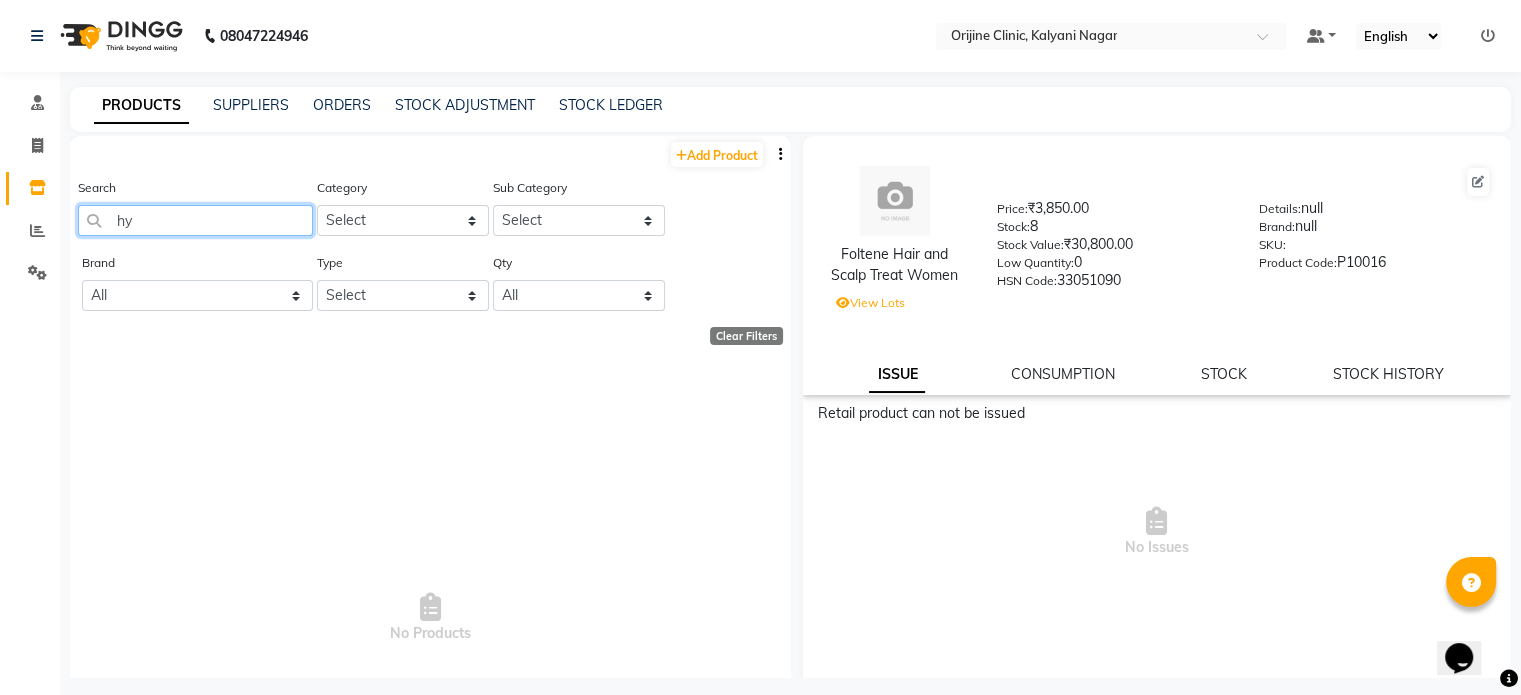 type on "h" 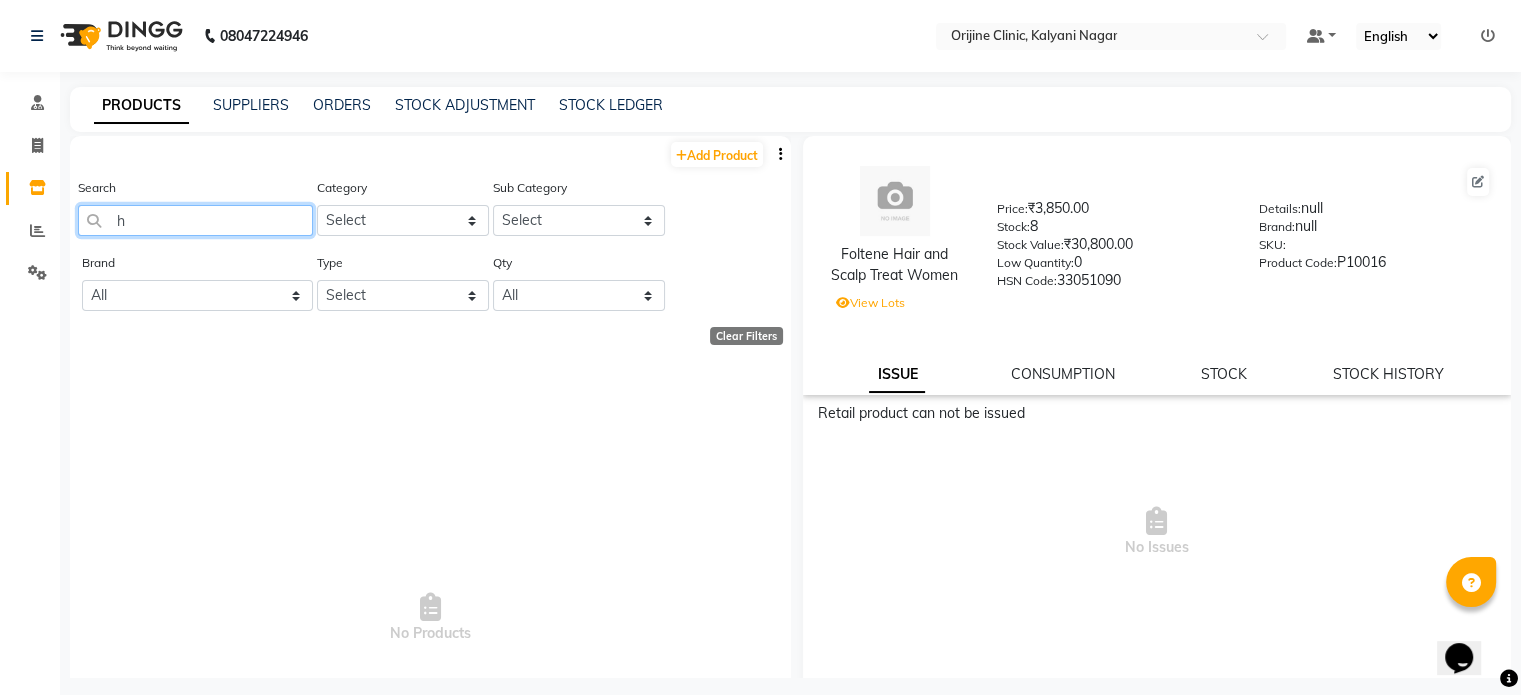 type 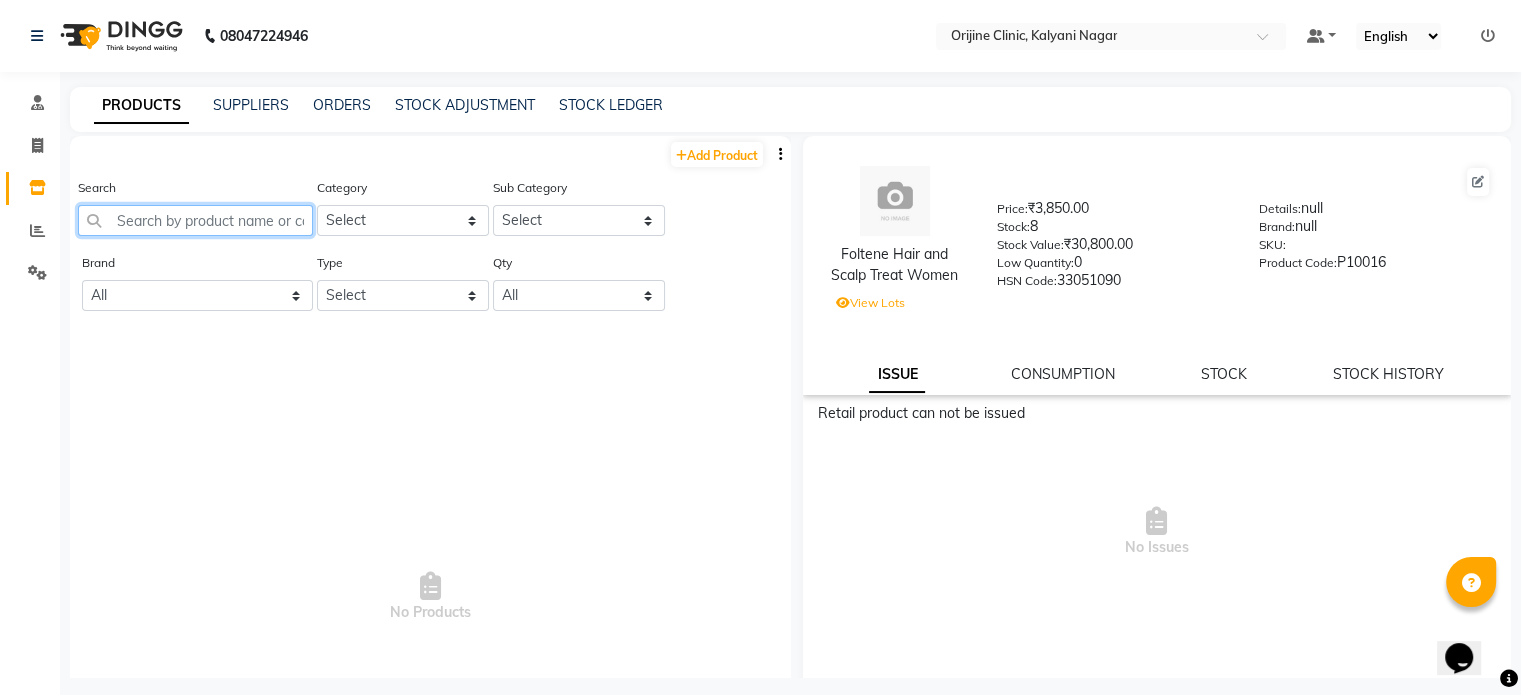 select on "100" 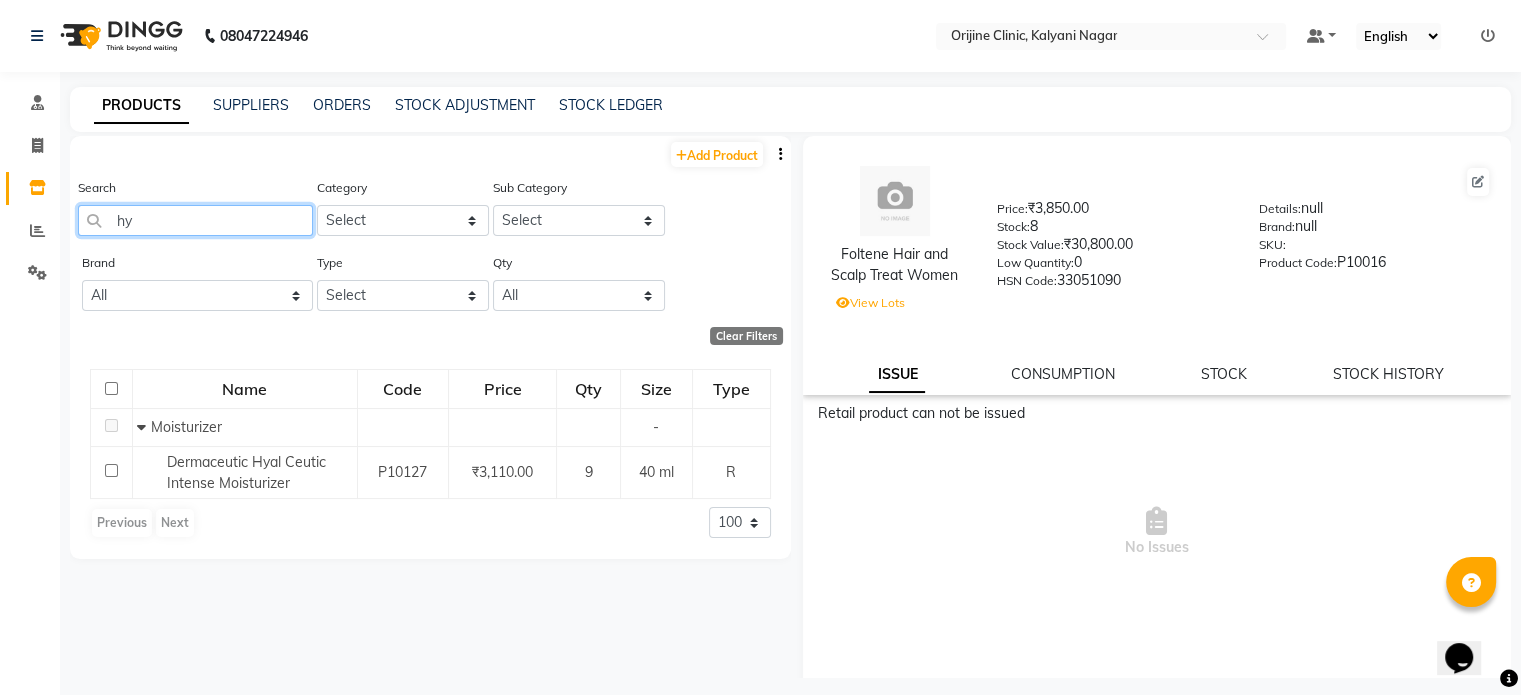 type on "h" 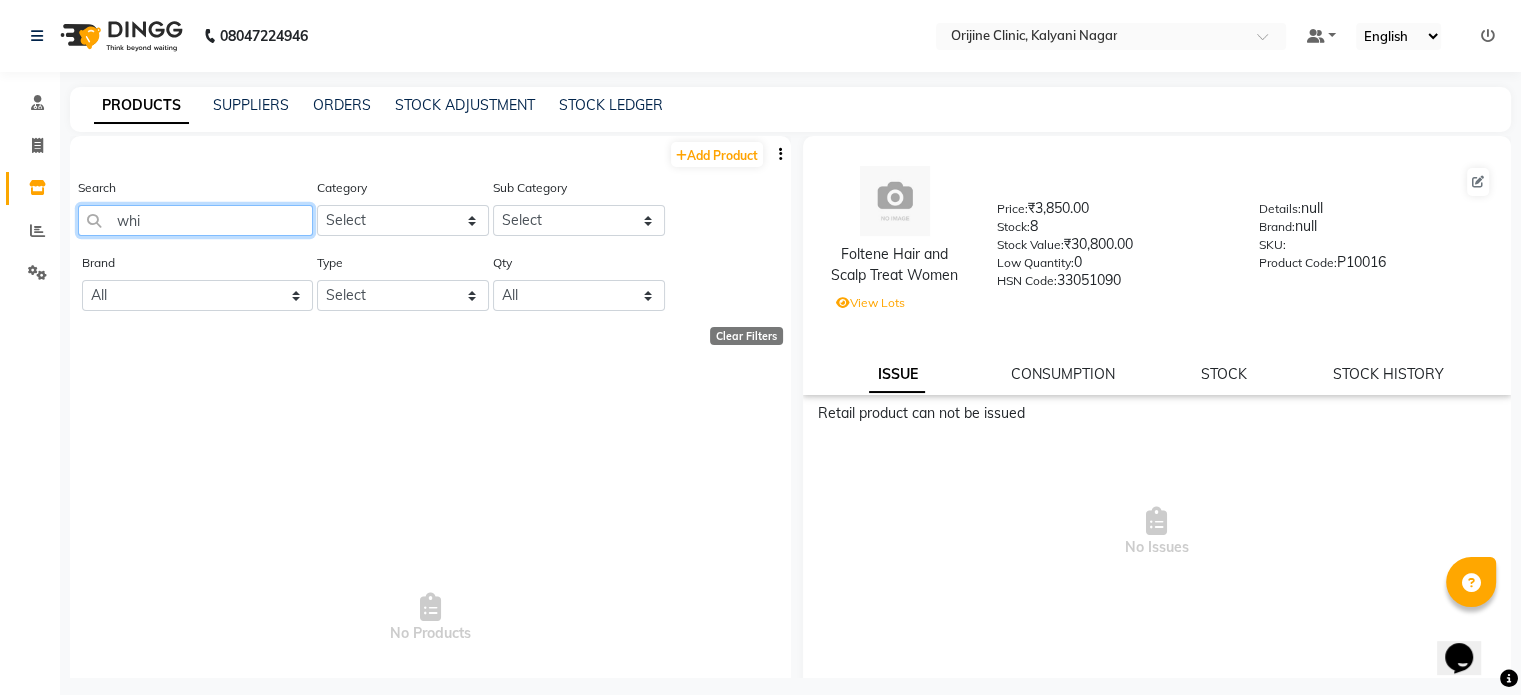 type on "wh" 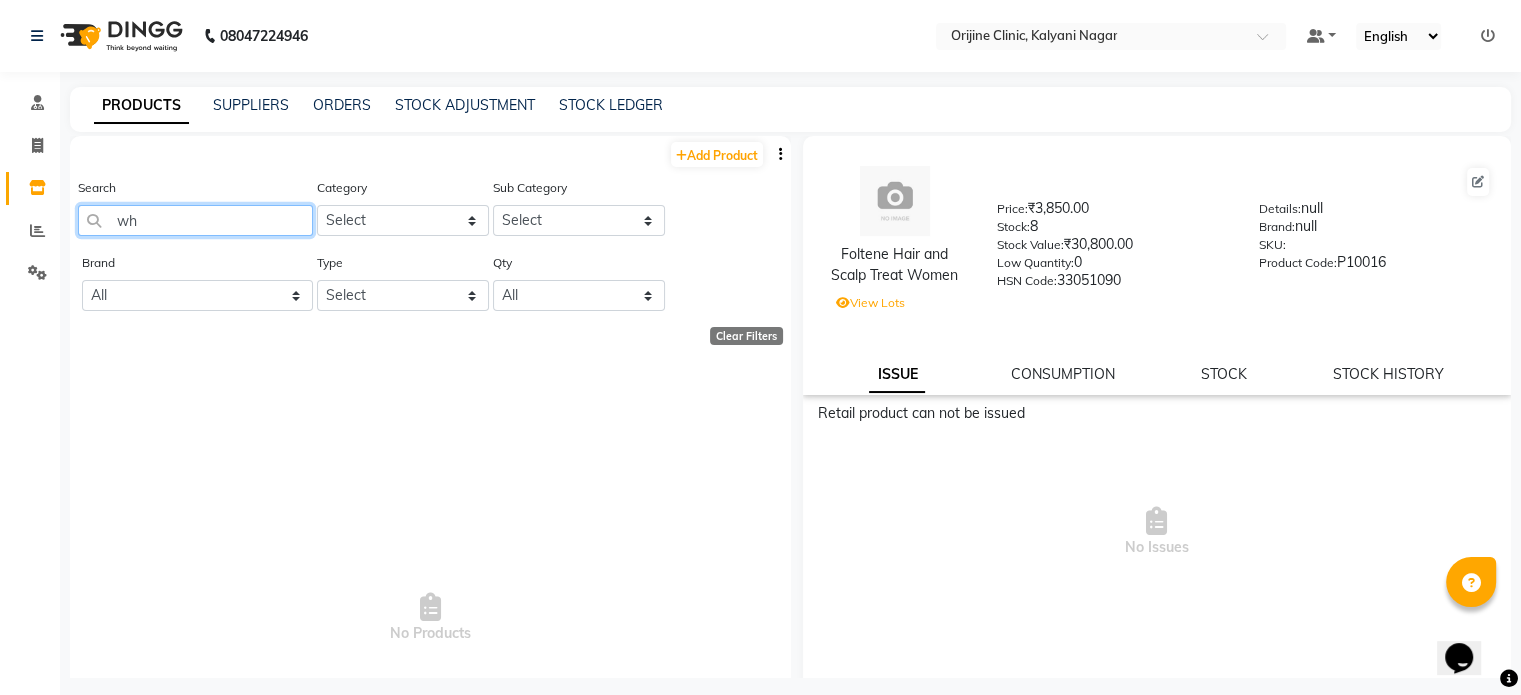 select on "100" 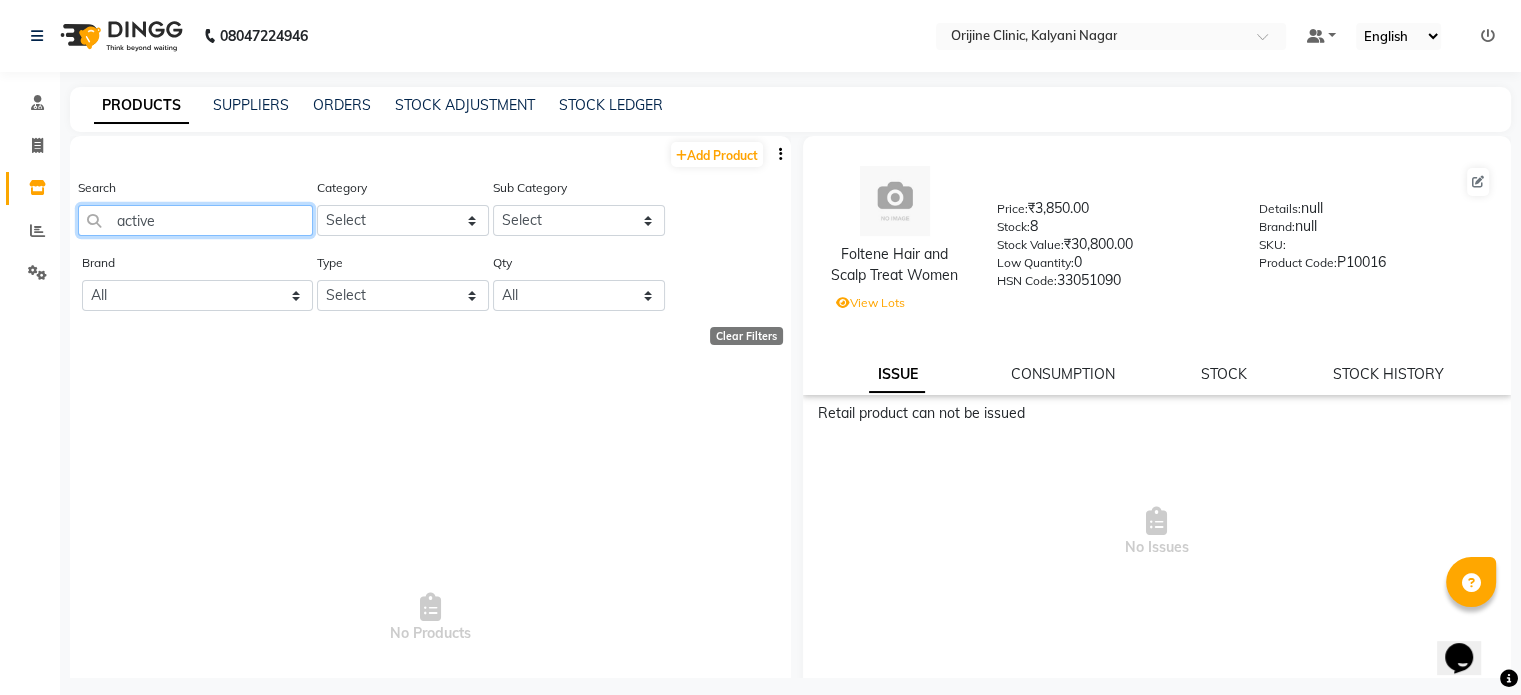 type on "active" 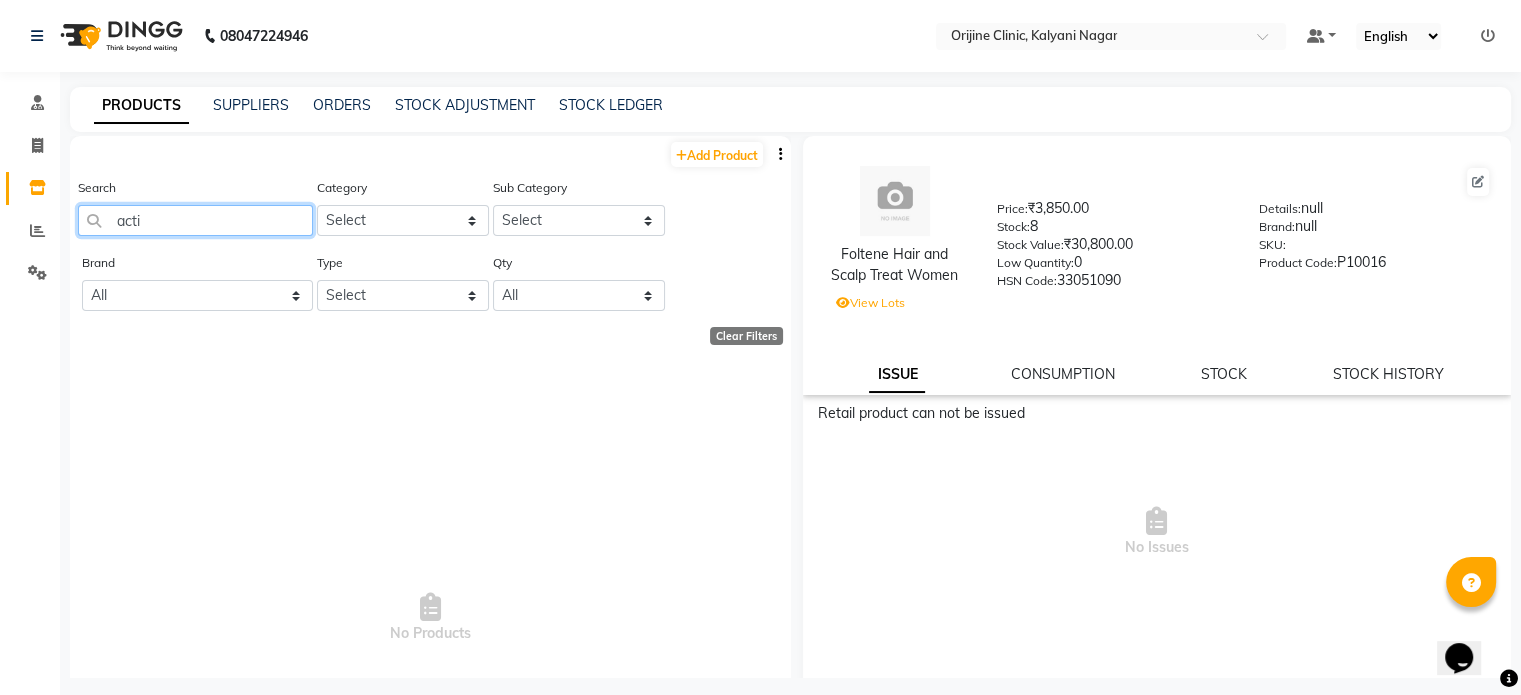 type on "acti" 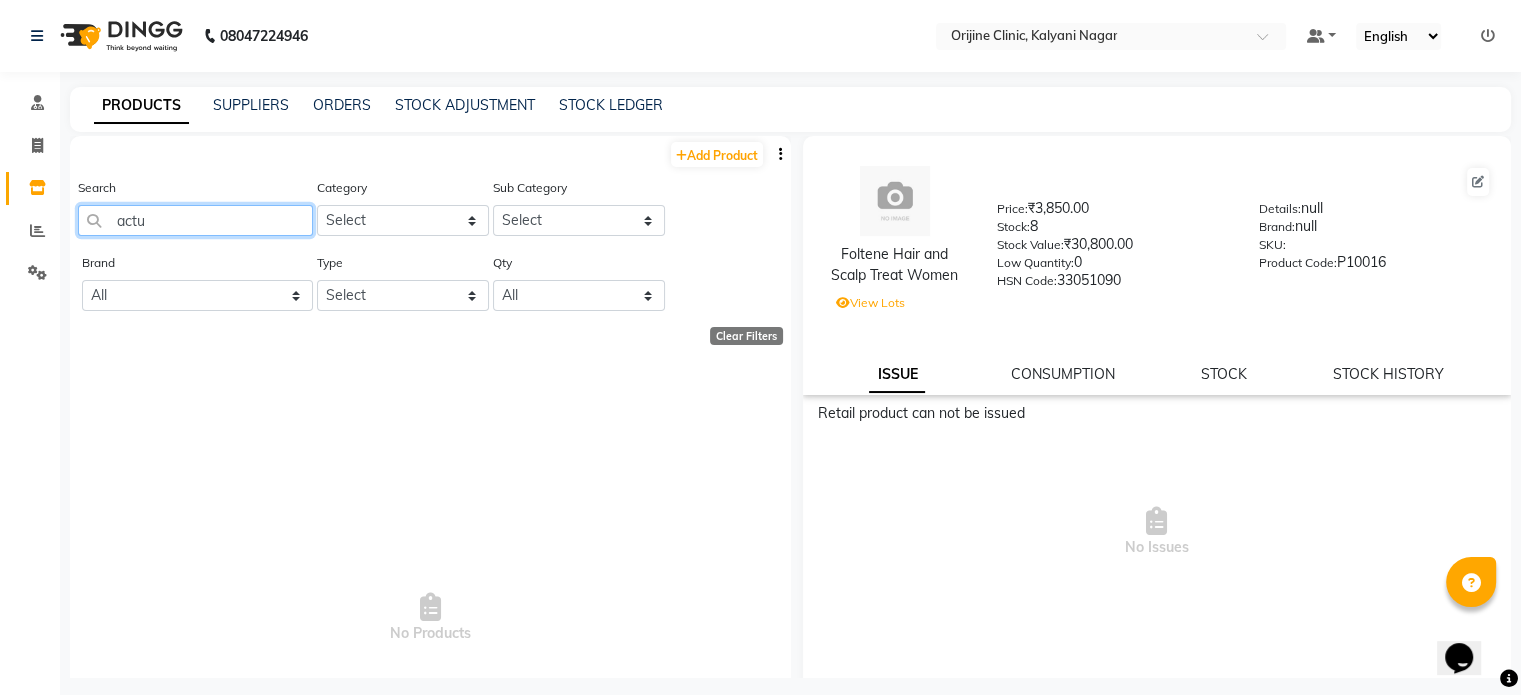 type on "act" 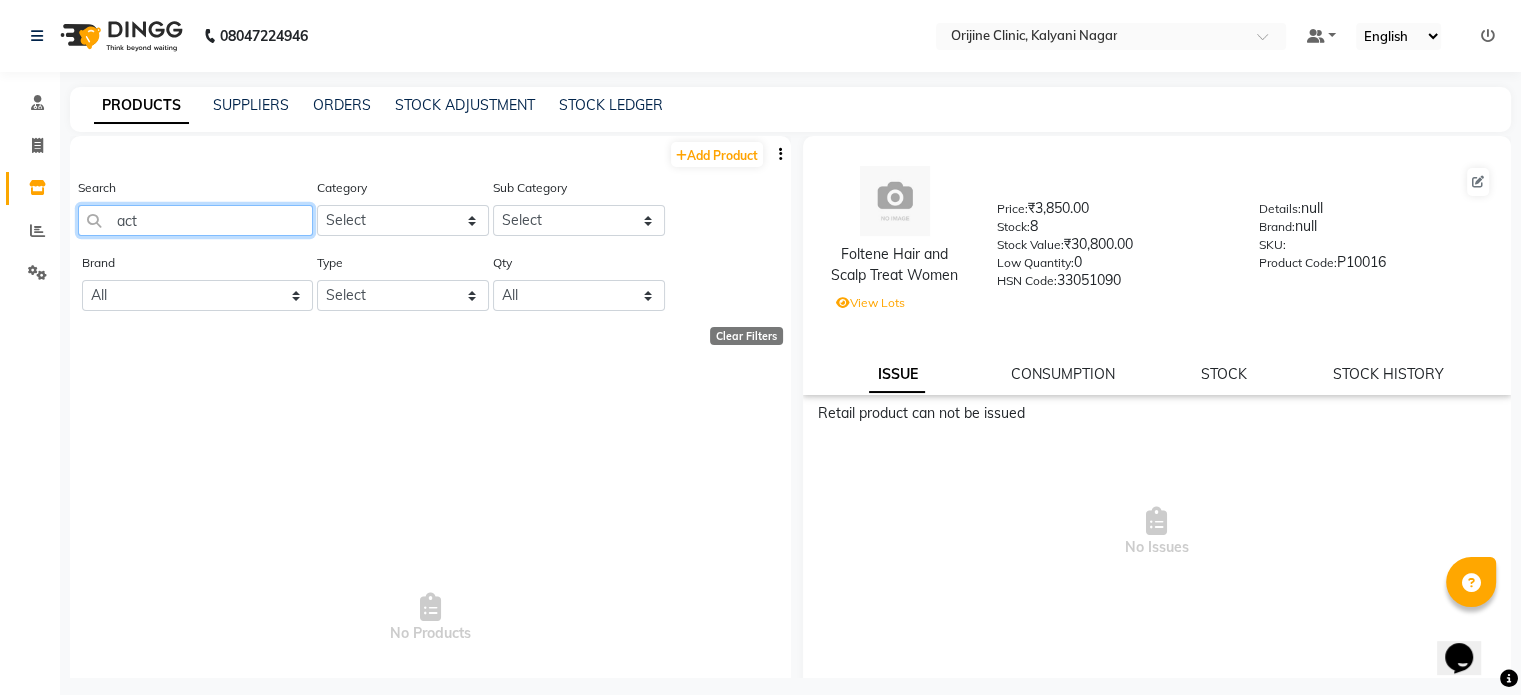 select on "100" 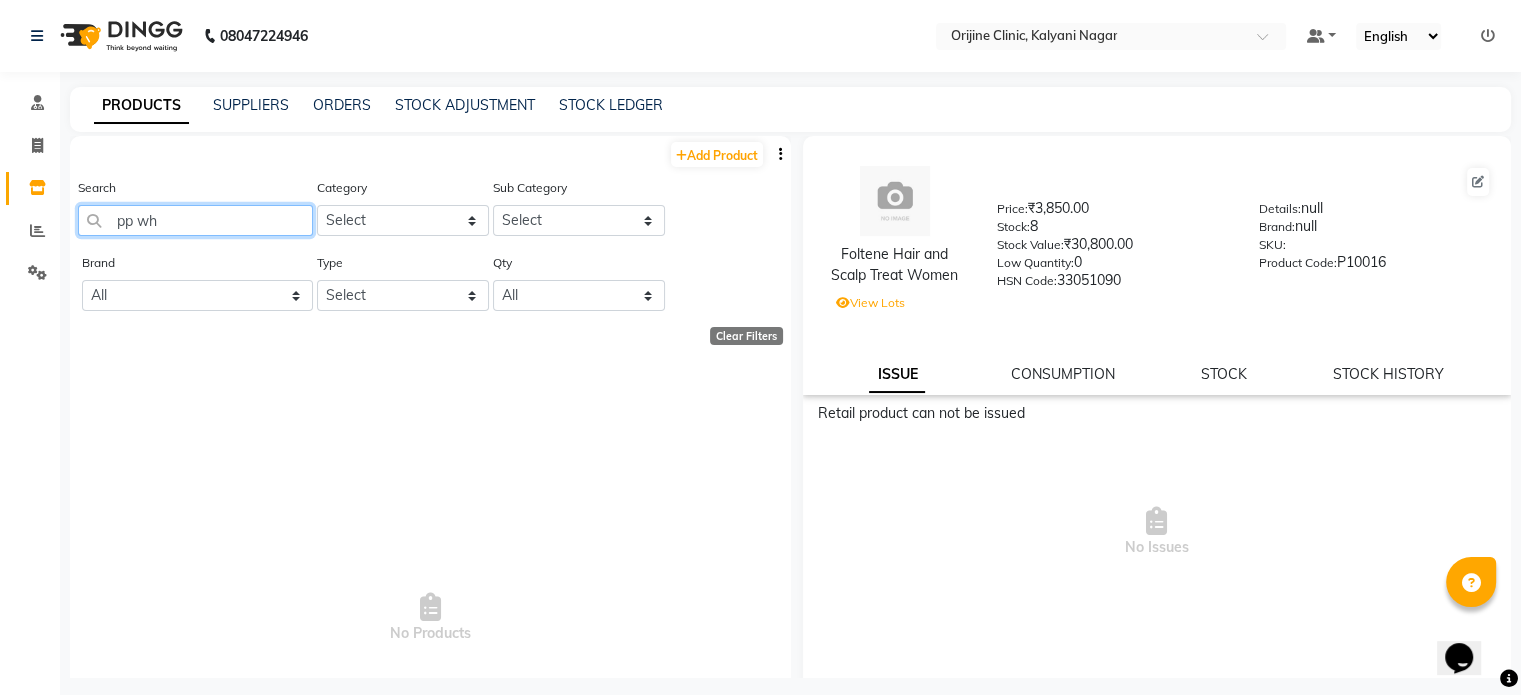 type on "pp whi" 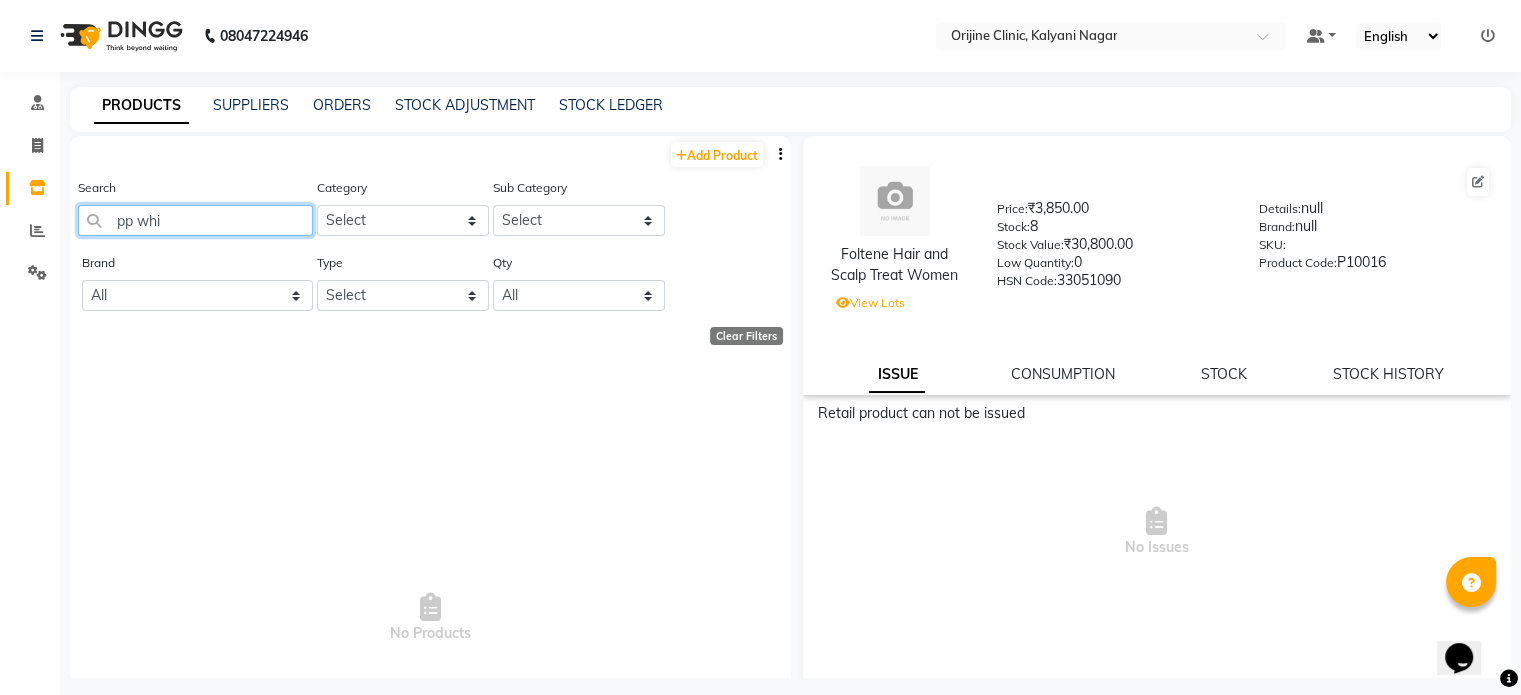 select on "100" 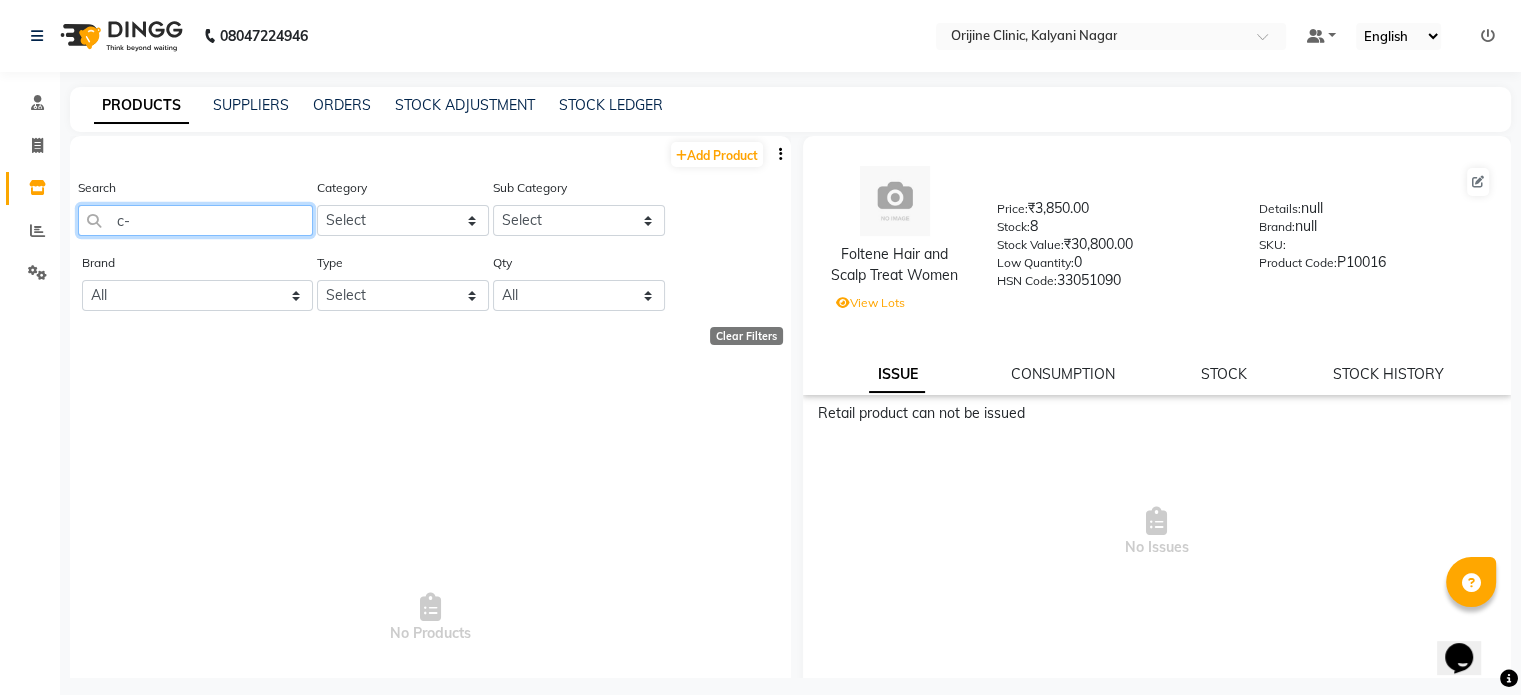 type on "c" 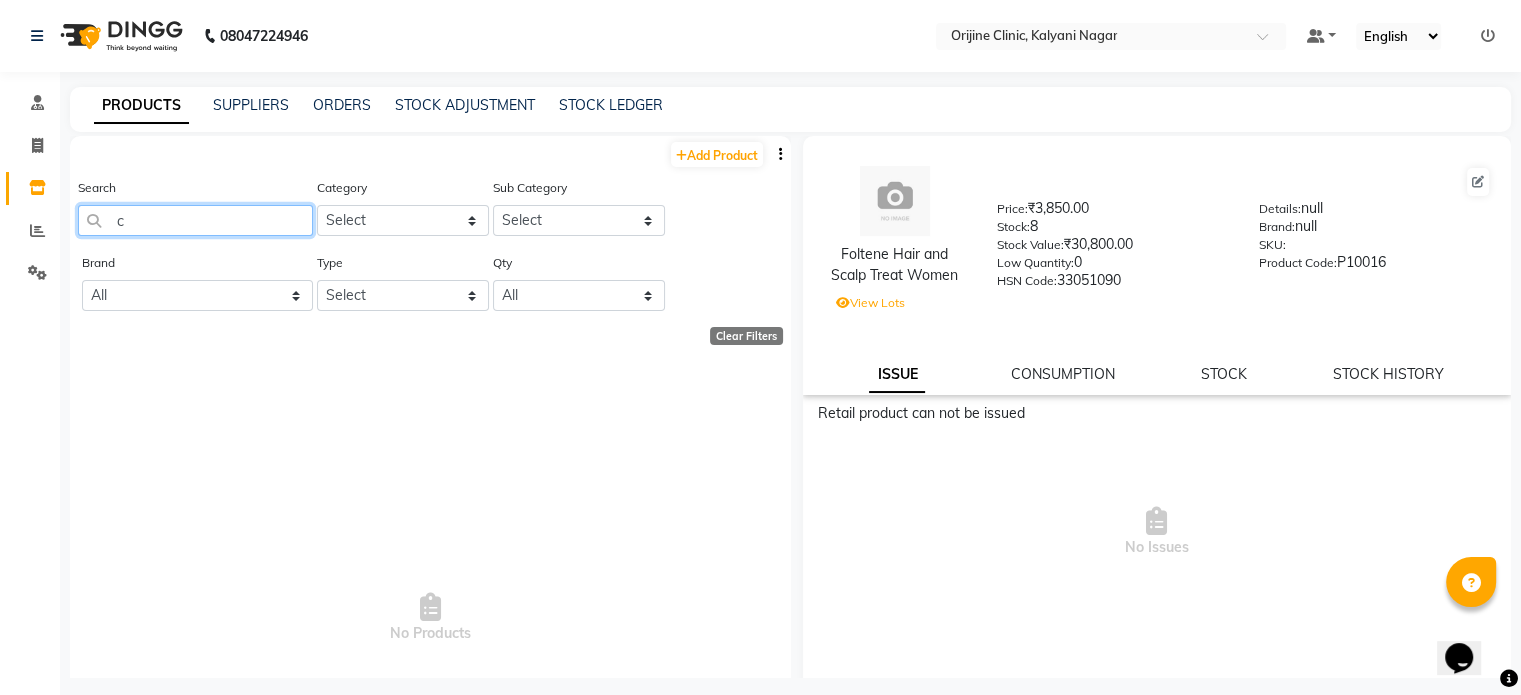 type 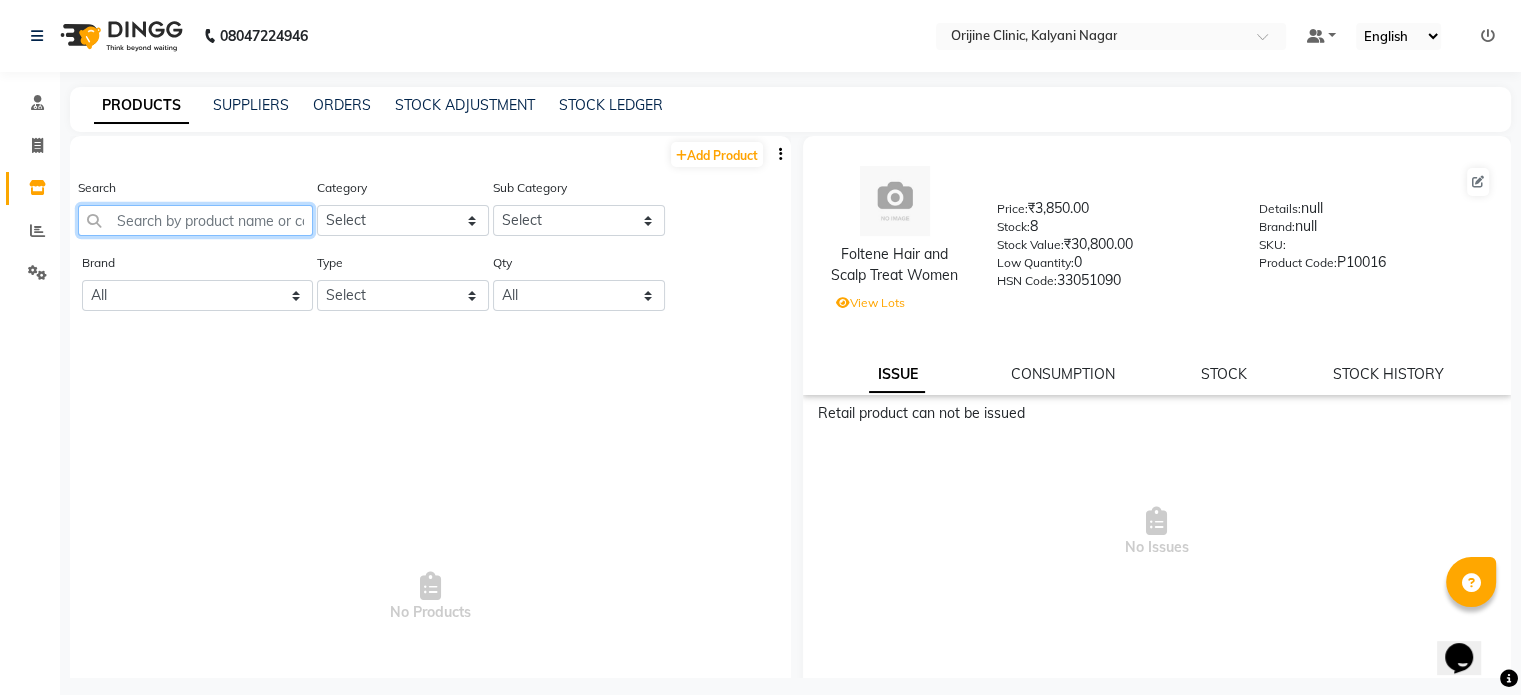 select on "100" 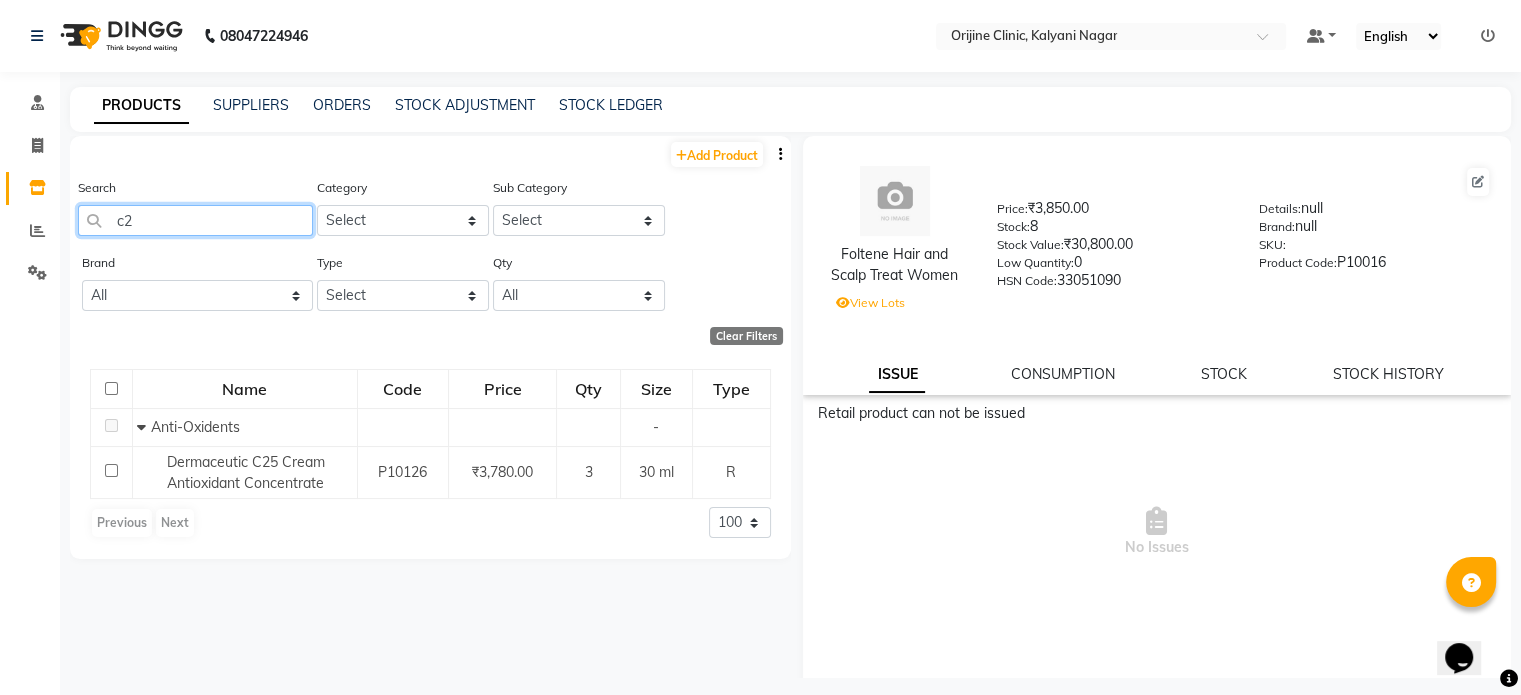 type on "c" 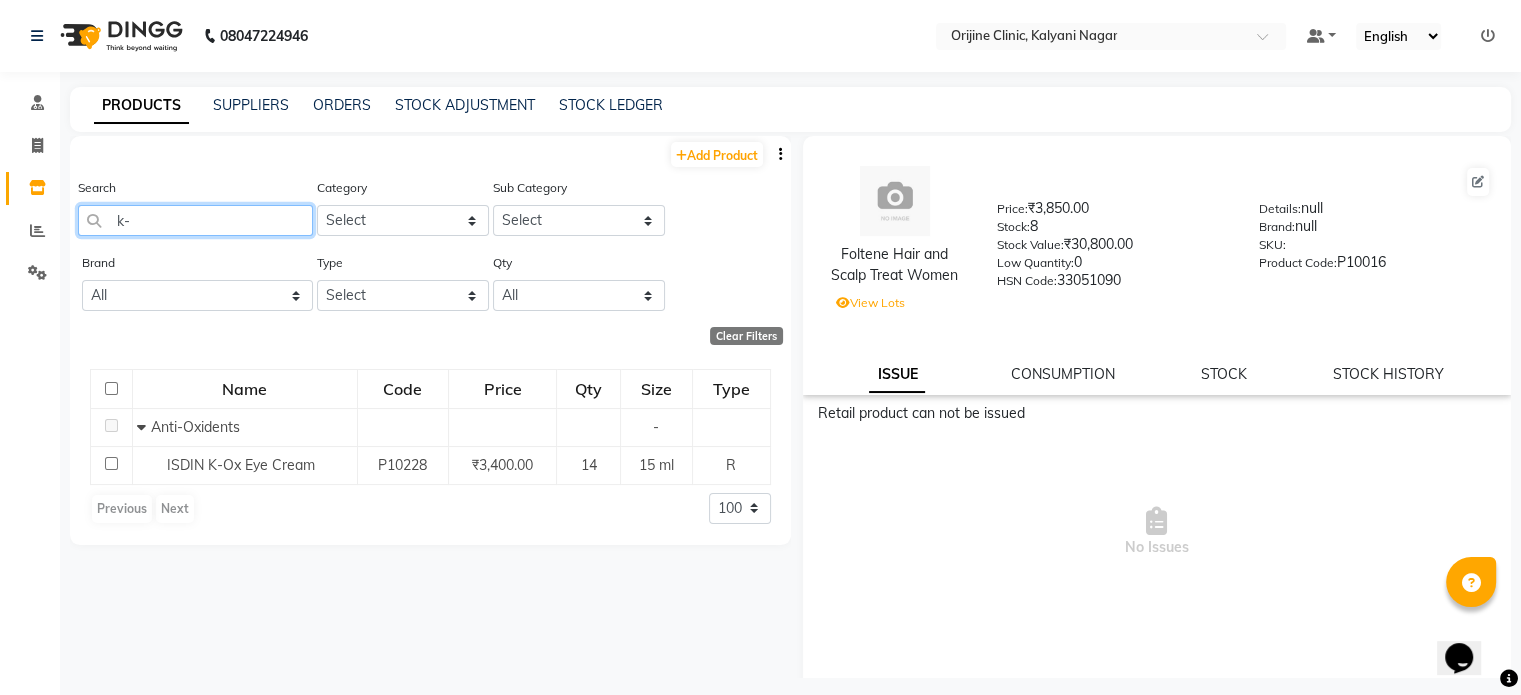 type on "k" 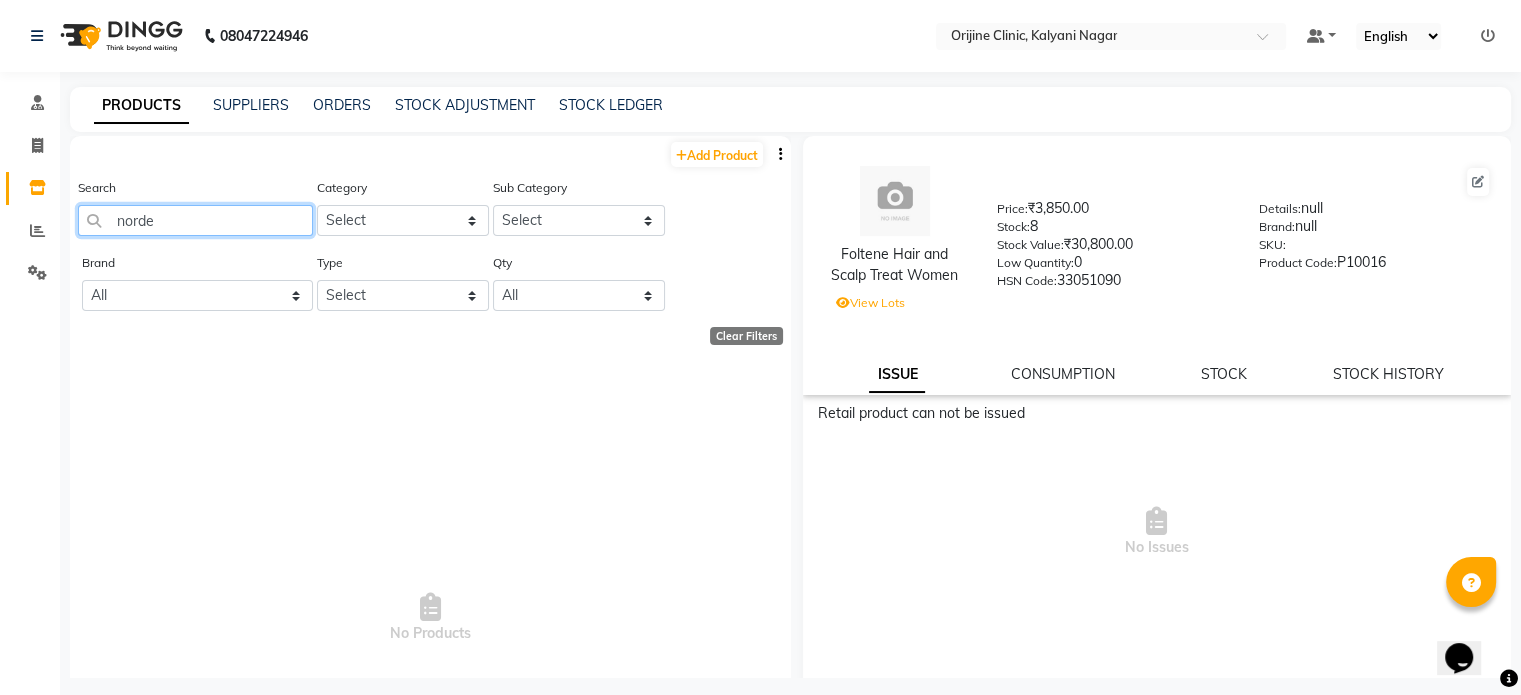 type on "norden" 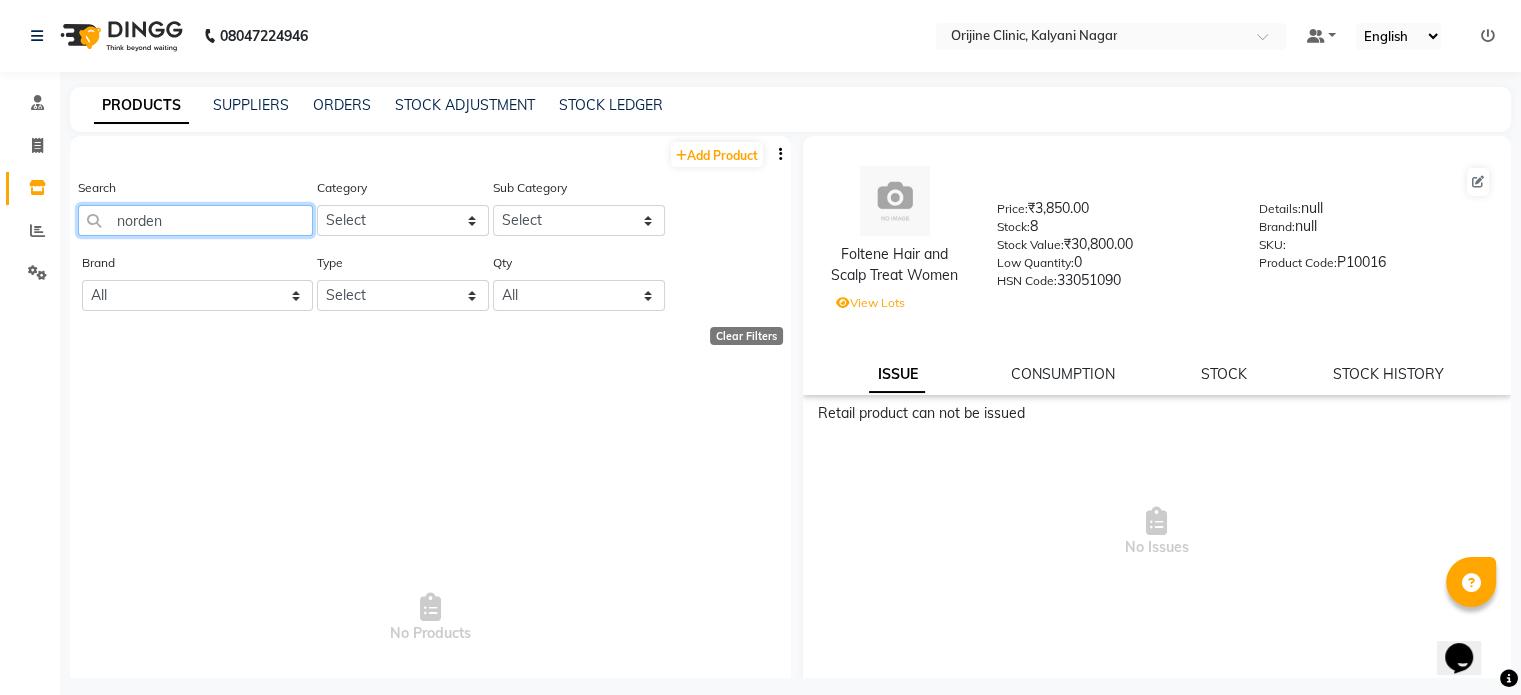 select on "100" 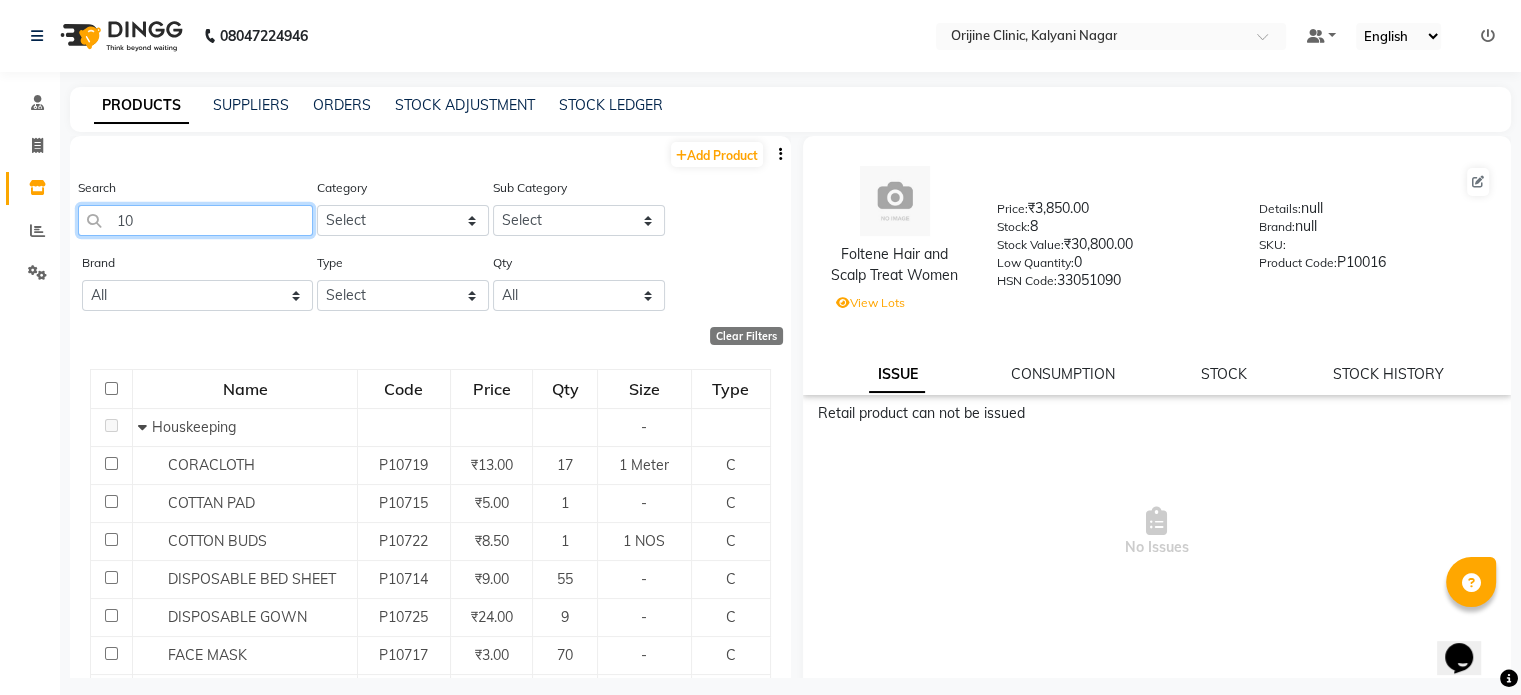 type on "1" 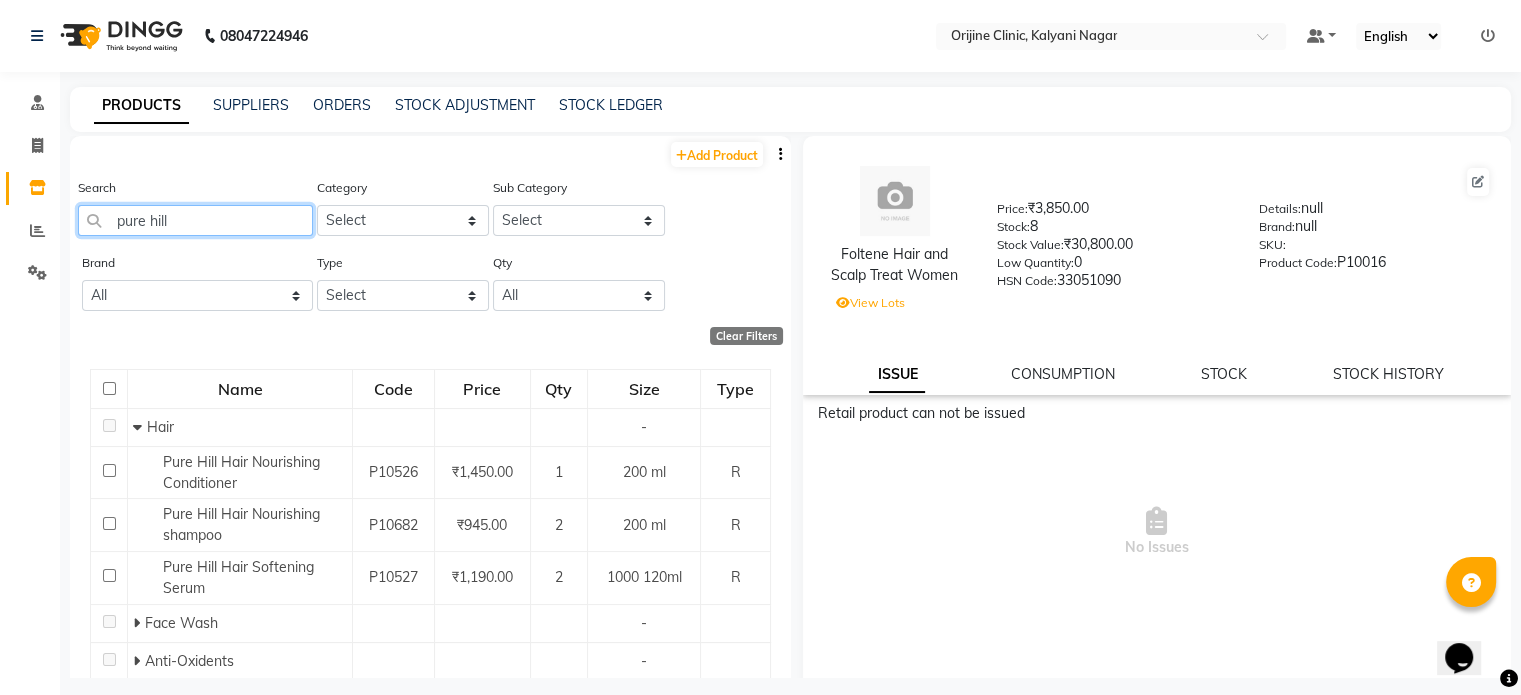 scroll, scrollTop: 100, scrollLeft: 0, axis: vertical 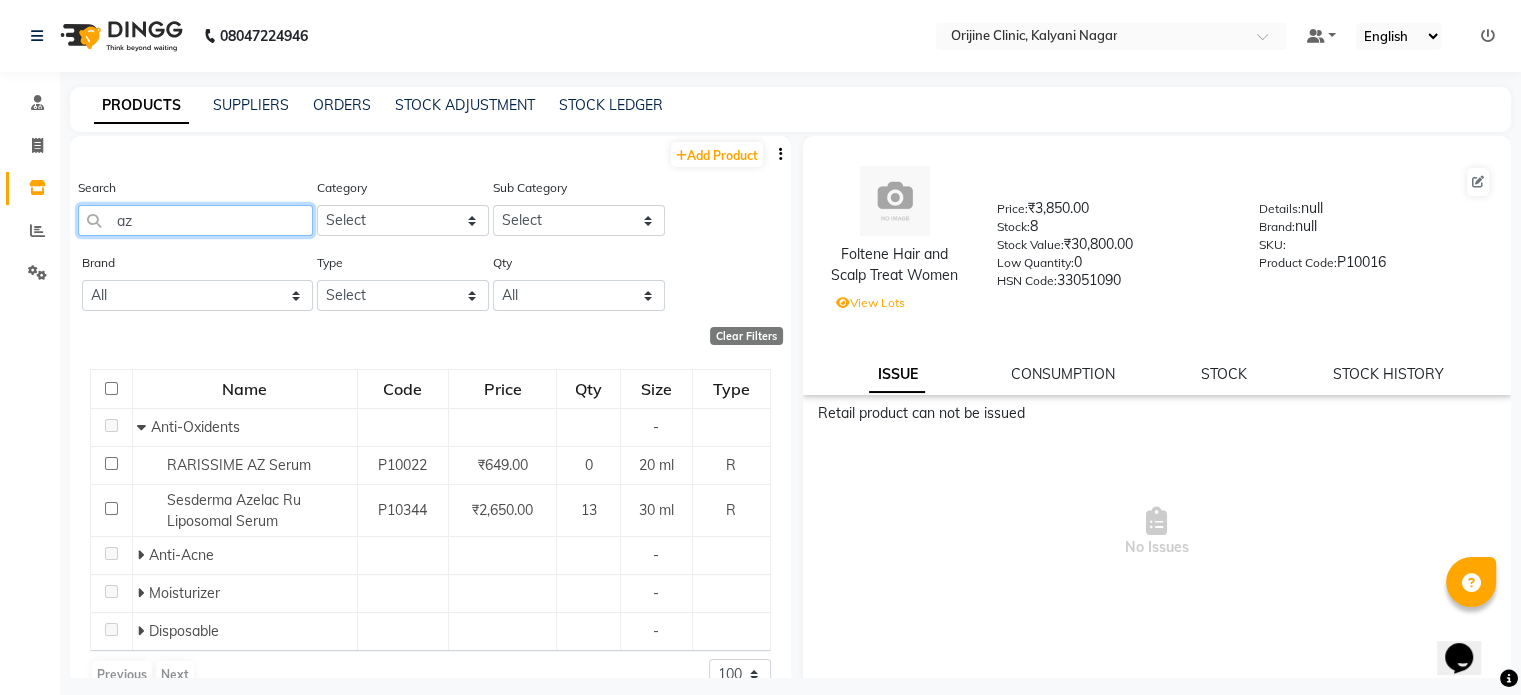 type on "az" 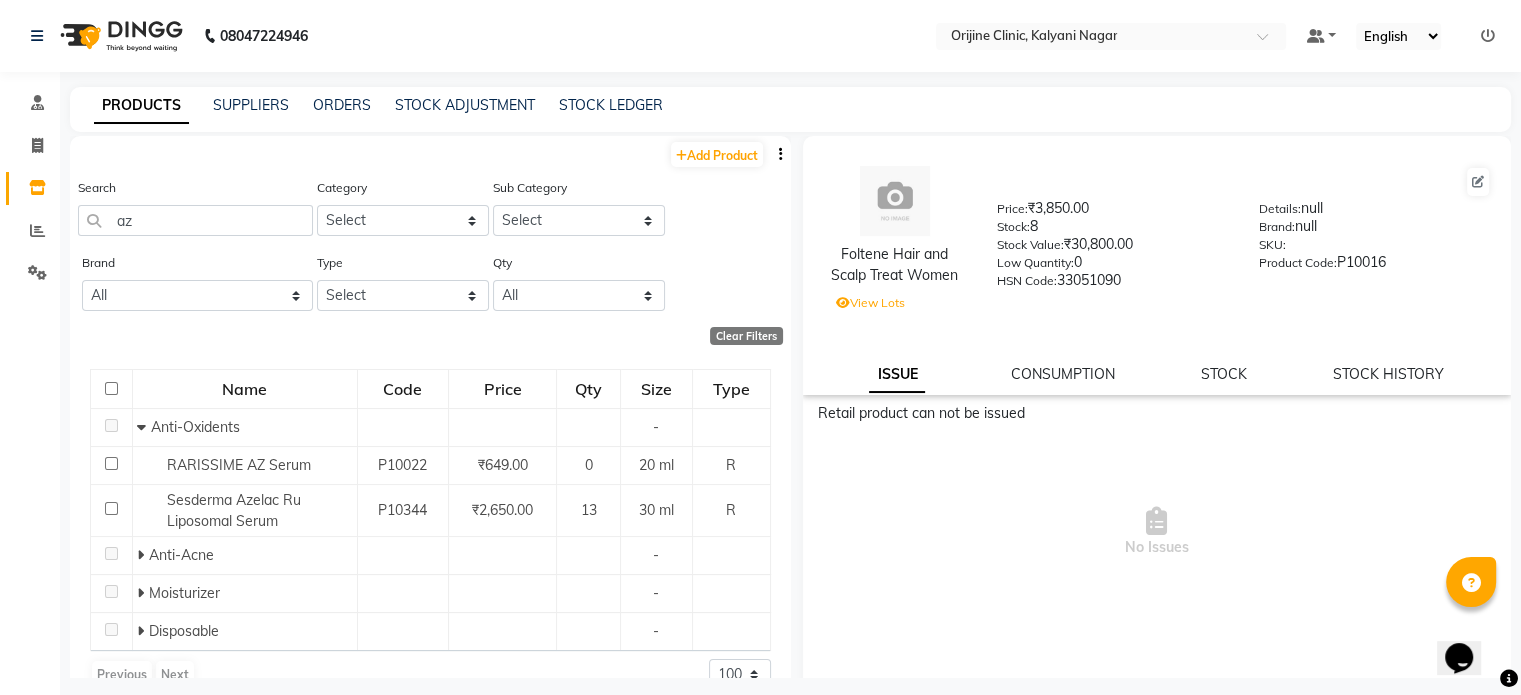 click on "Foltene Hair and Scalp Treat Women Price: ₹3,850.00 Stock: 8 Stock Value: ₹30,800.00 Low Quantity: 0 HSN Code: 33051090 Details: null Brand: null SKU: Product Code: P10016 View Lots ISSUE CONSUMPTION STOCK STOCK HISTORY" 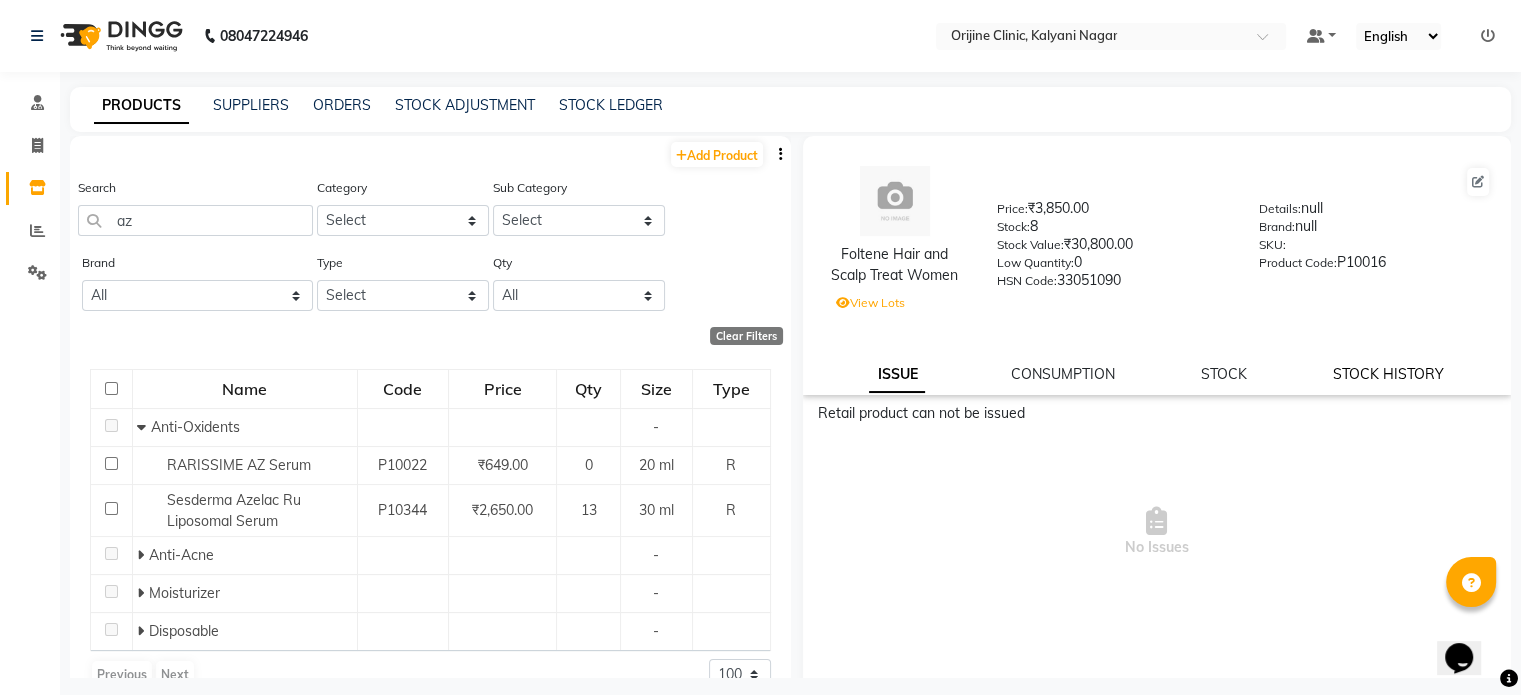 click on "STOCK HISTORY" 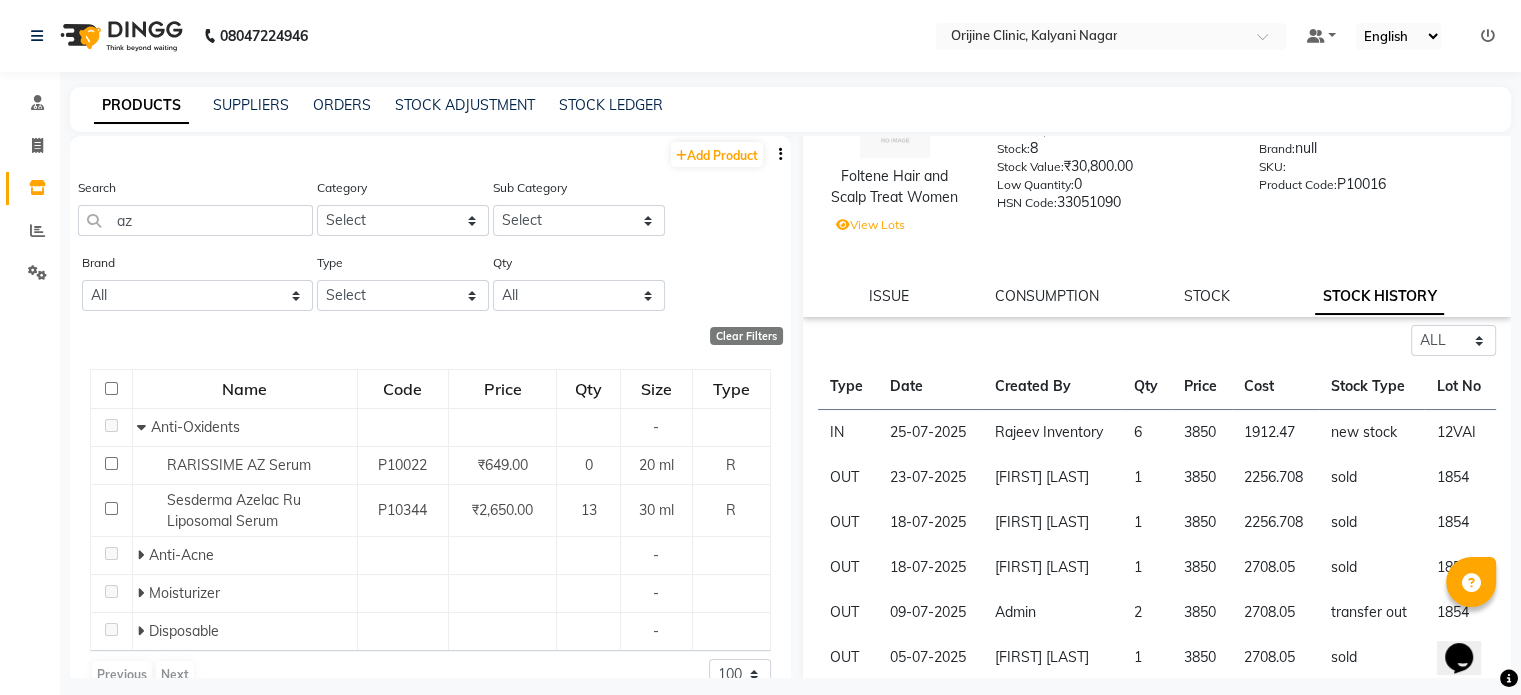 scroll, scrollTop: 72, scrollLeft: 0, axis: vertical 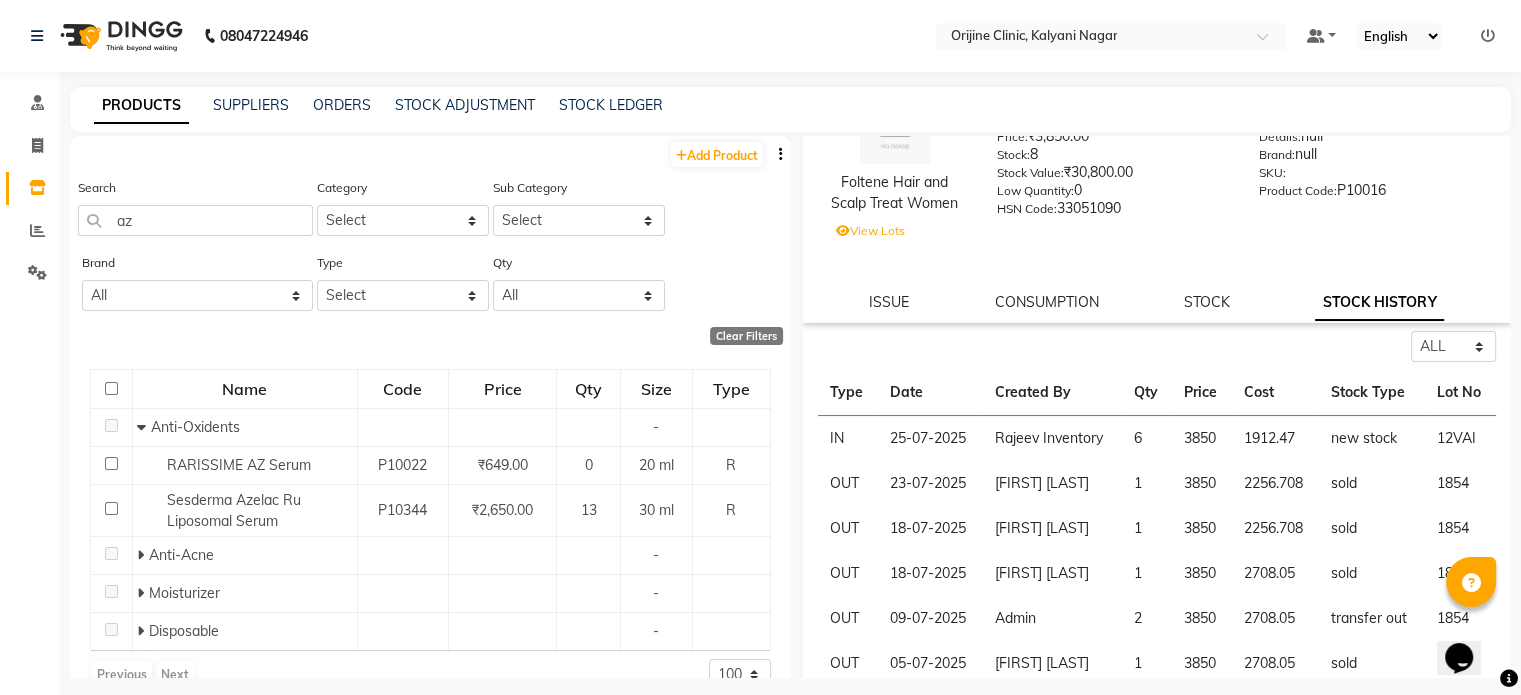 click on "Foltene Hair and Scalp Treat Women Price: ₹3,850.00 Stock: 8 Stock Value: ₹30,800.00 Low Quantity: 0 HSN Code: 33051090 Details: null Brand: null SKU: Product Code: P10016 View Lots ISSUE CONSUMPTION STOCK STOCK HISTORY" 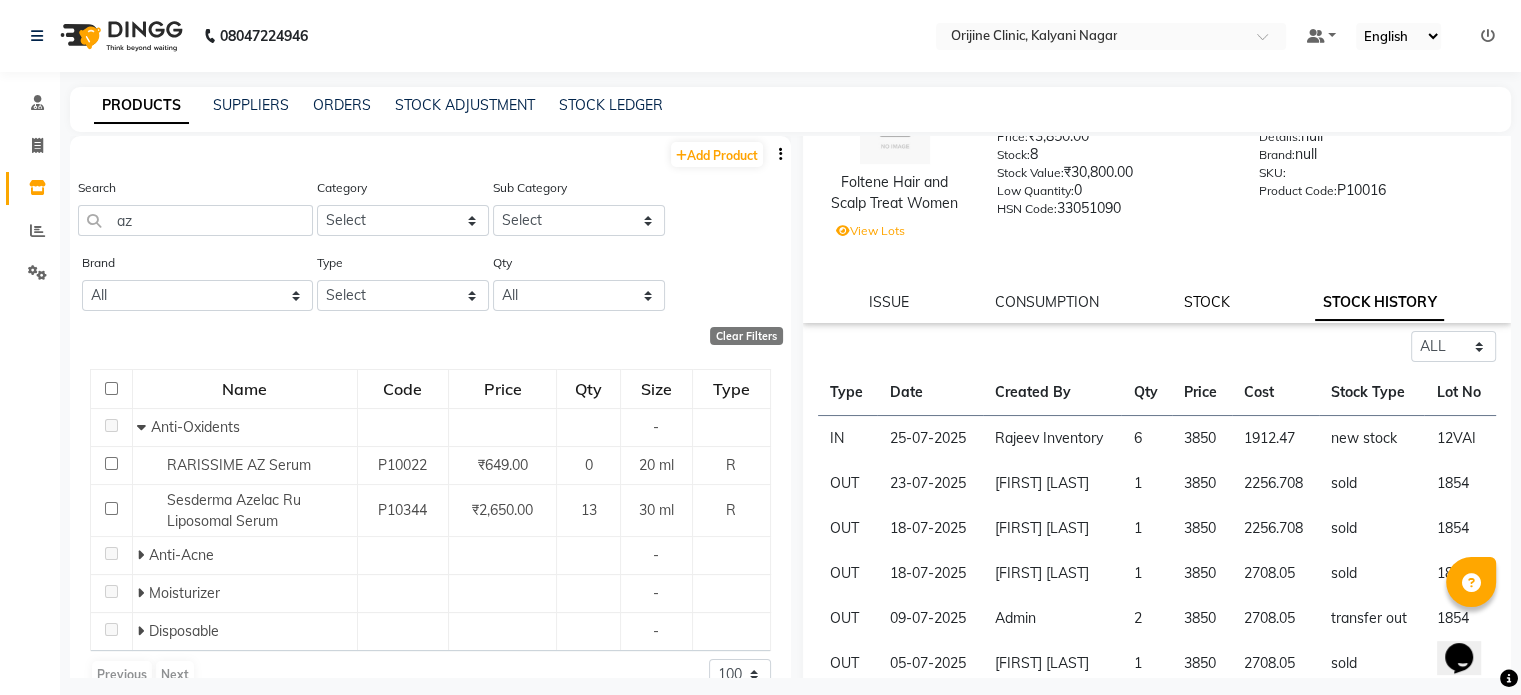 click on "STOCK" 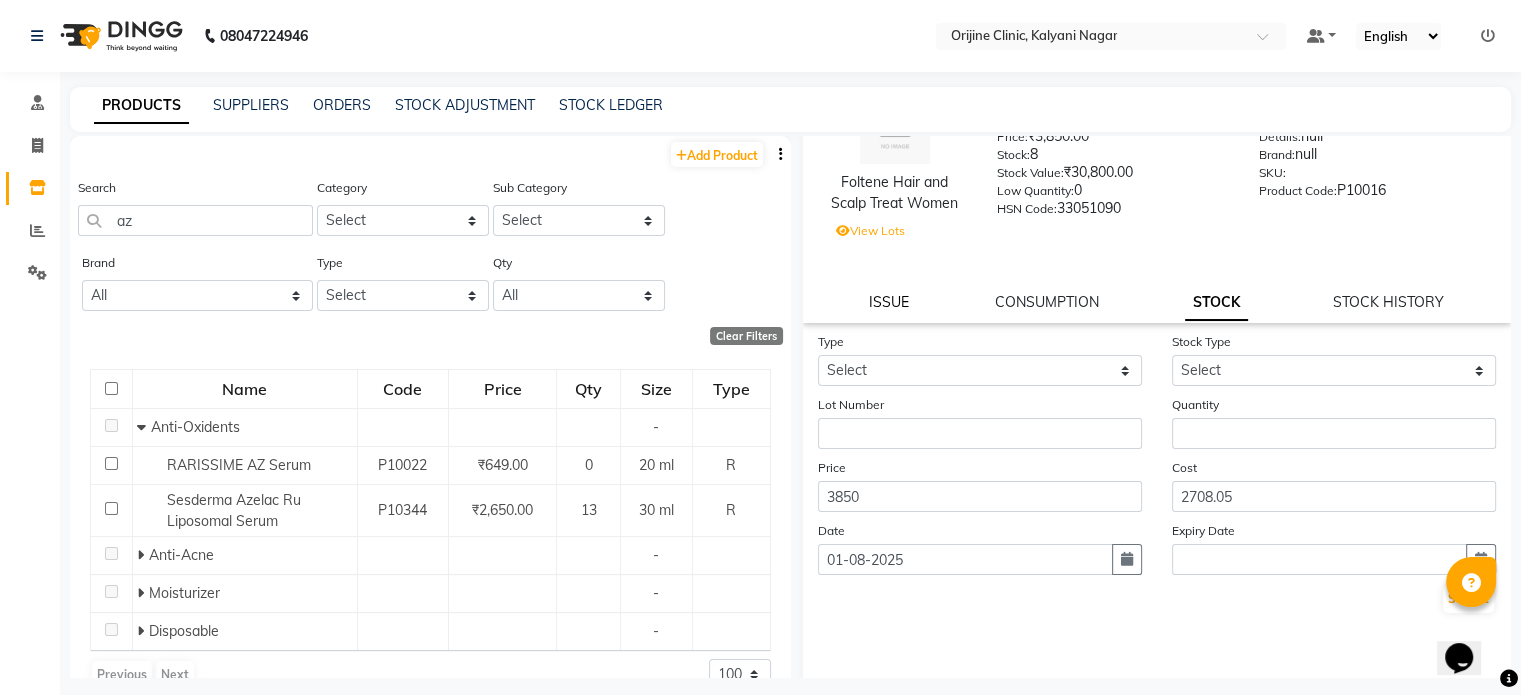 click on "ISSUE" 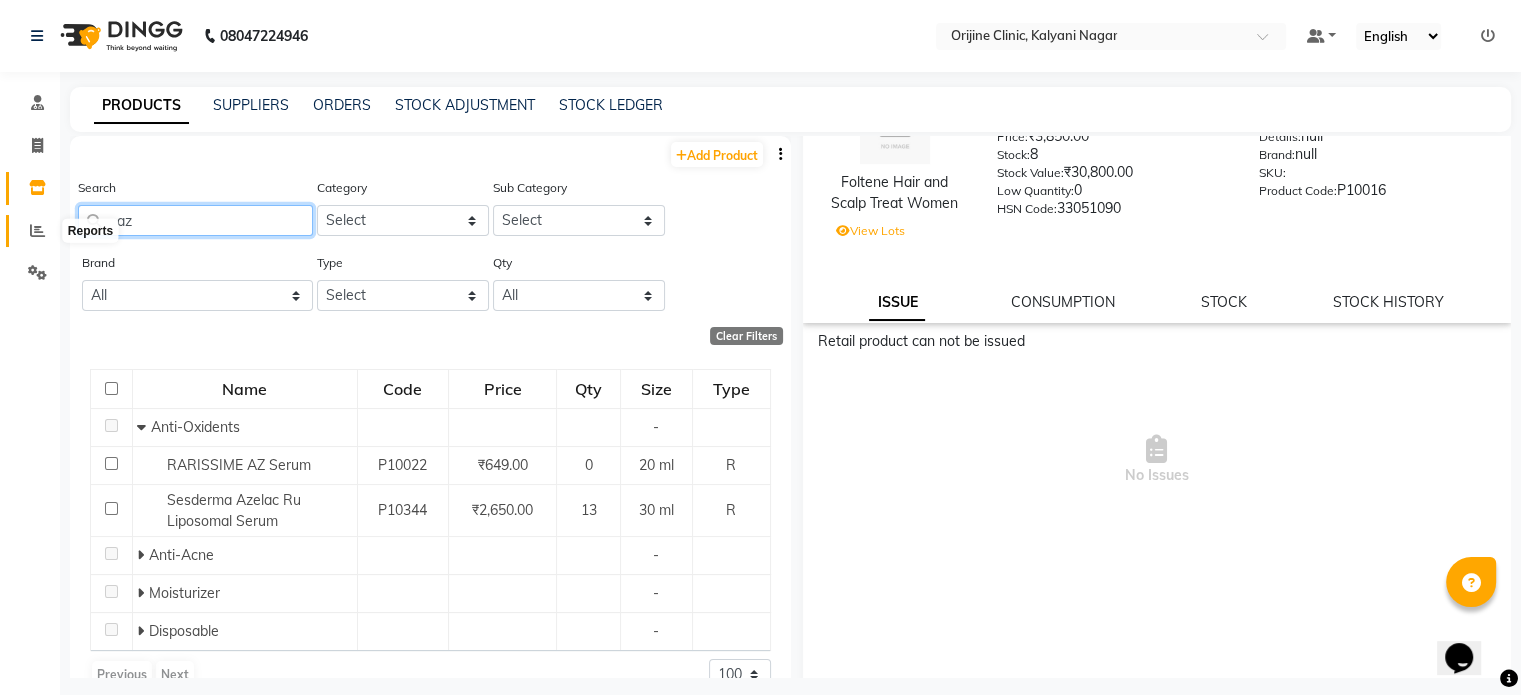drag, startPoint x: 154, startPoint y: 226, endPoint x: 53, endPoint y: 221, distance: 101.12369 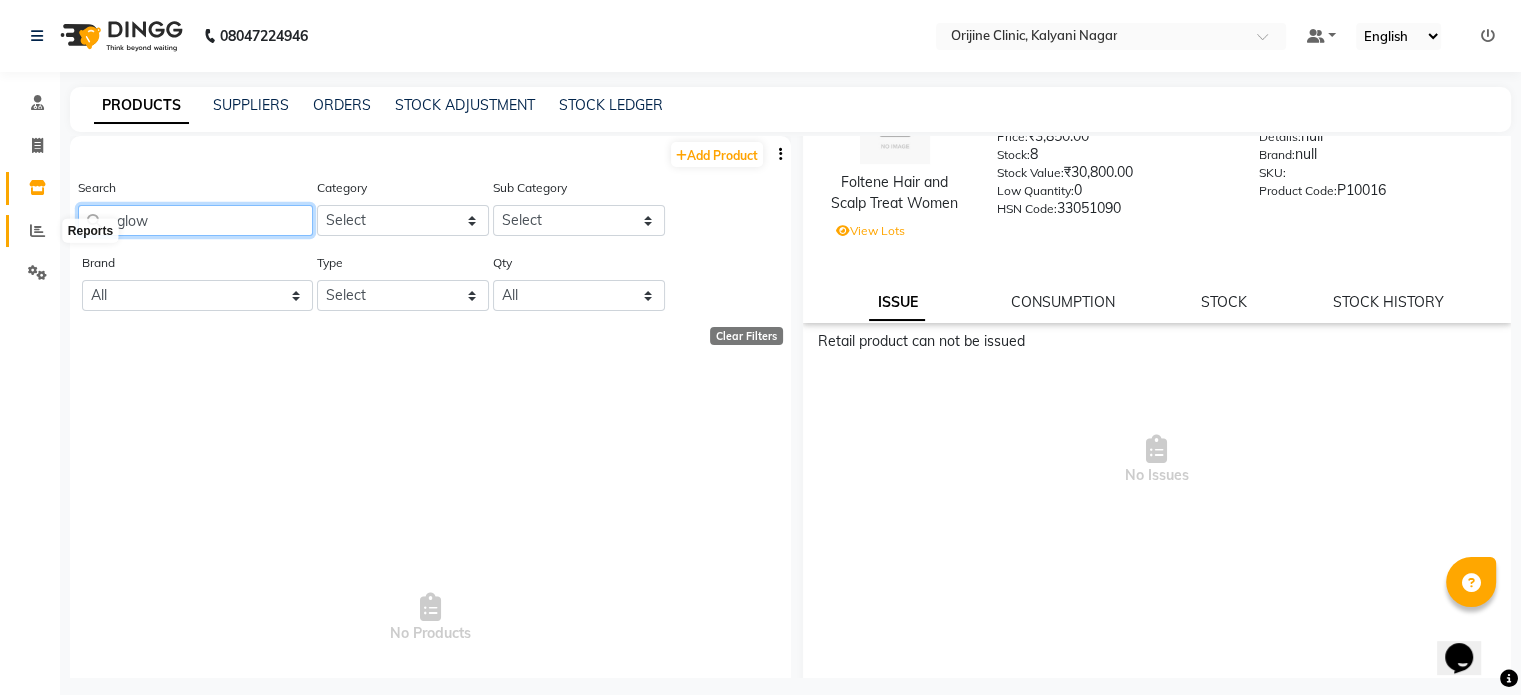 type on "glowi" 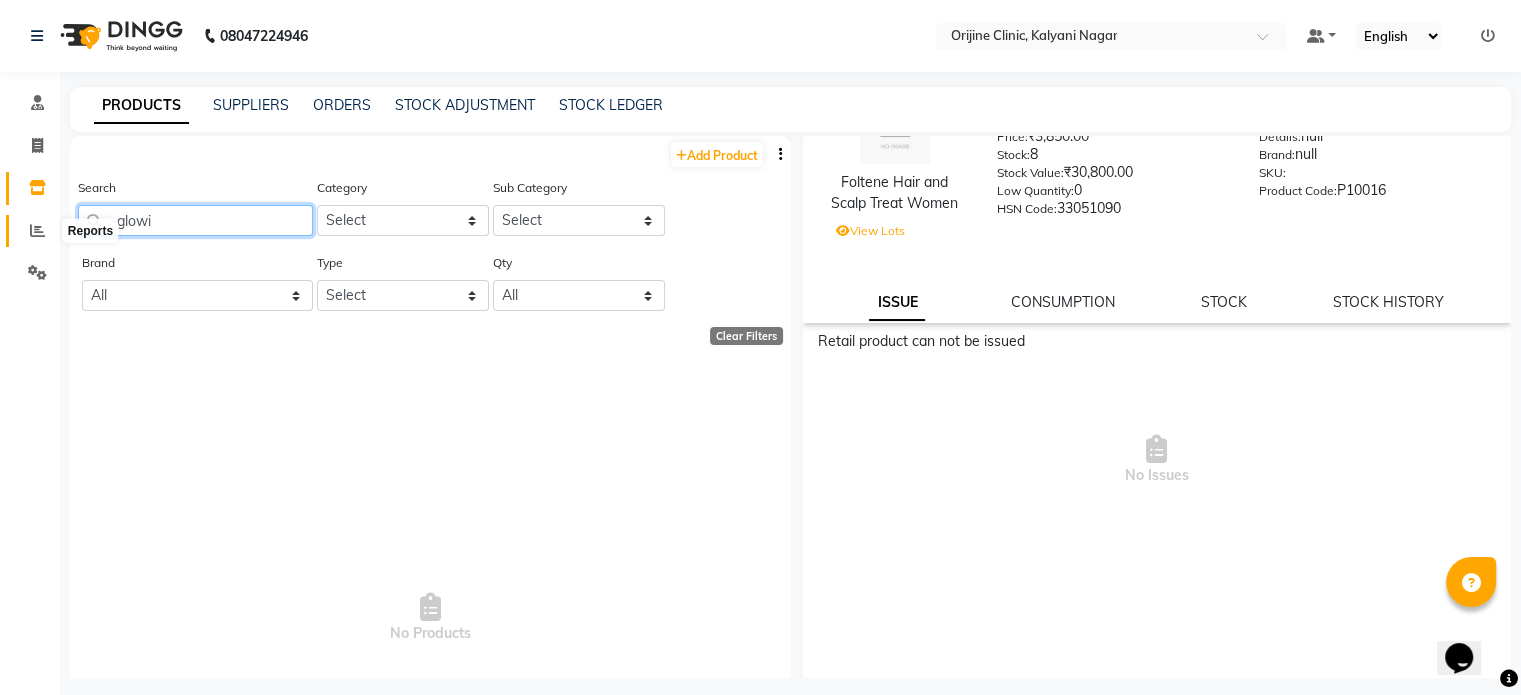 select on "100" 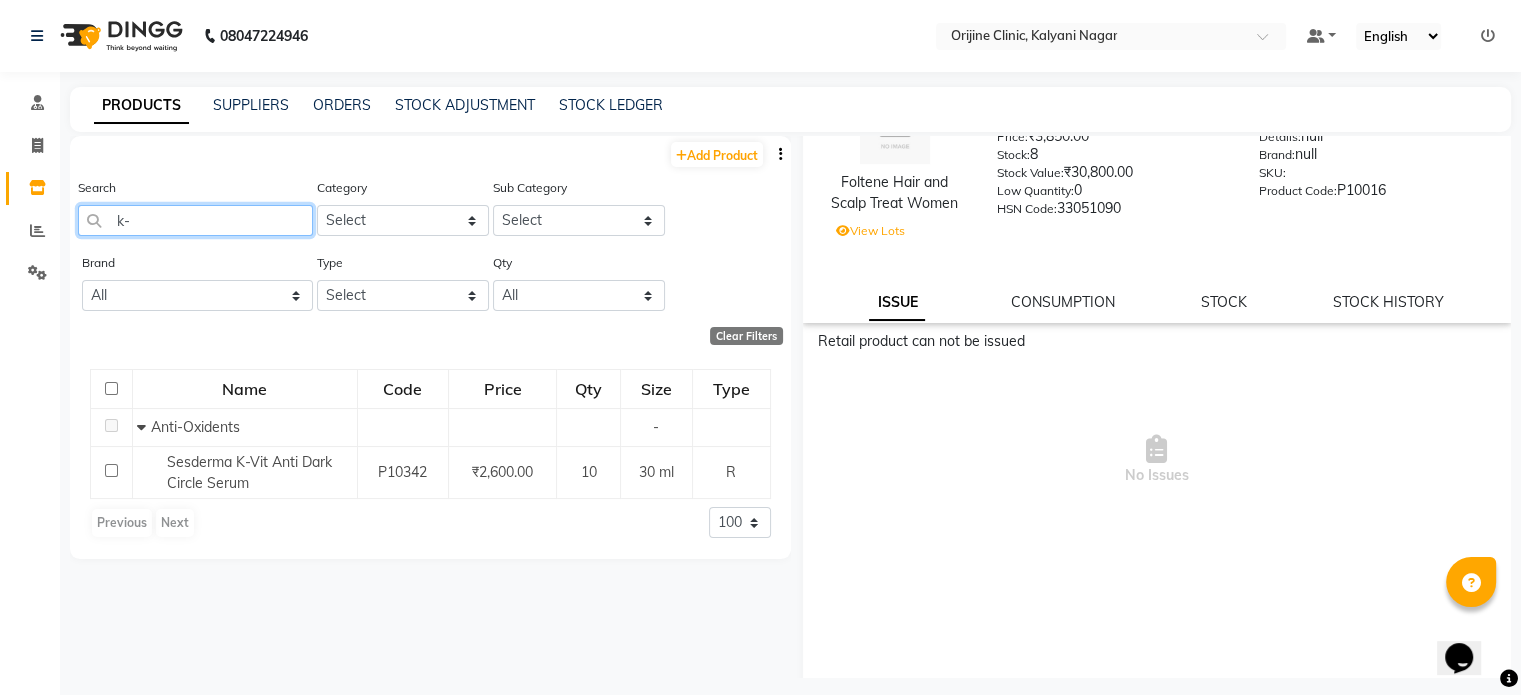 type on "k" 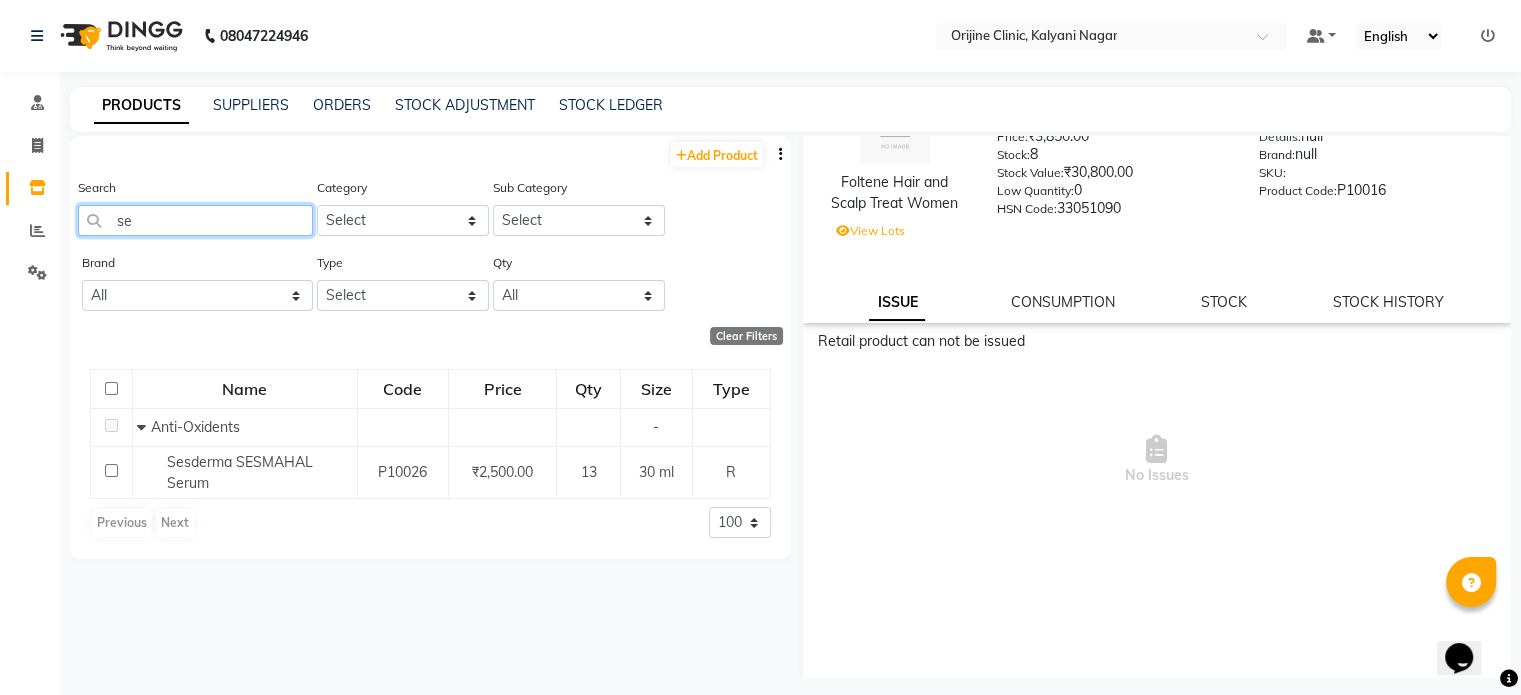 type on "s" 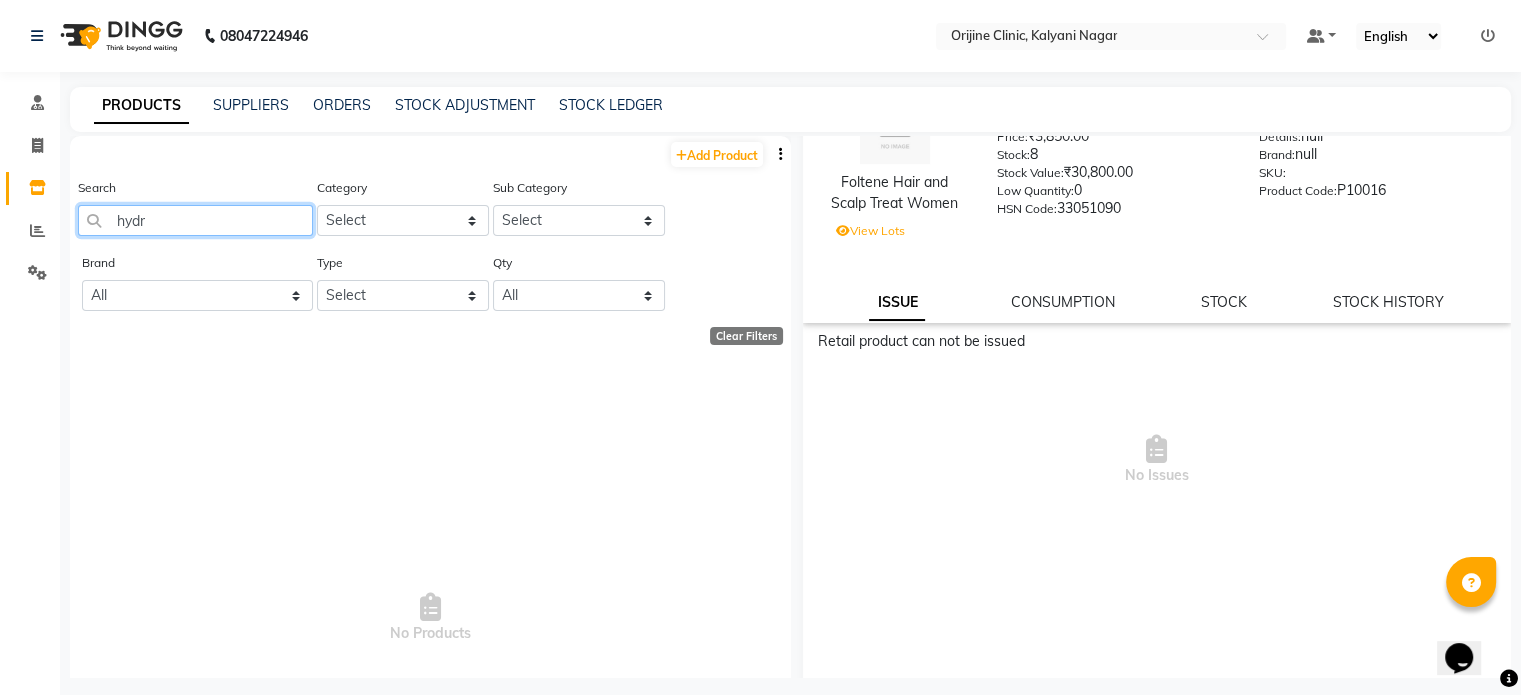 type on "hydre" 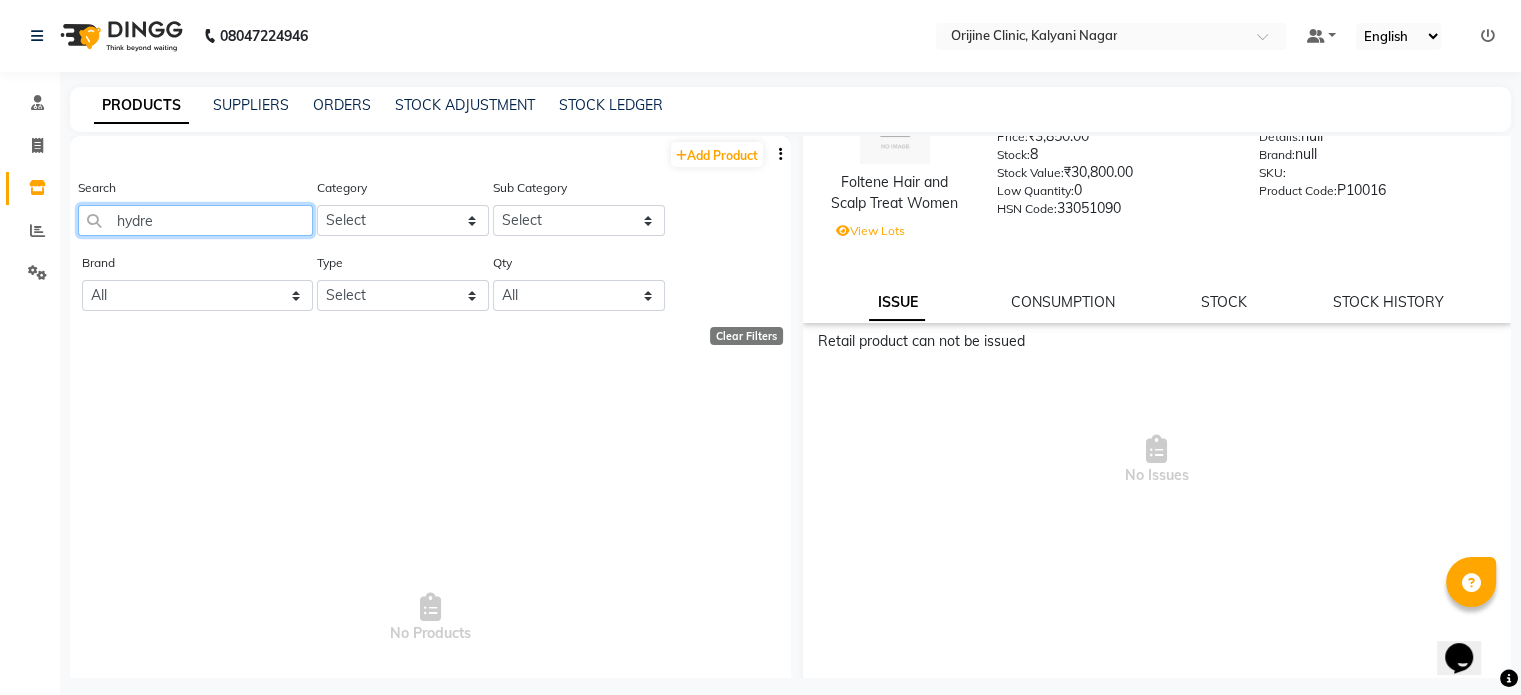 select on "100" 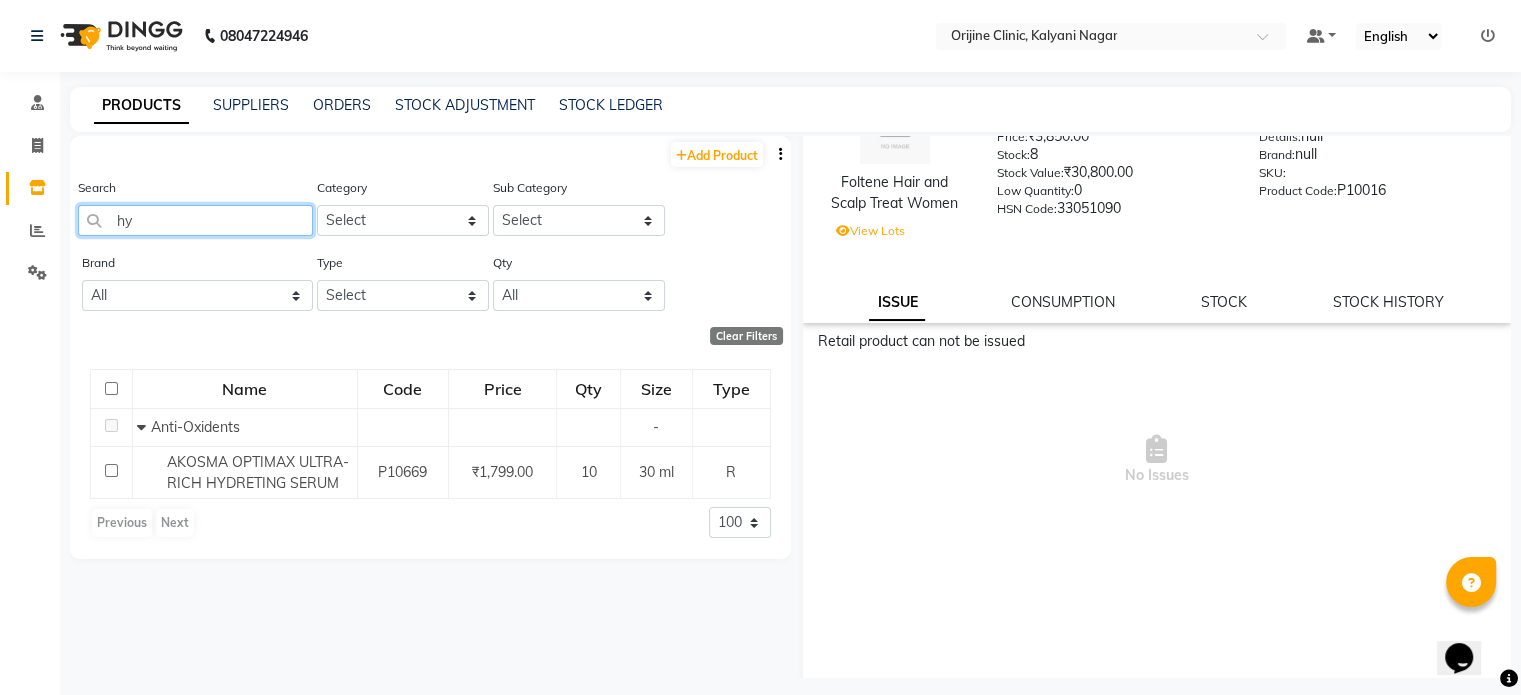 type on "h" 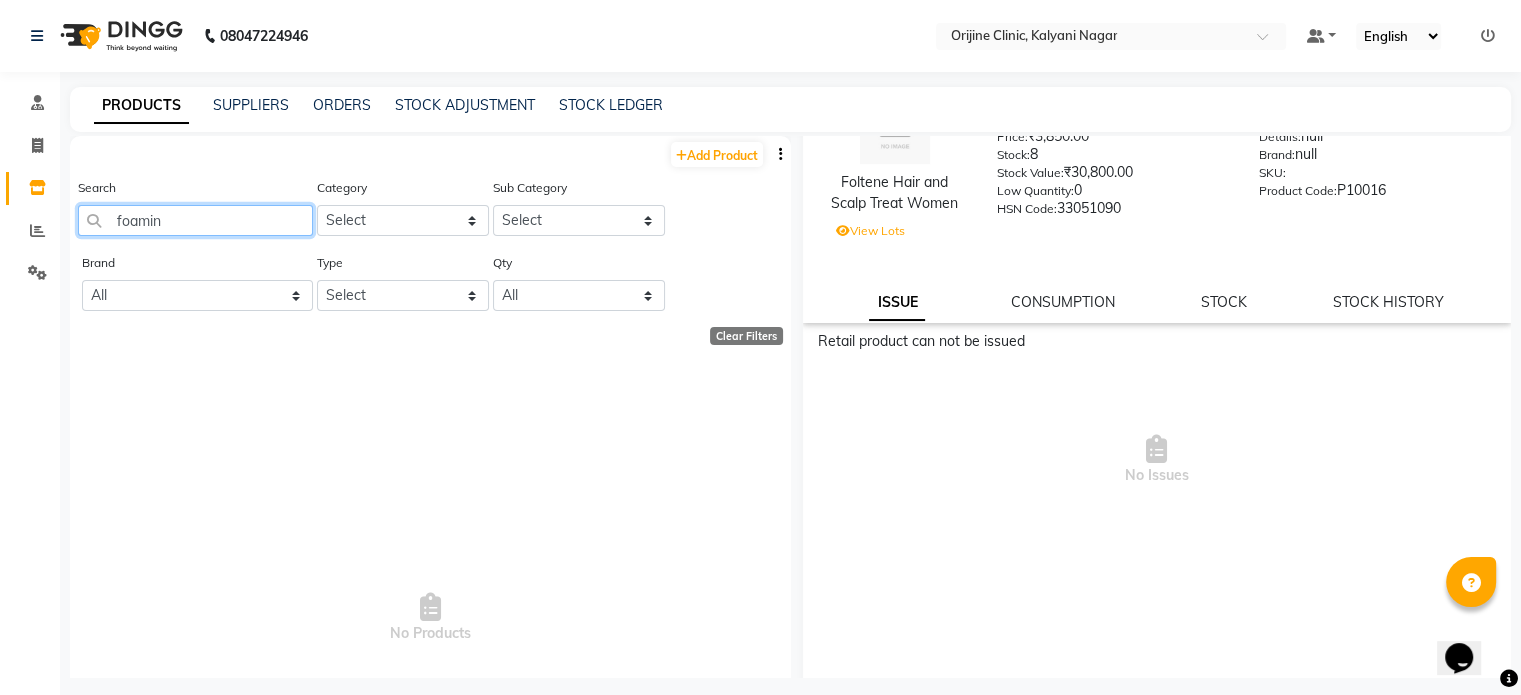 type on "foaming" 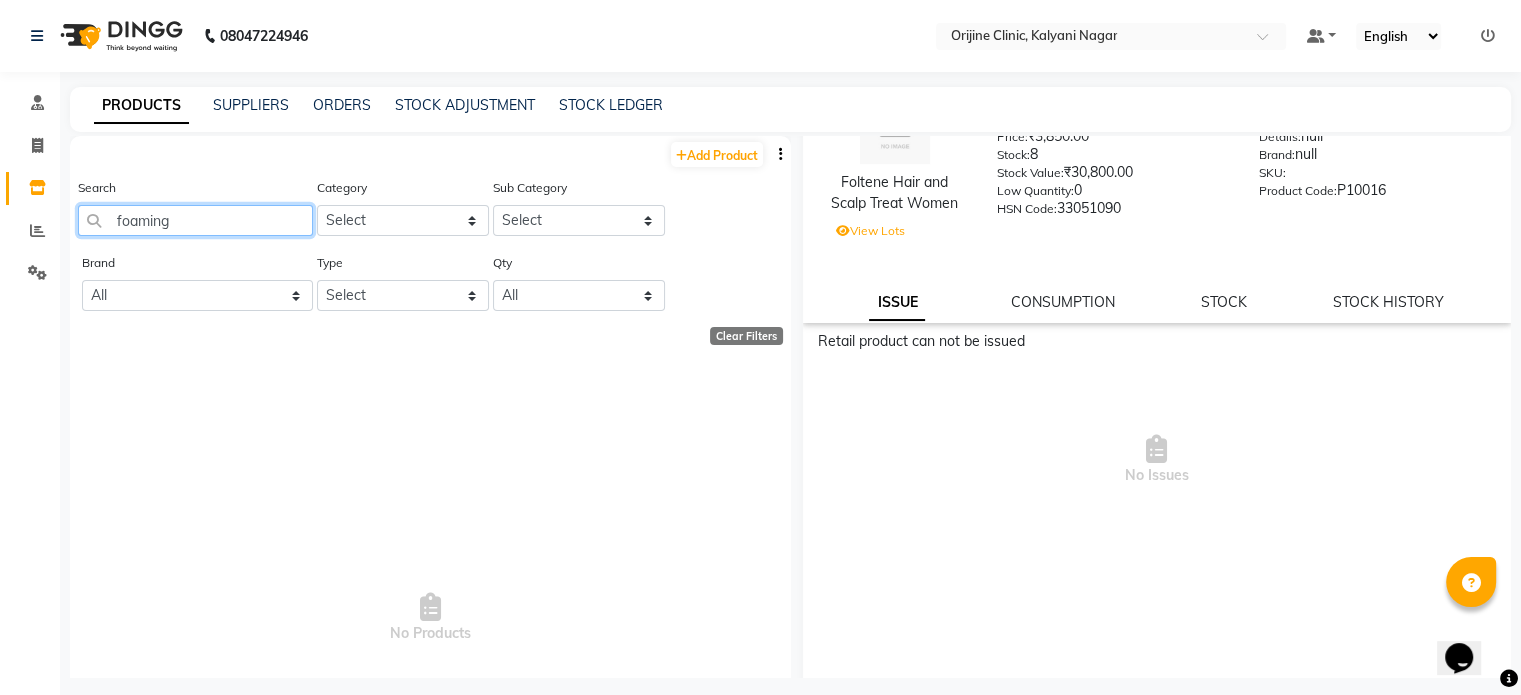 select on "100" 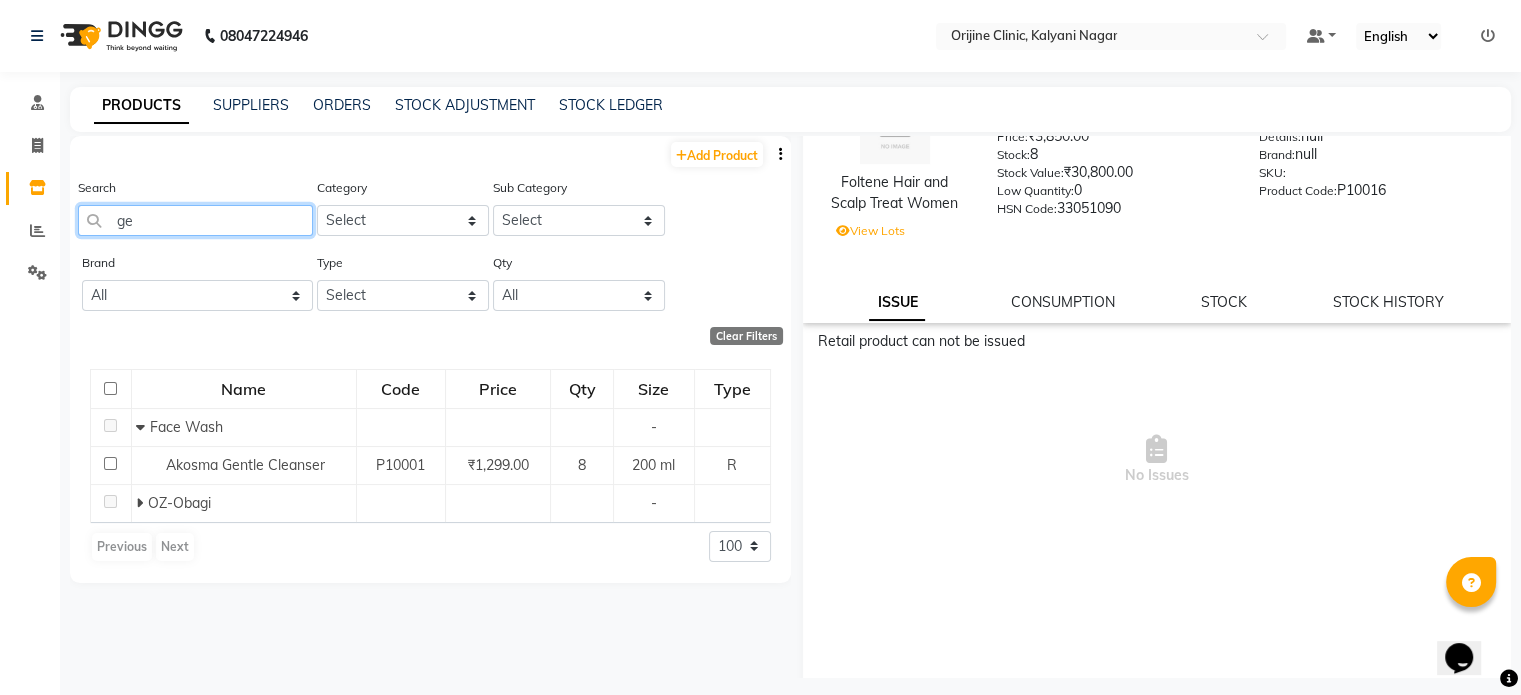 type on "g" 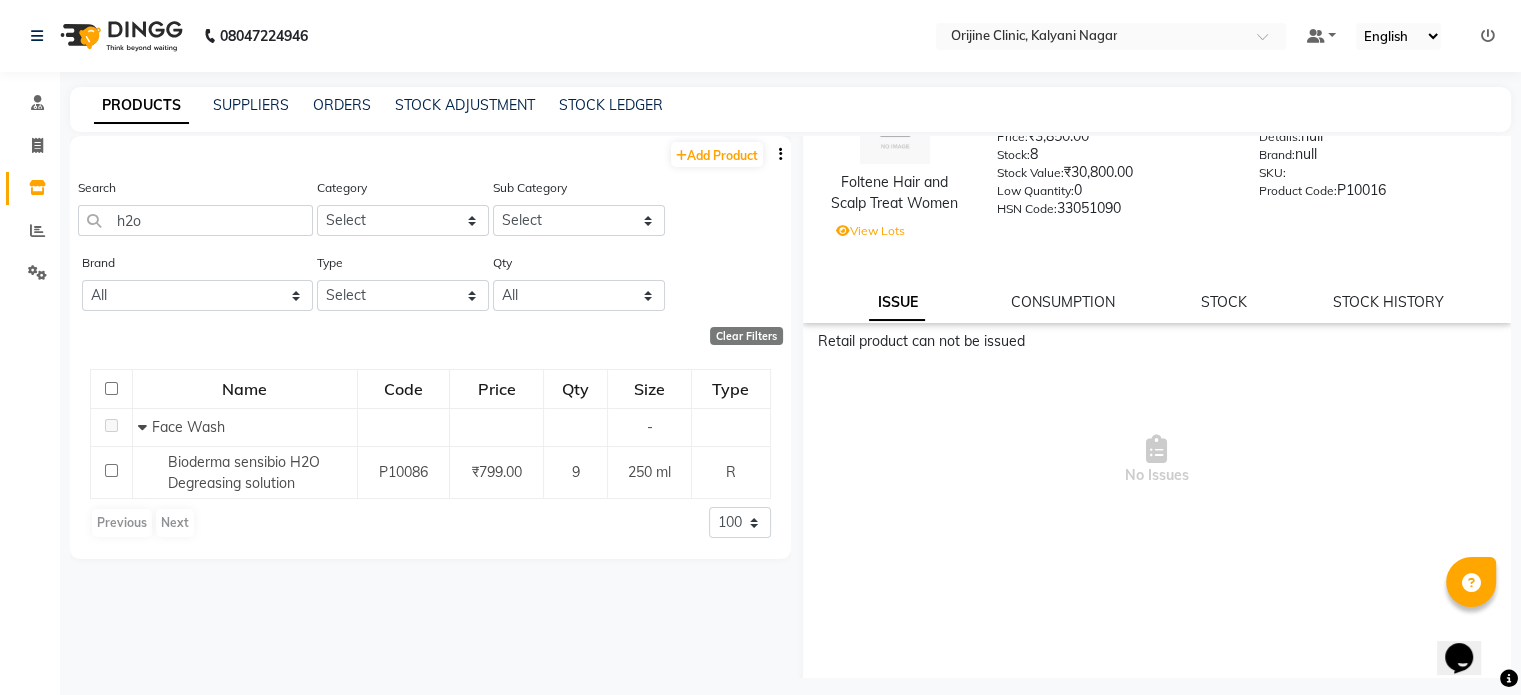 click on "Type Select Both Retail Consumable" 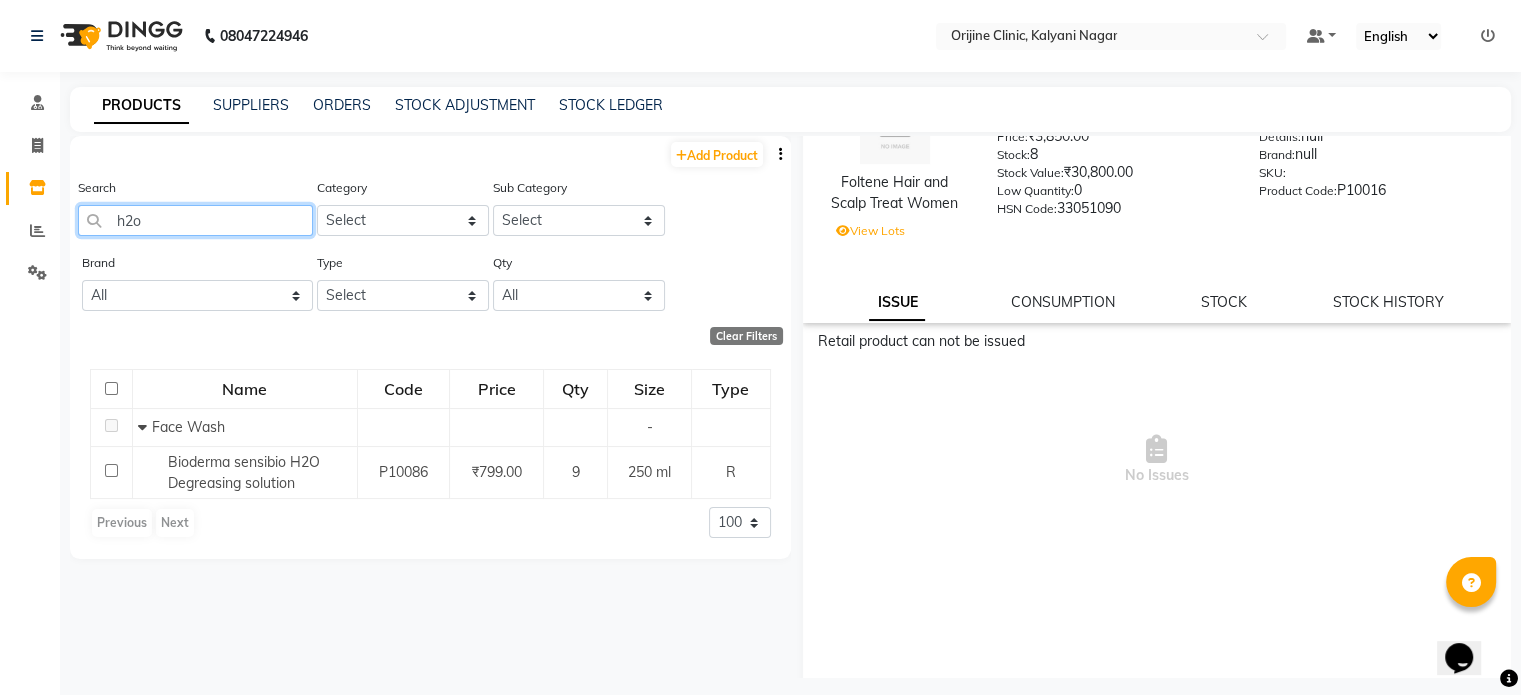 drag, startPoint x: 198, startPoint y: 219, endPoint x: 0, endPoint y: 289, distance: 210.00952 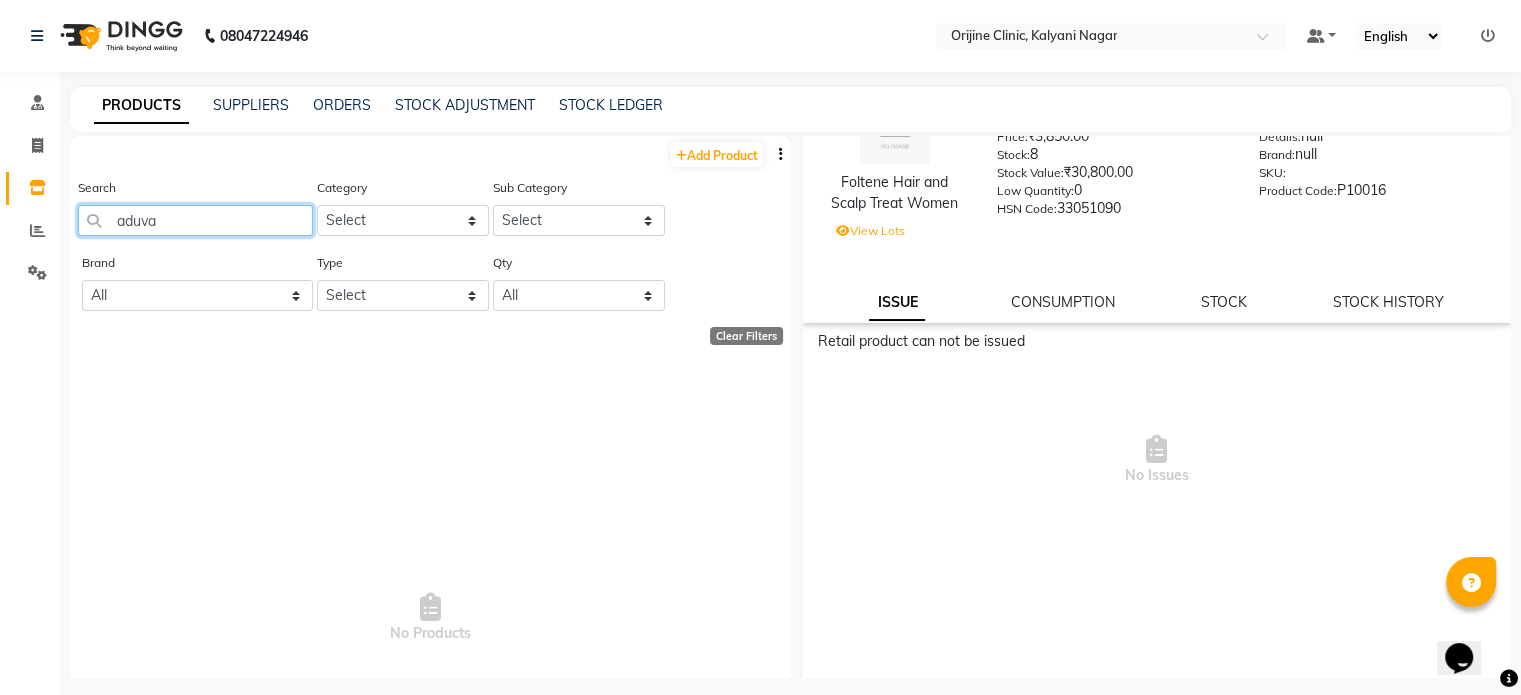 type on "aduv" 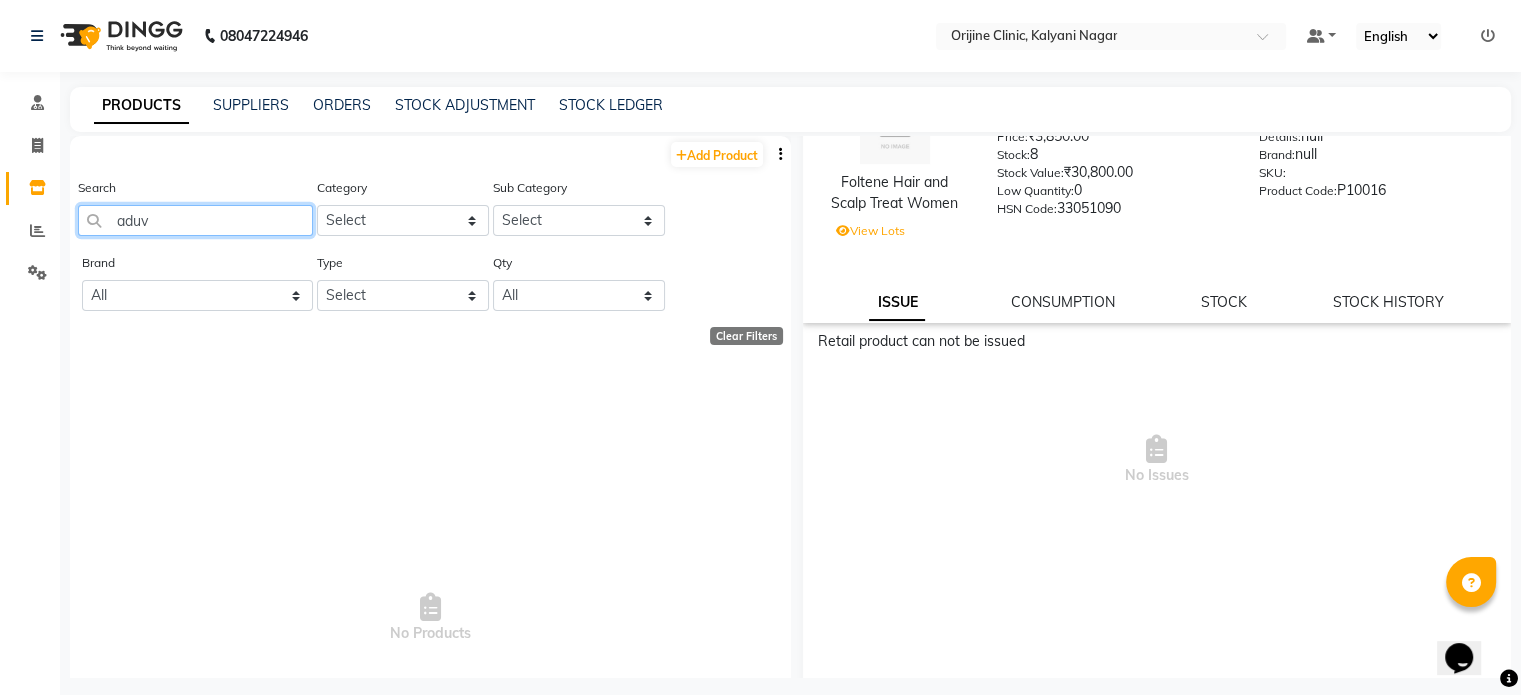 select on "100" 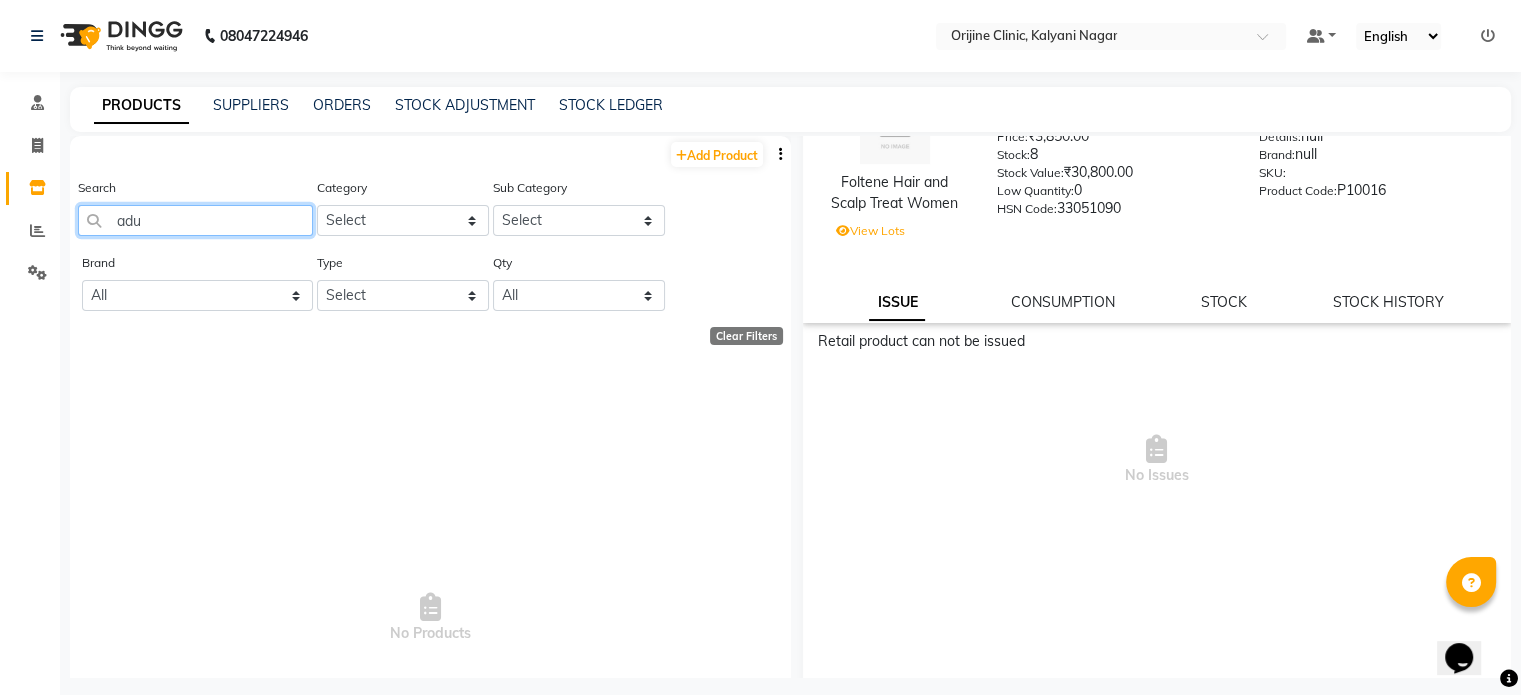 type on "ad" 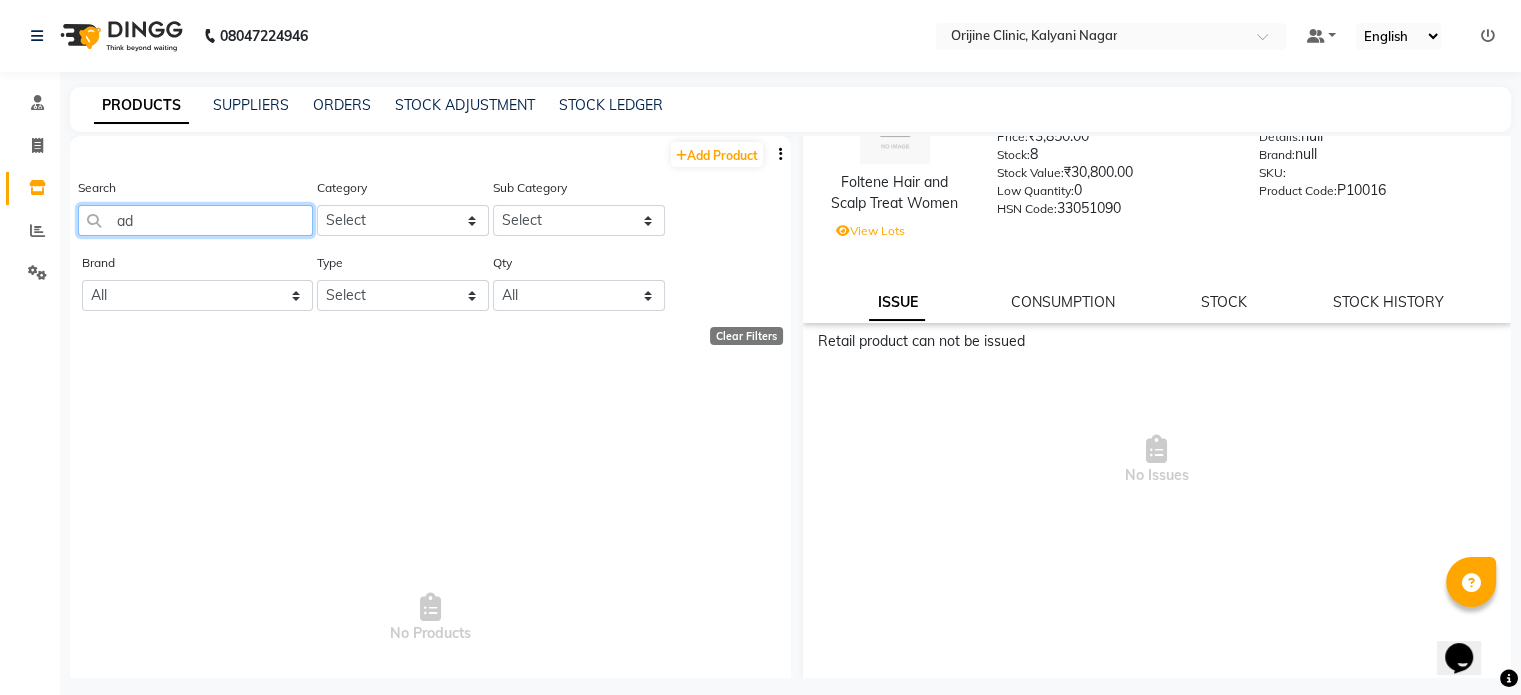 select on "100" 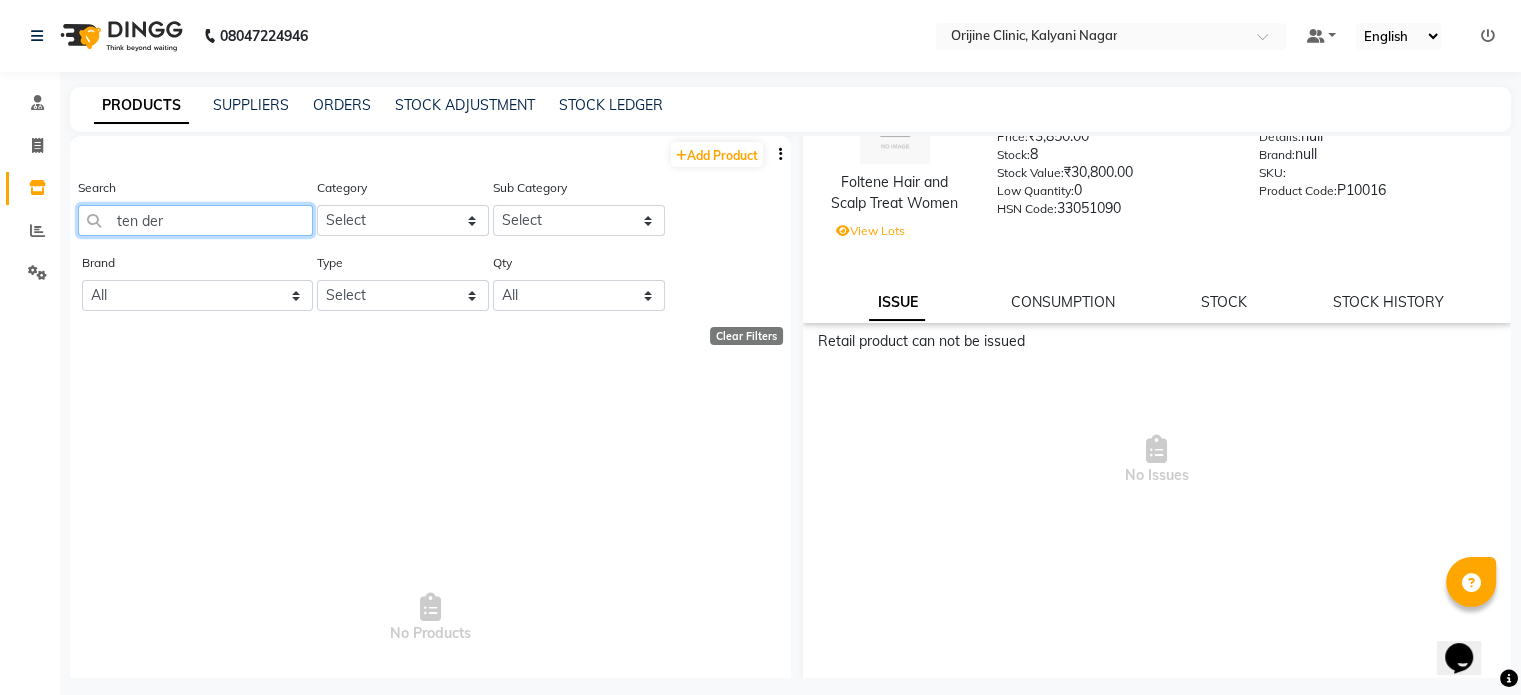 type on "ten derm" 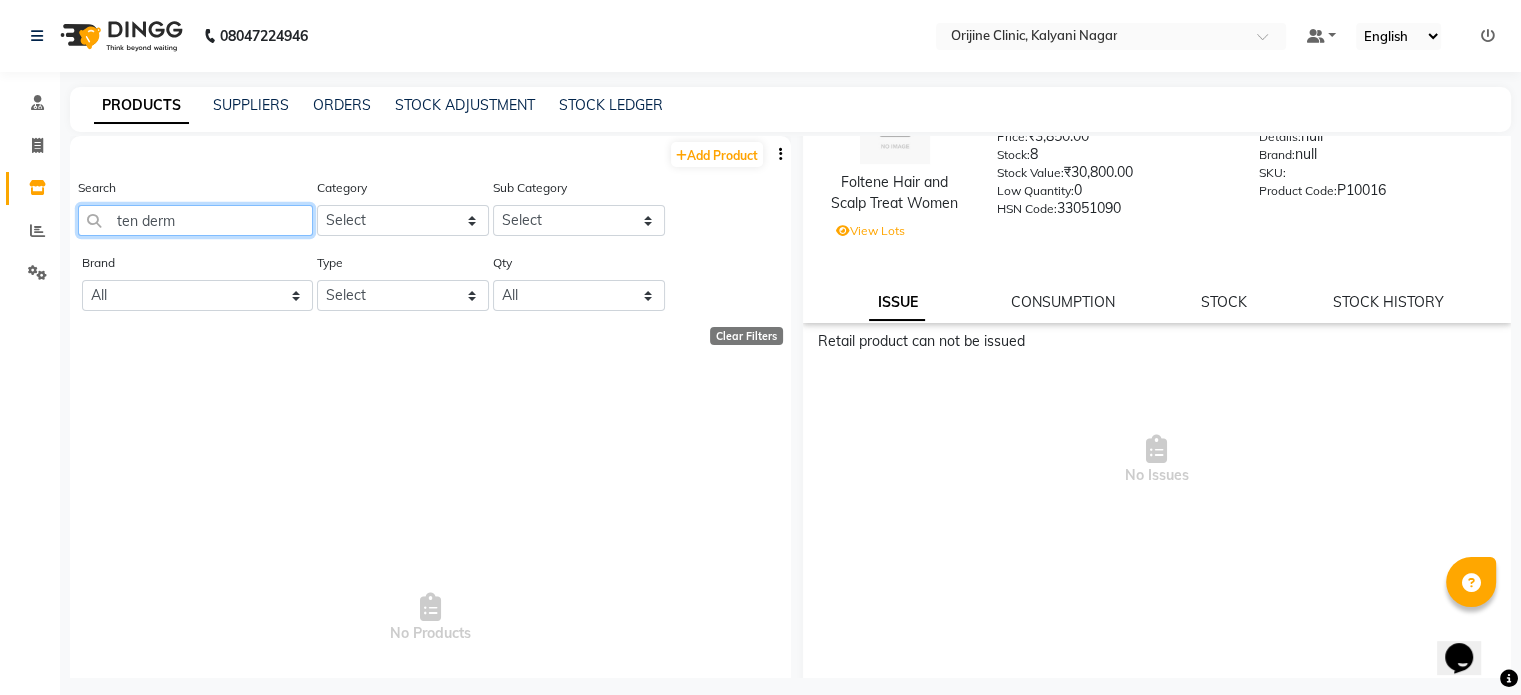 select on "100" 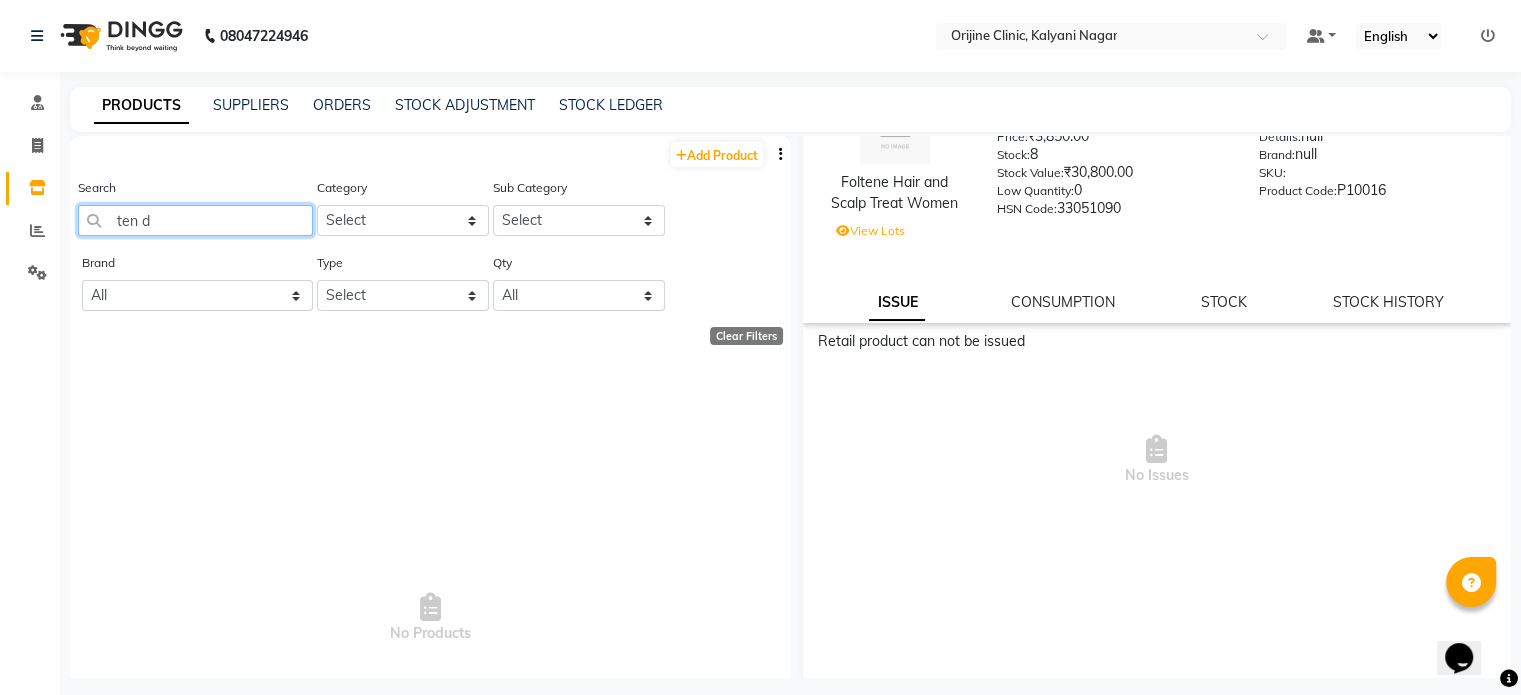 type on "ten" 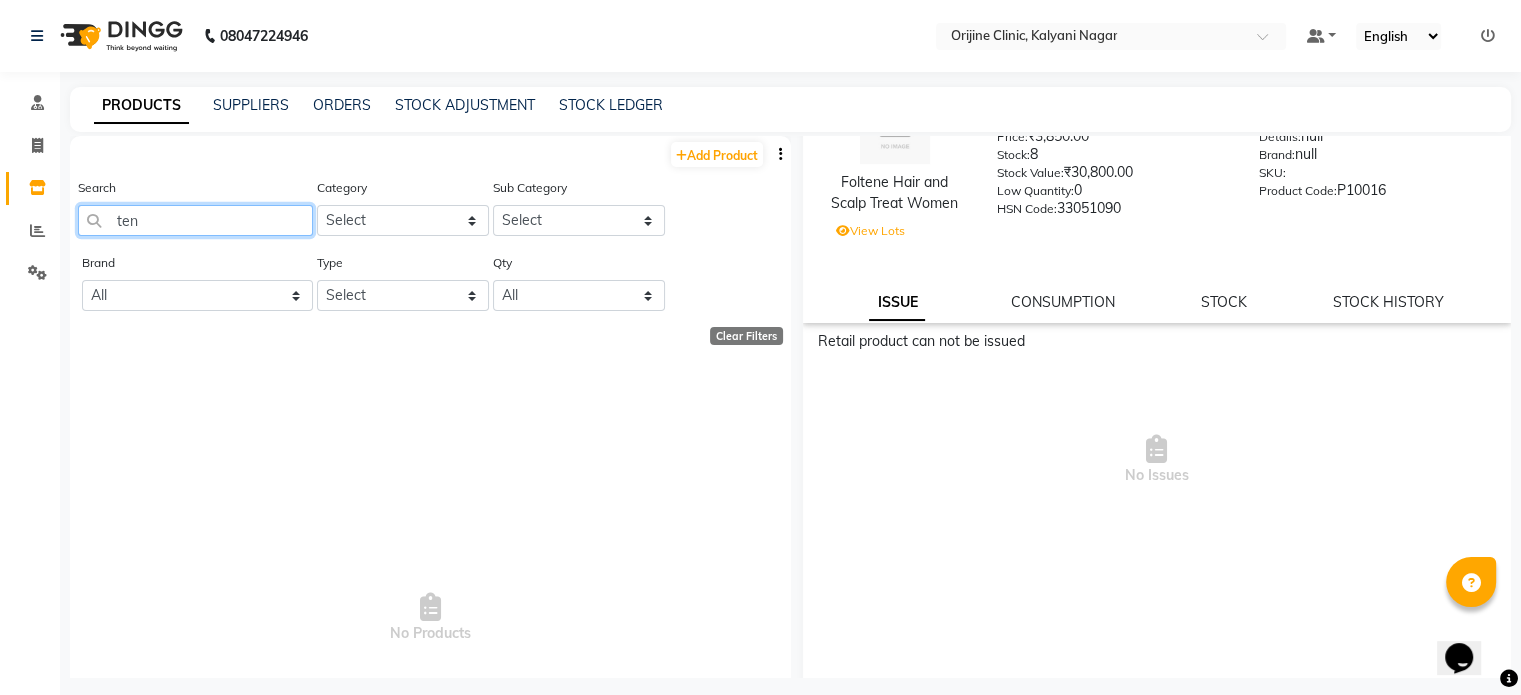 select on "100" 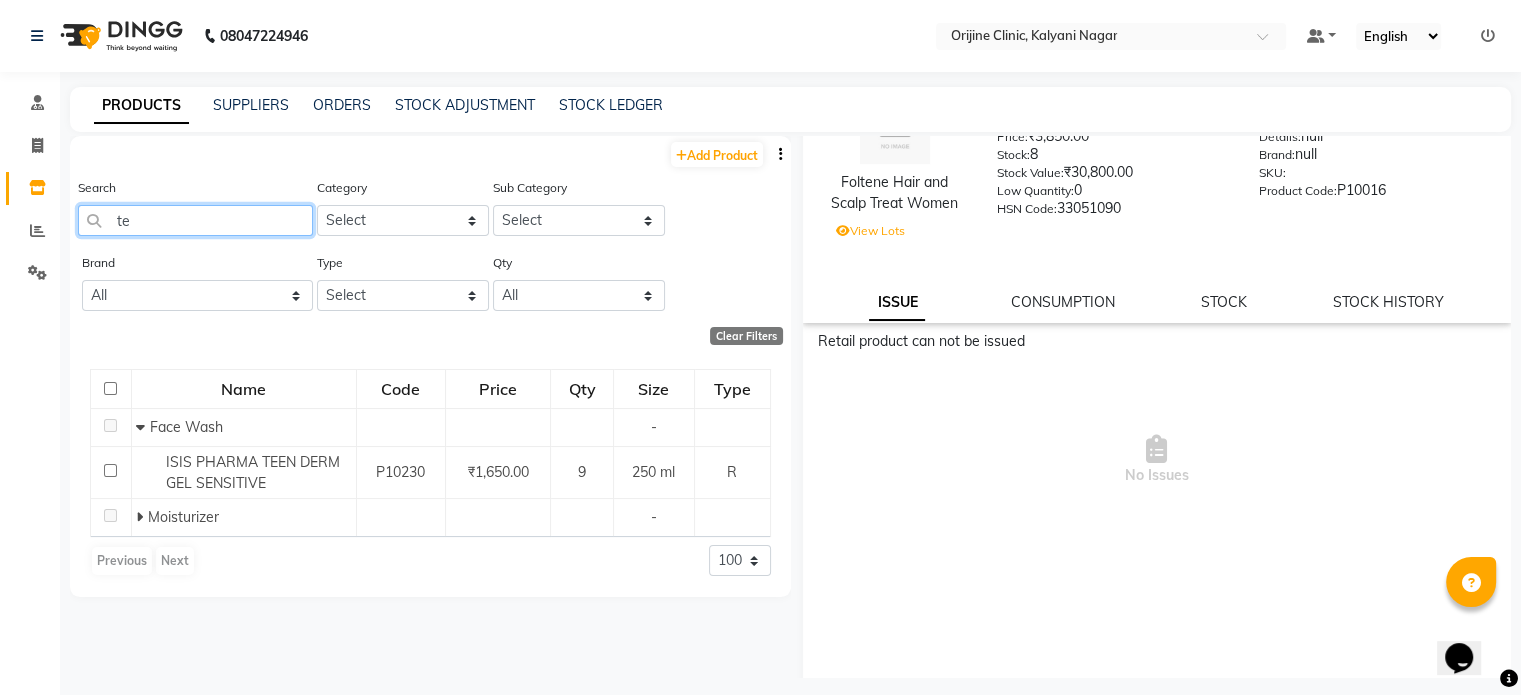type on "t" 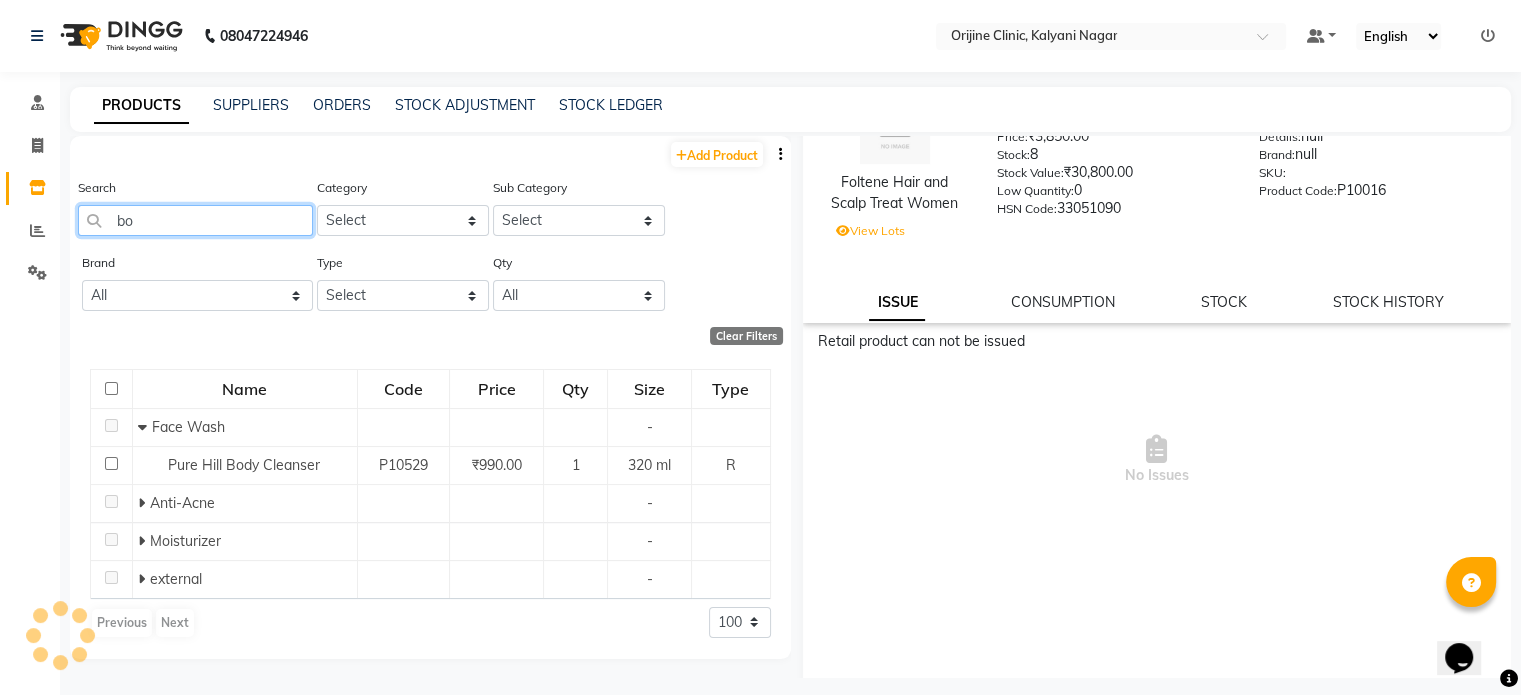 type on "b" 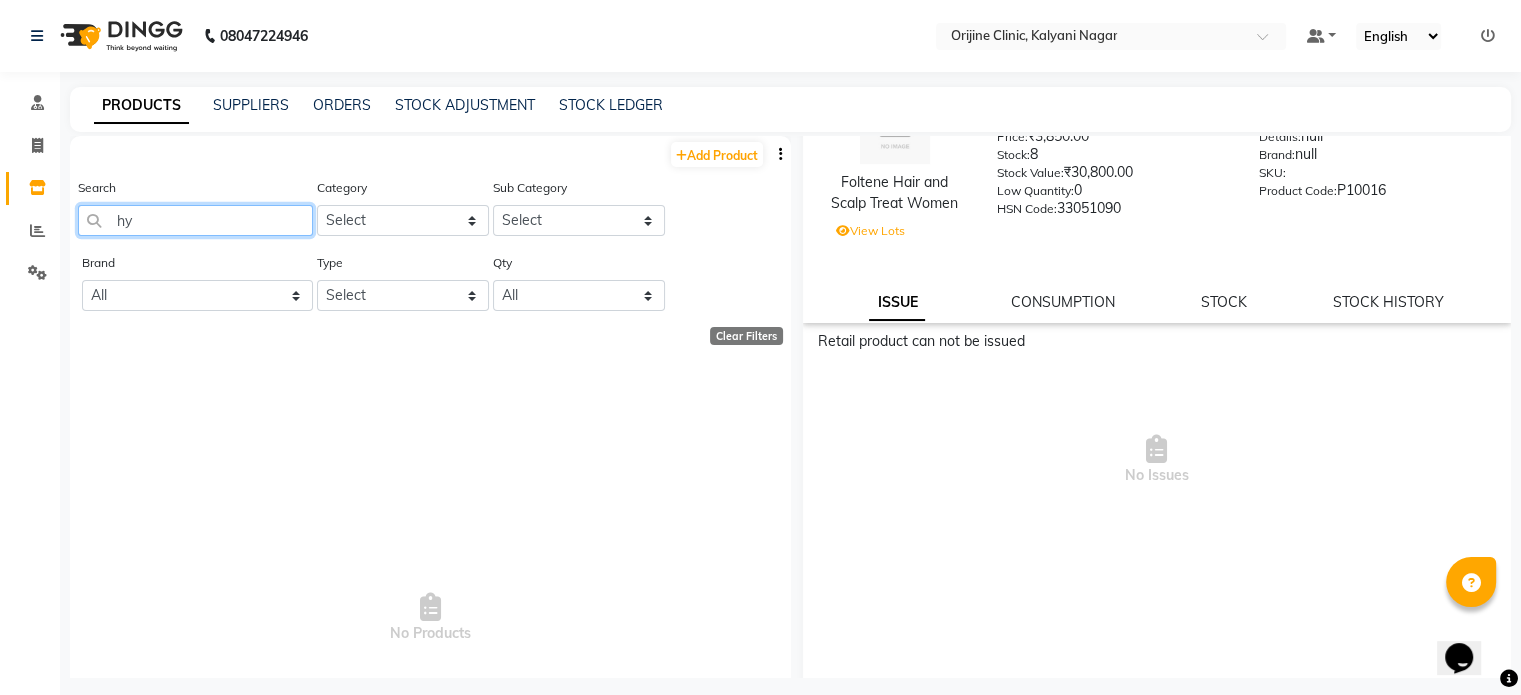 type on "h" 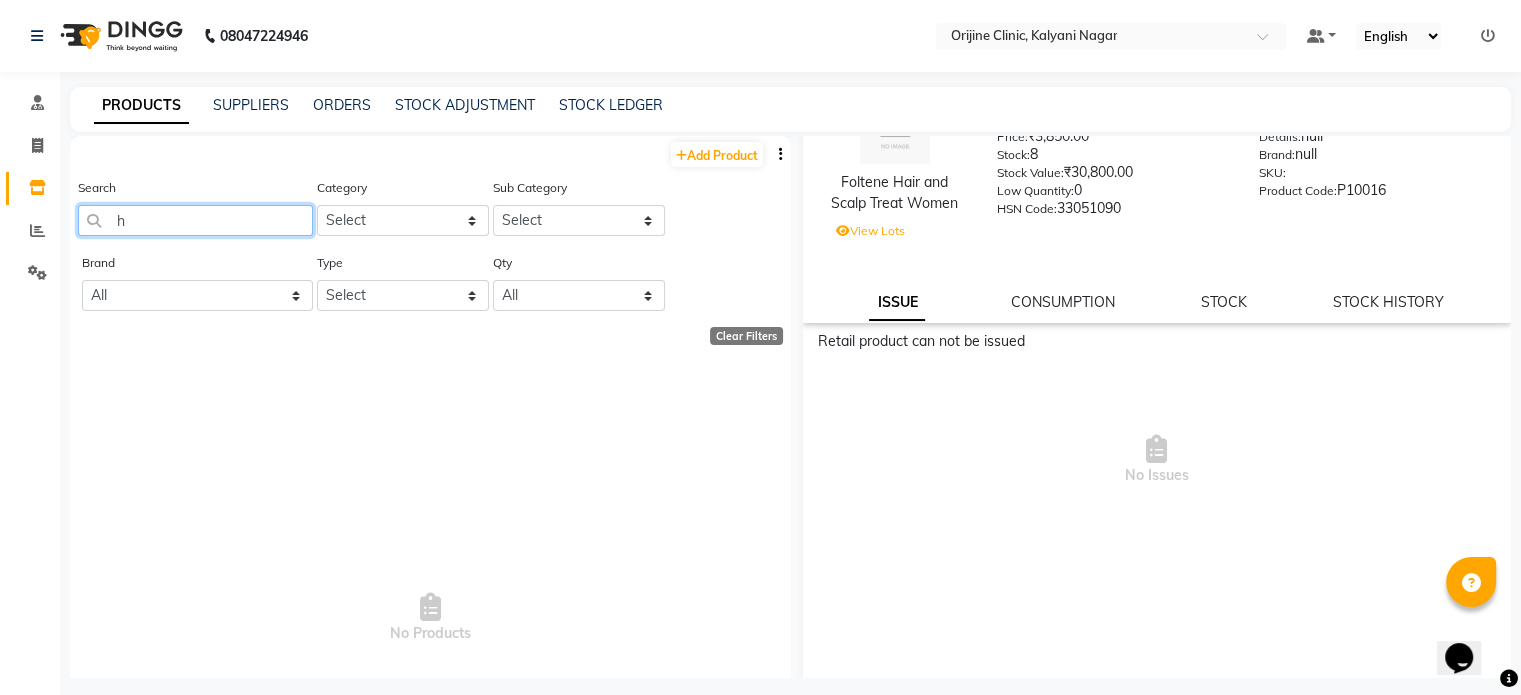 type 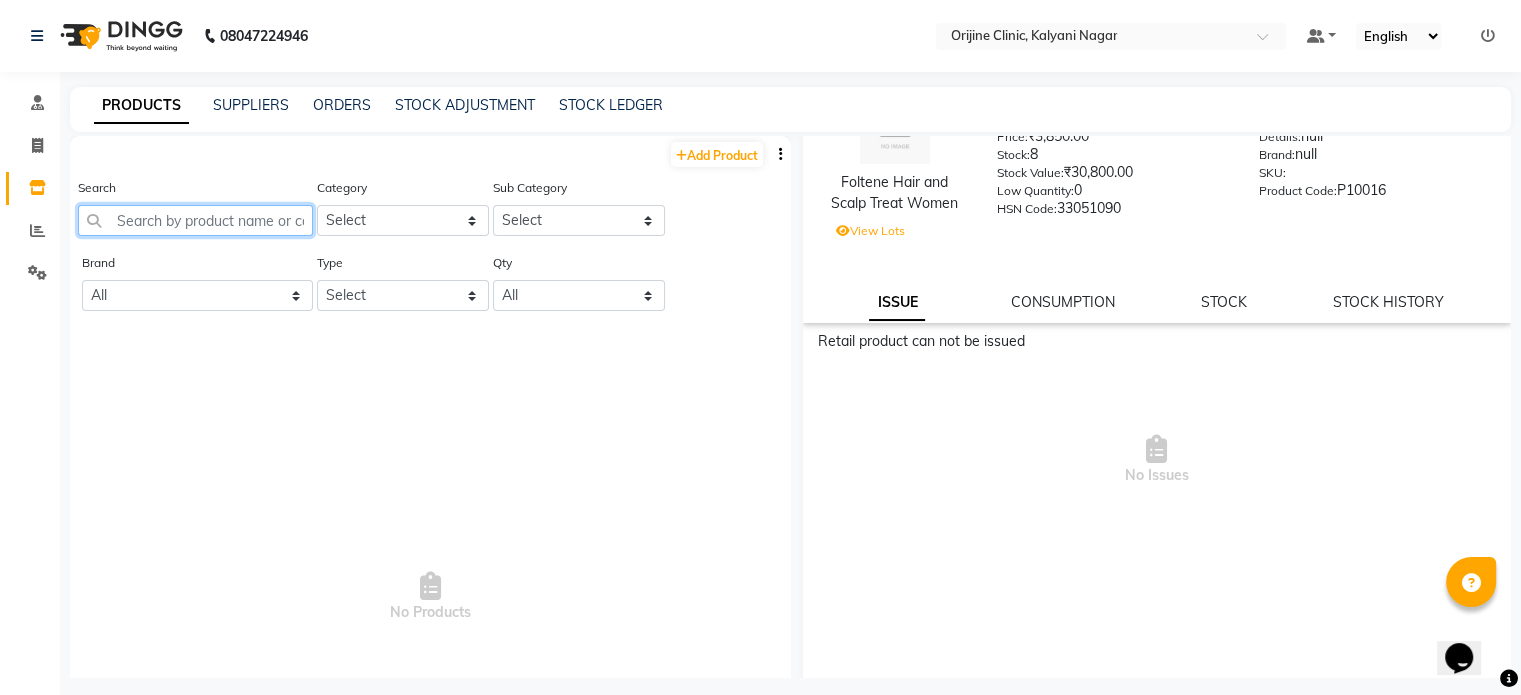 select on "100" 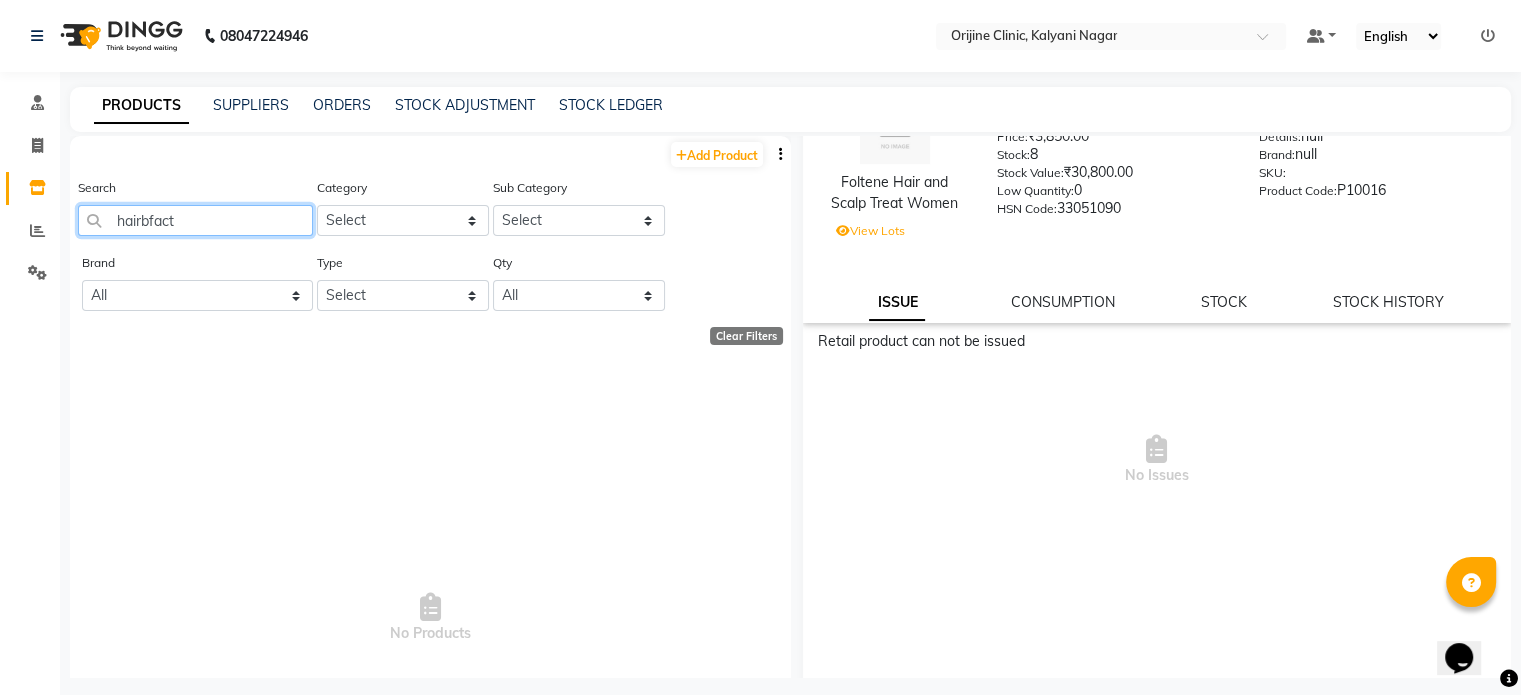 click on "hairbfact" 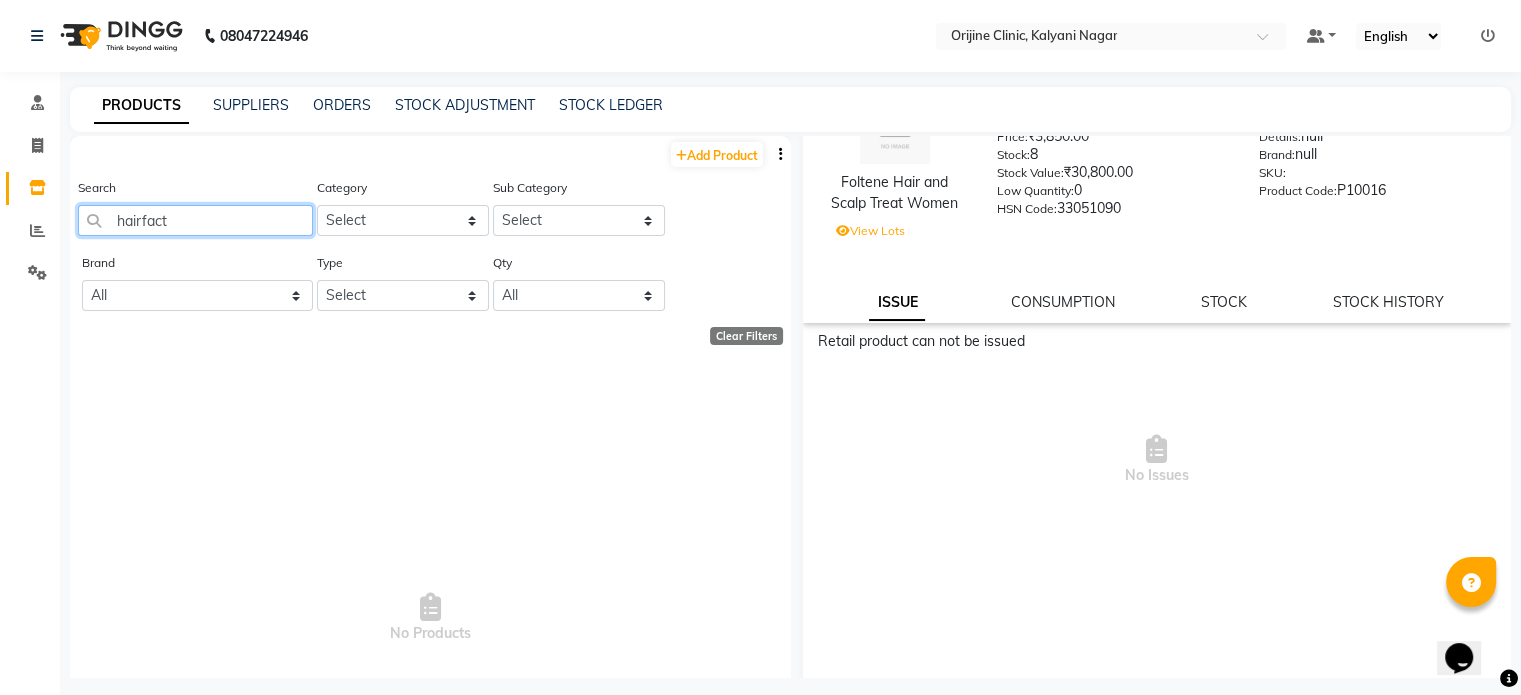 type on "hair fact" 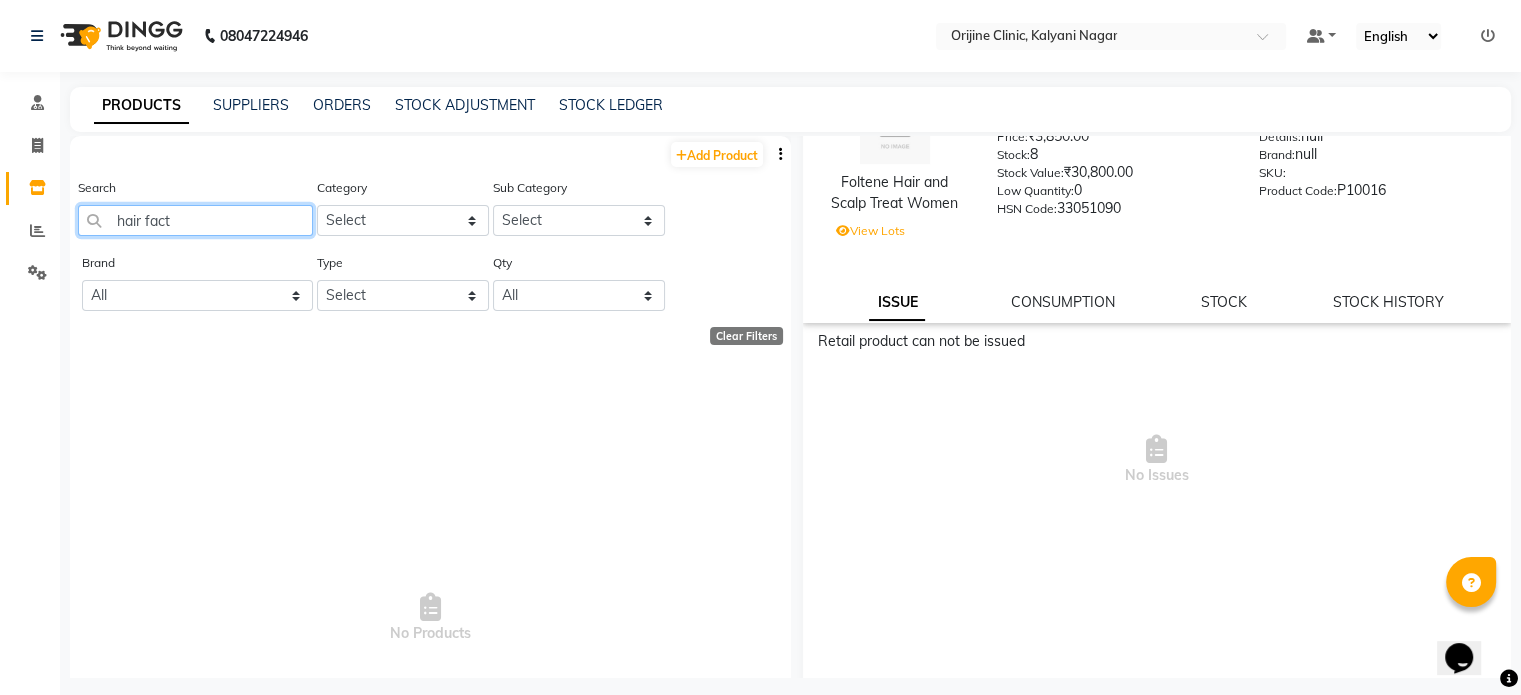 select on "100" 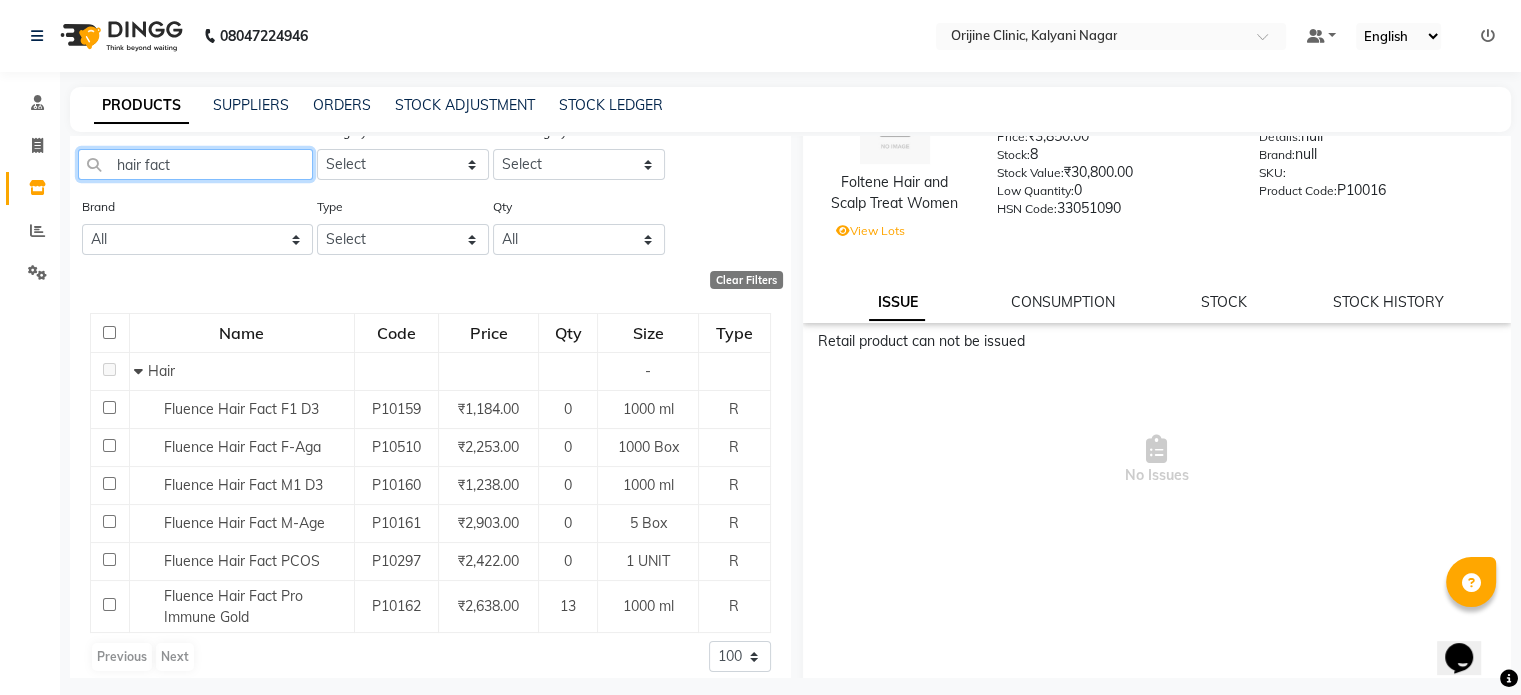 scroll, scrollTop: 72, scrollLeft: 0, axis: vertical 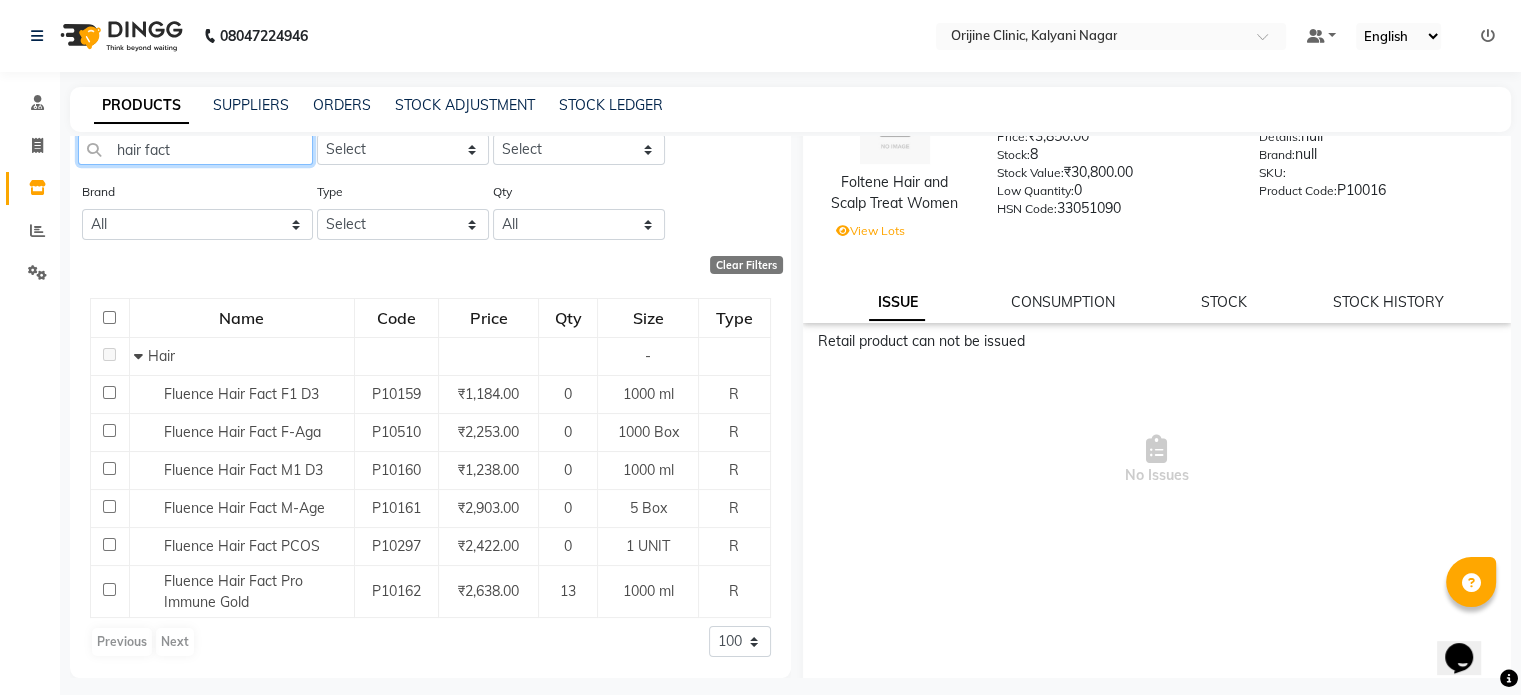drag, startPoint x: 197, startPoint y: 155, endPoint x: 0, endPoint y: 182, distance: 198.84164 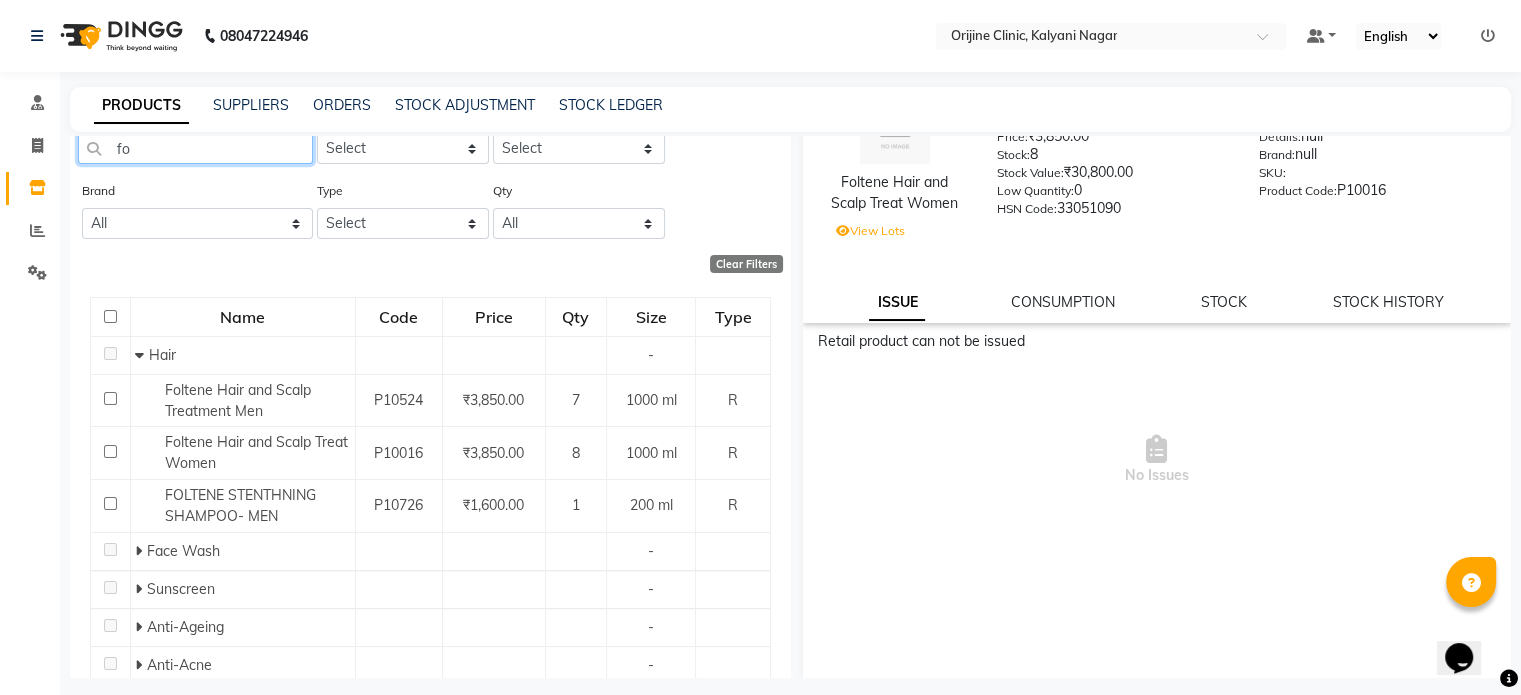 type on "f" 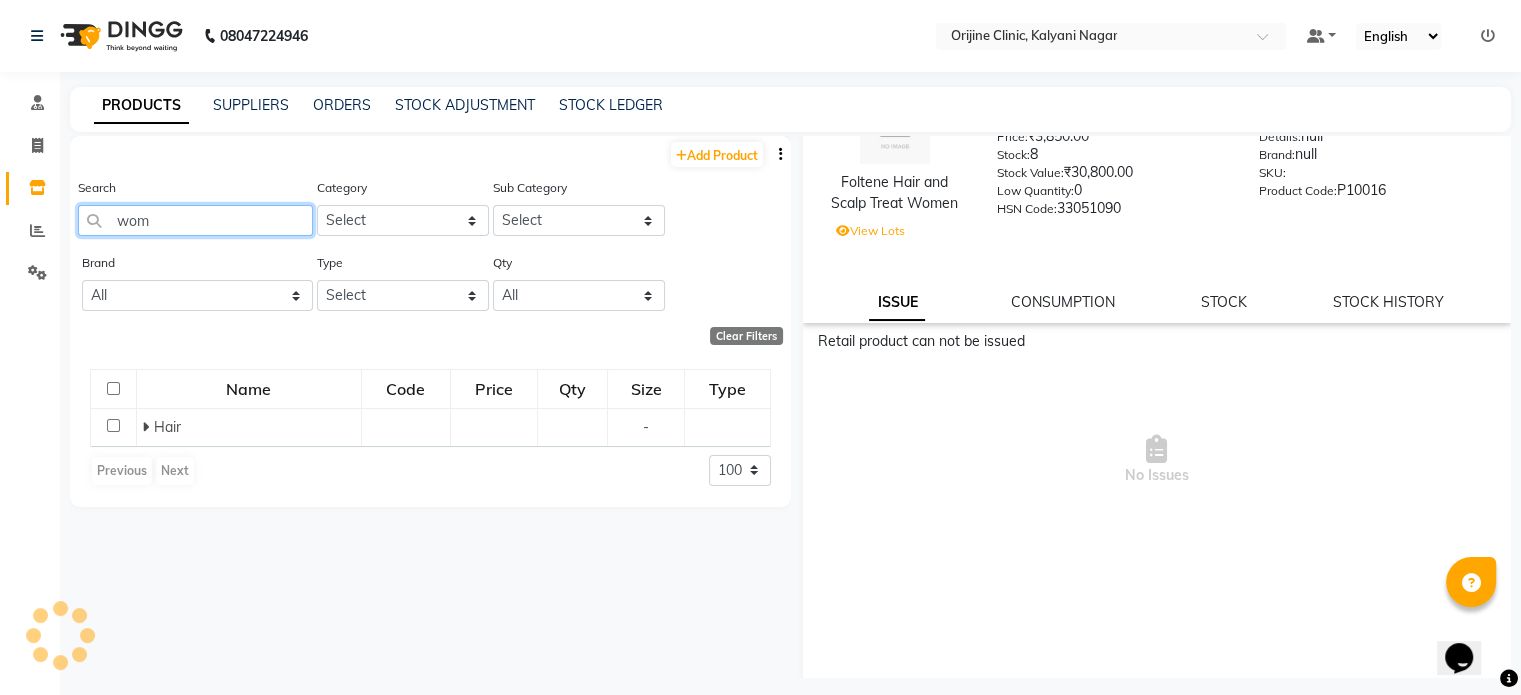 scroll, scrollTop: 0, scrollLeft: 0, axis: both 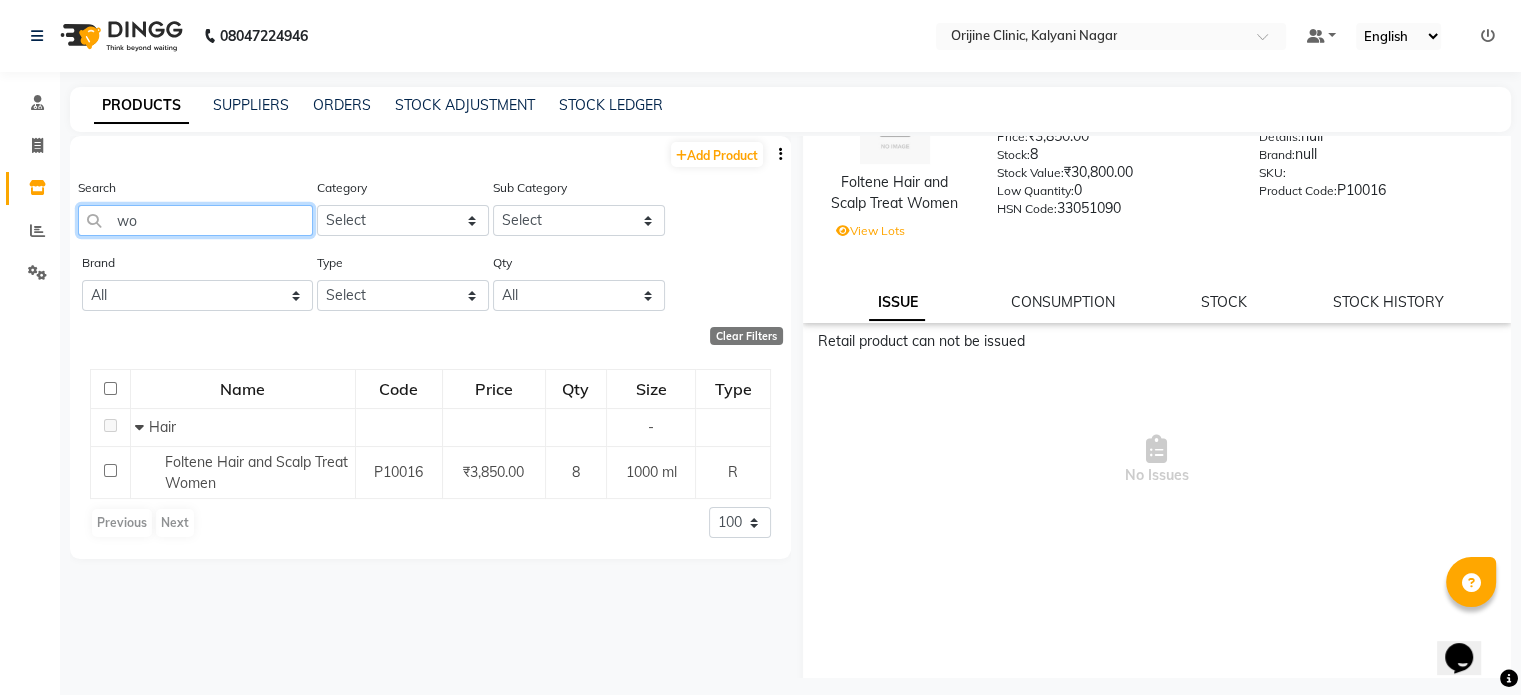 type on "w" 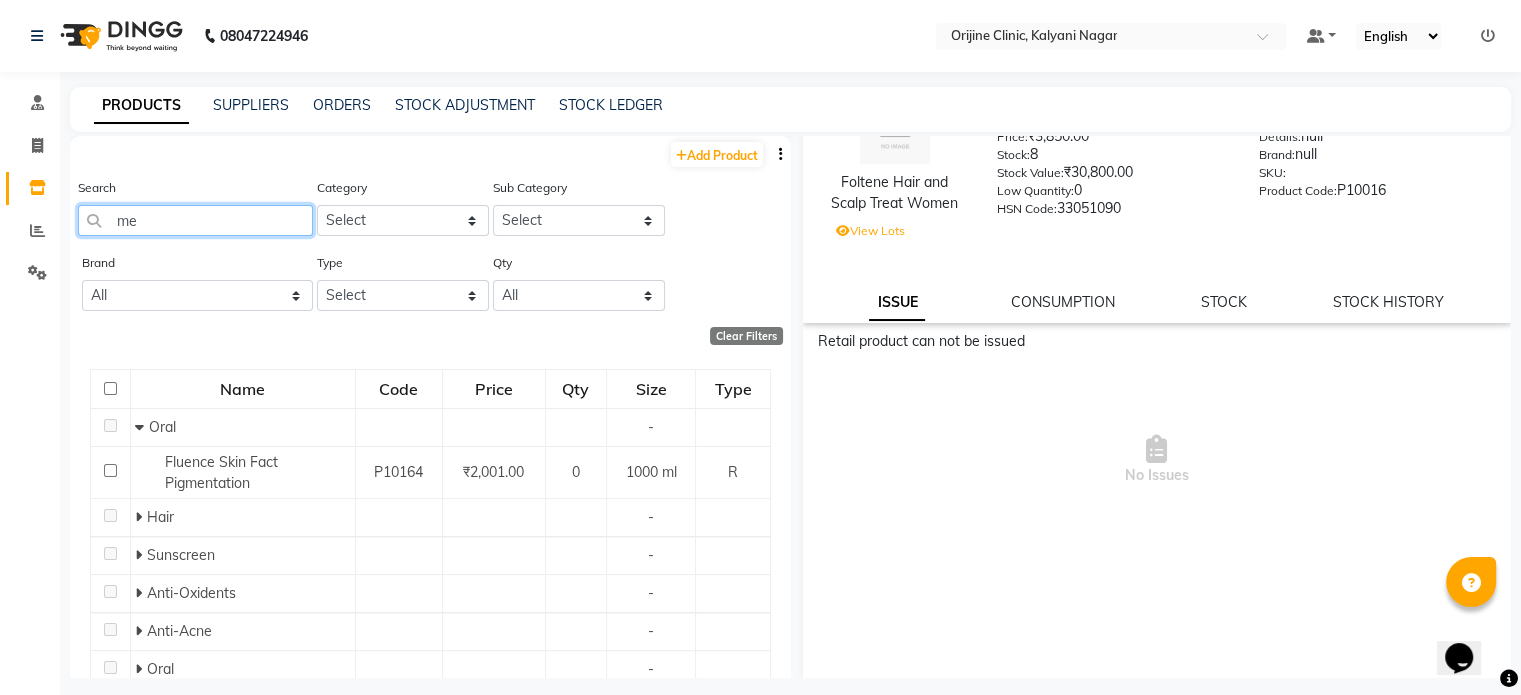 type on "m" 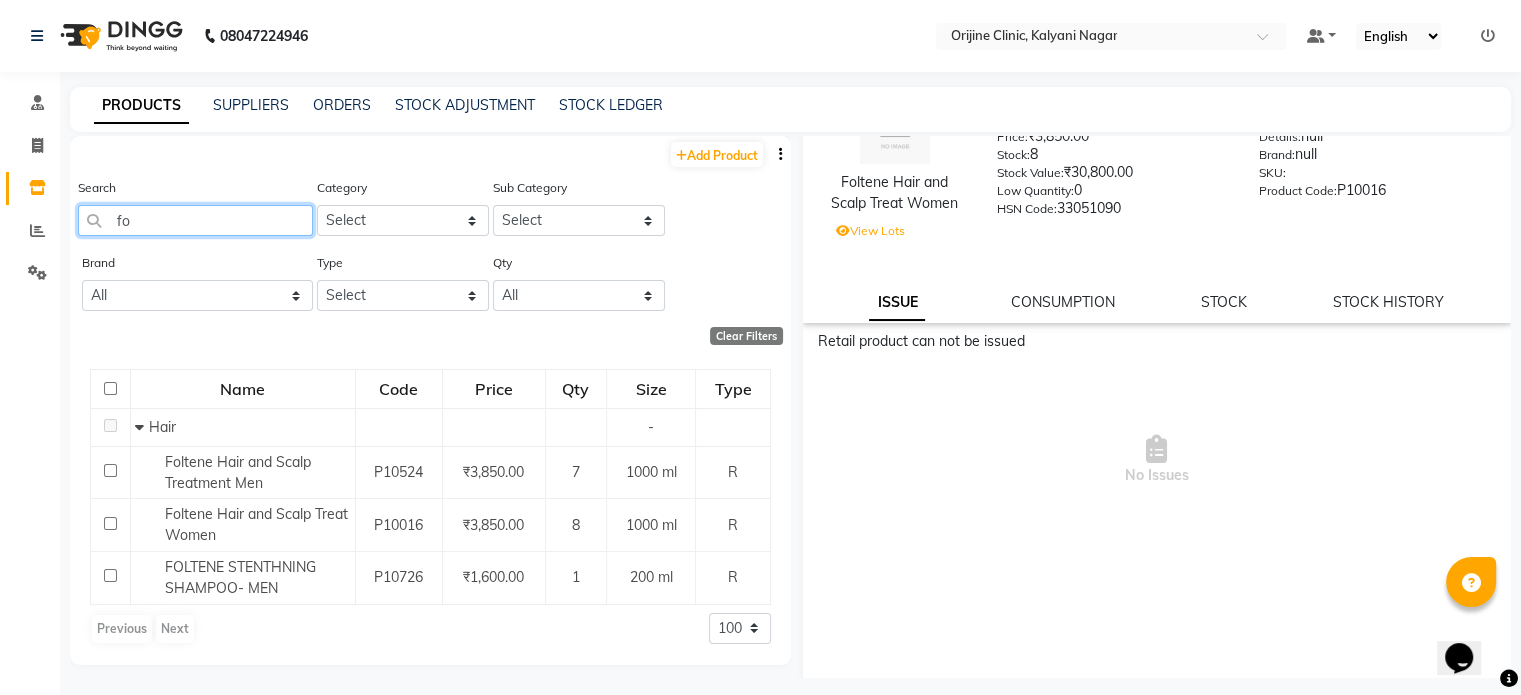 type on "f" 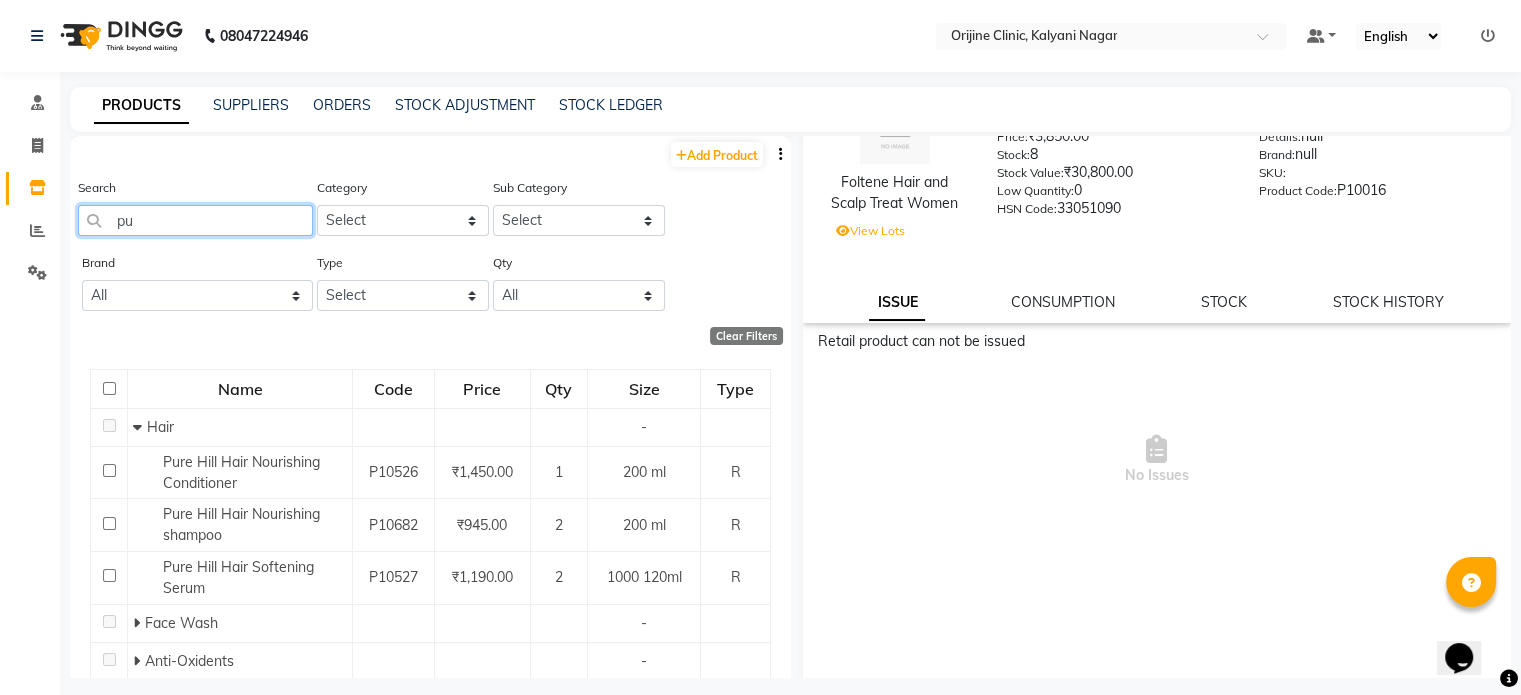 type on "p" 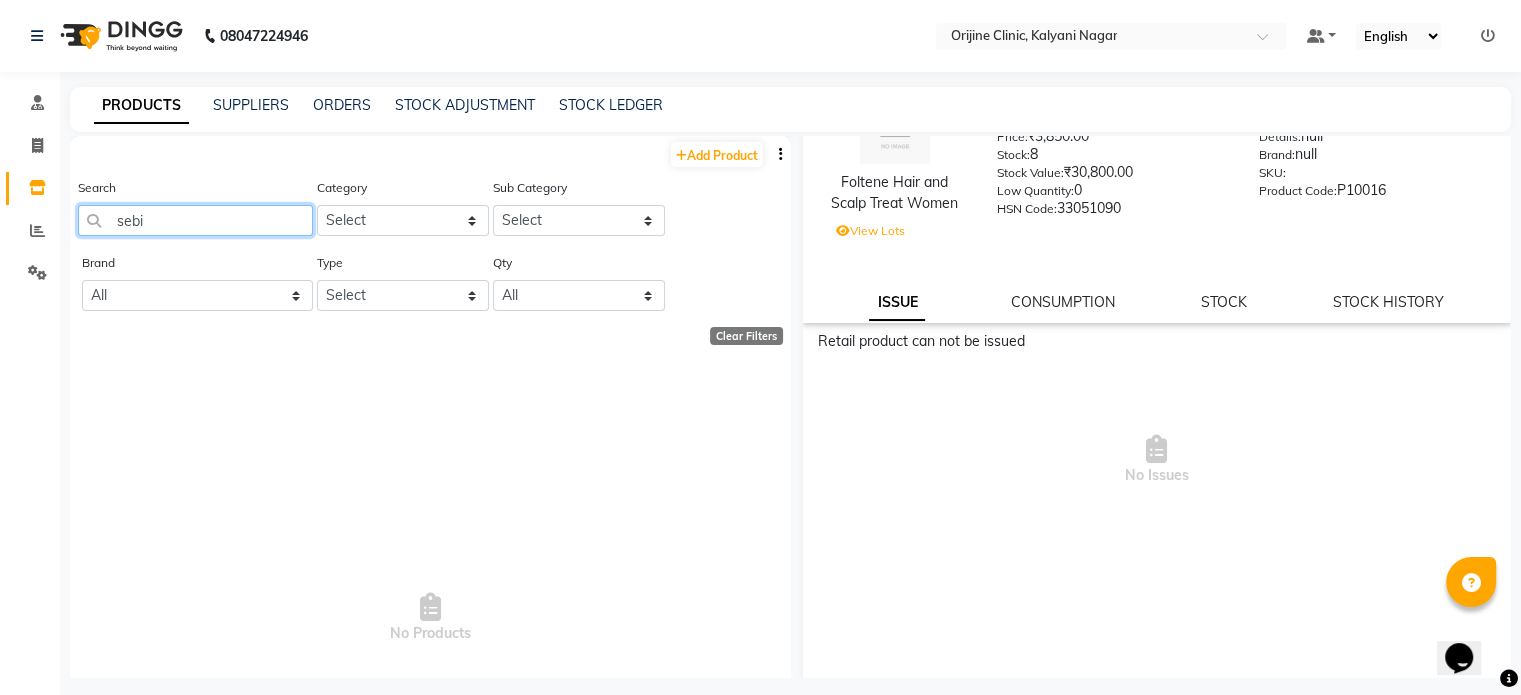 type on "seb" 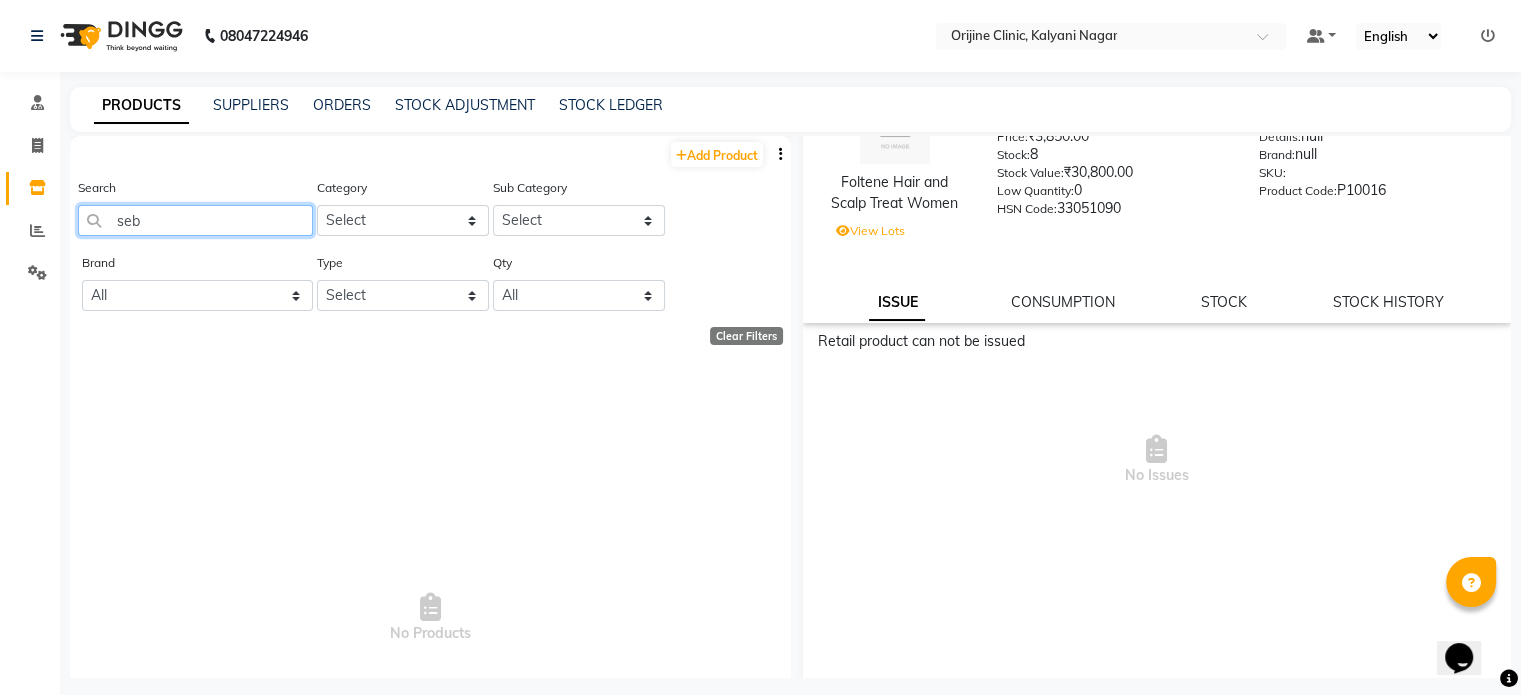 select on "100" 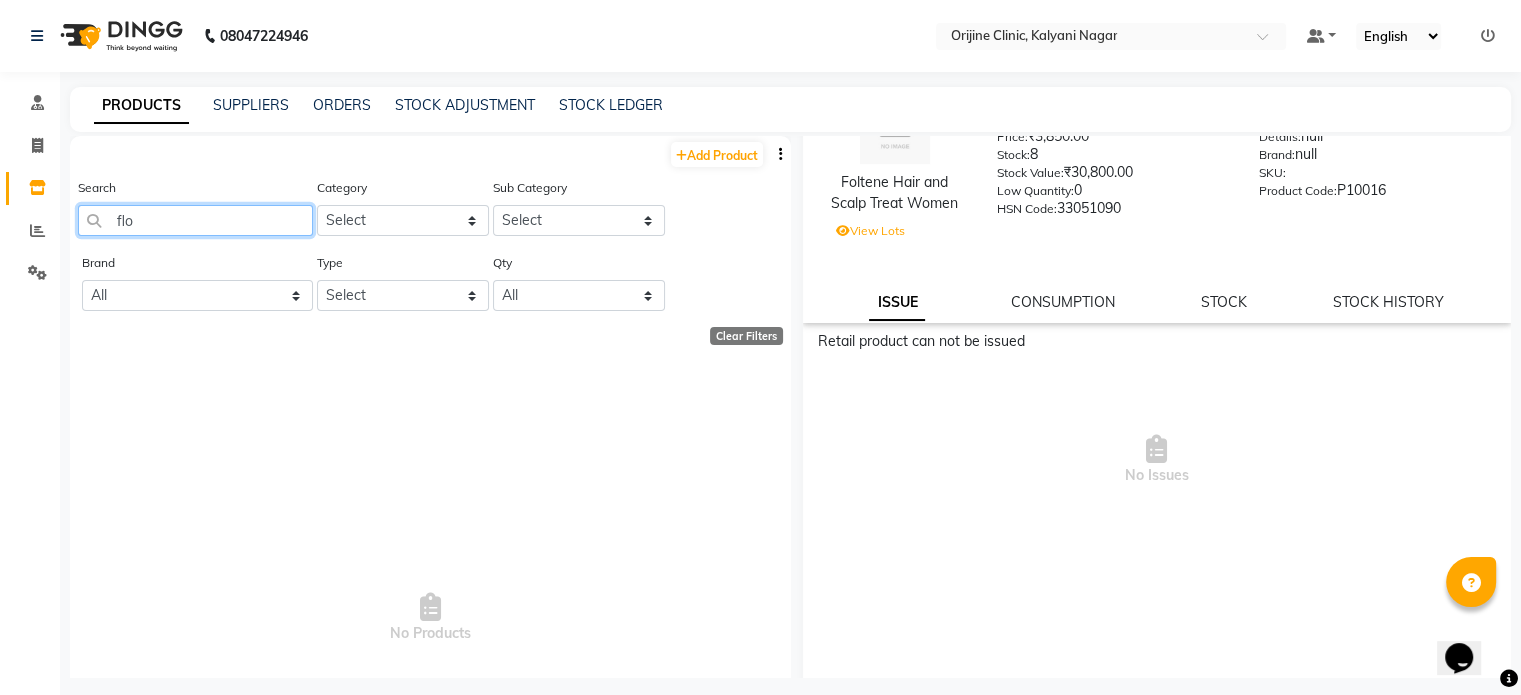 type on "fl" 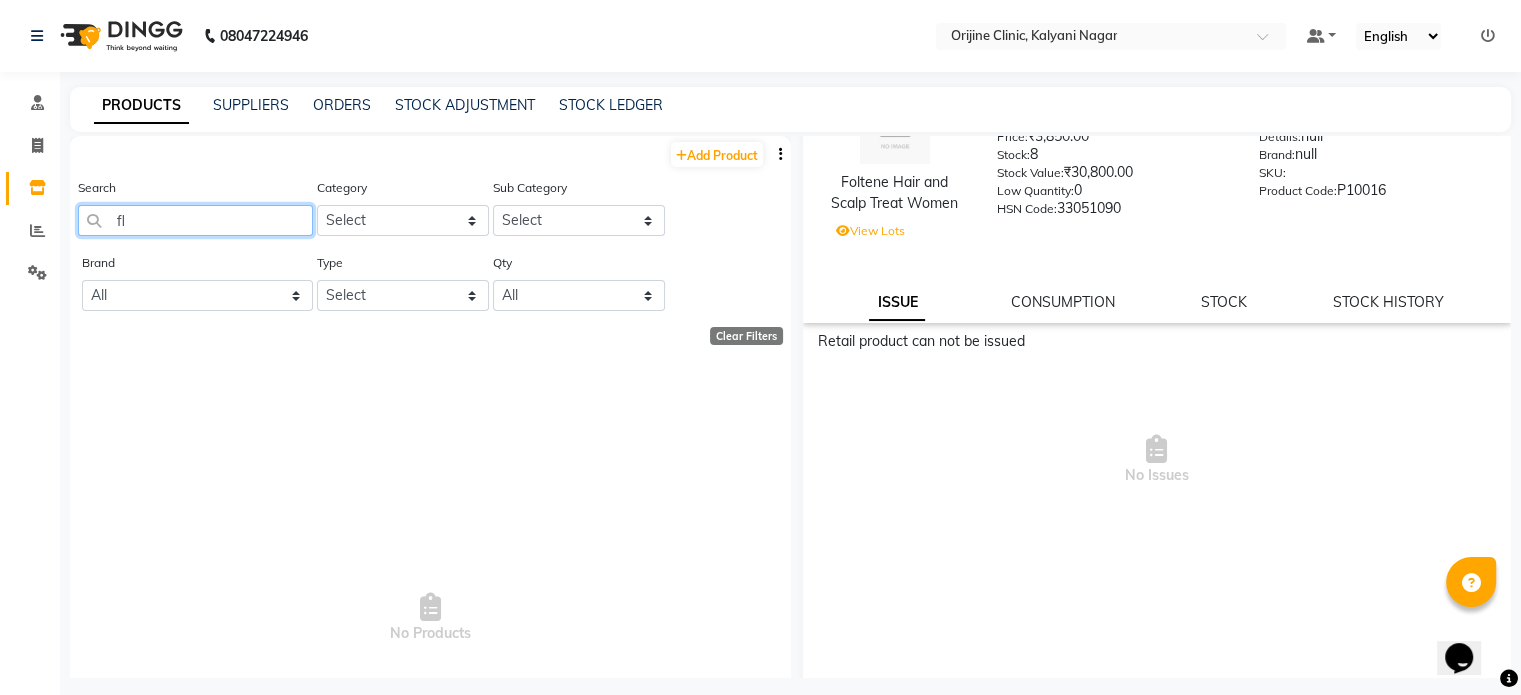 select on "100" 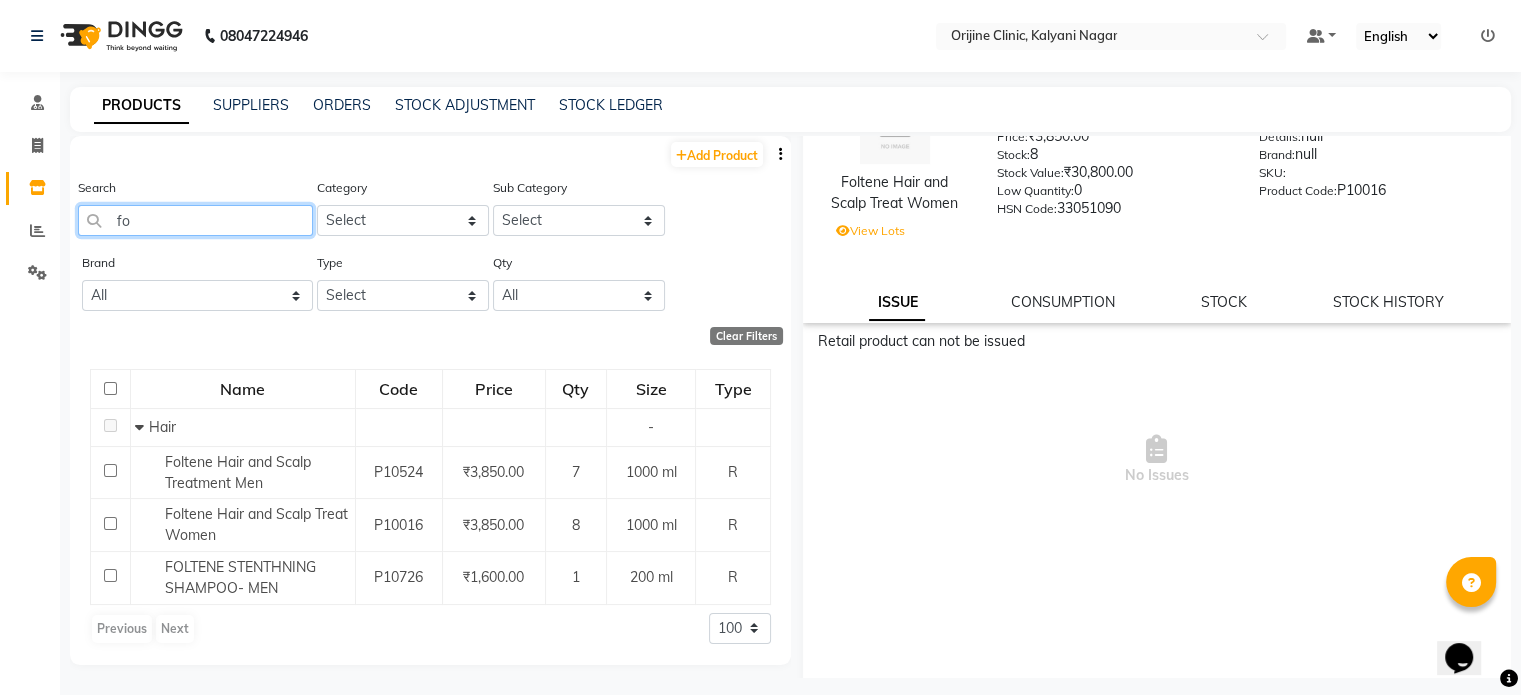 type on "f" 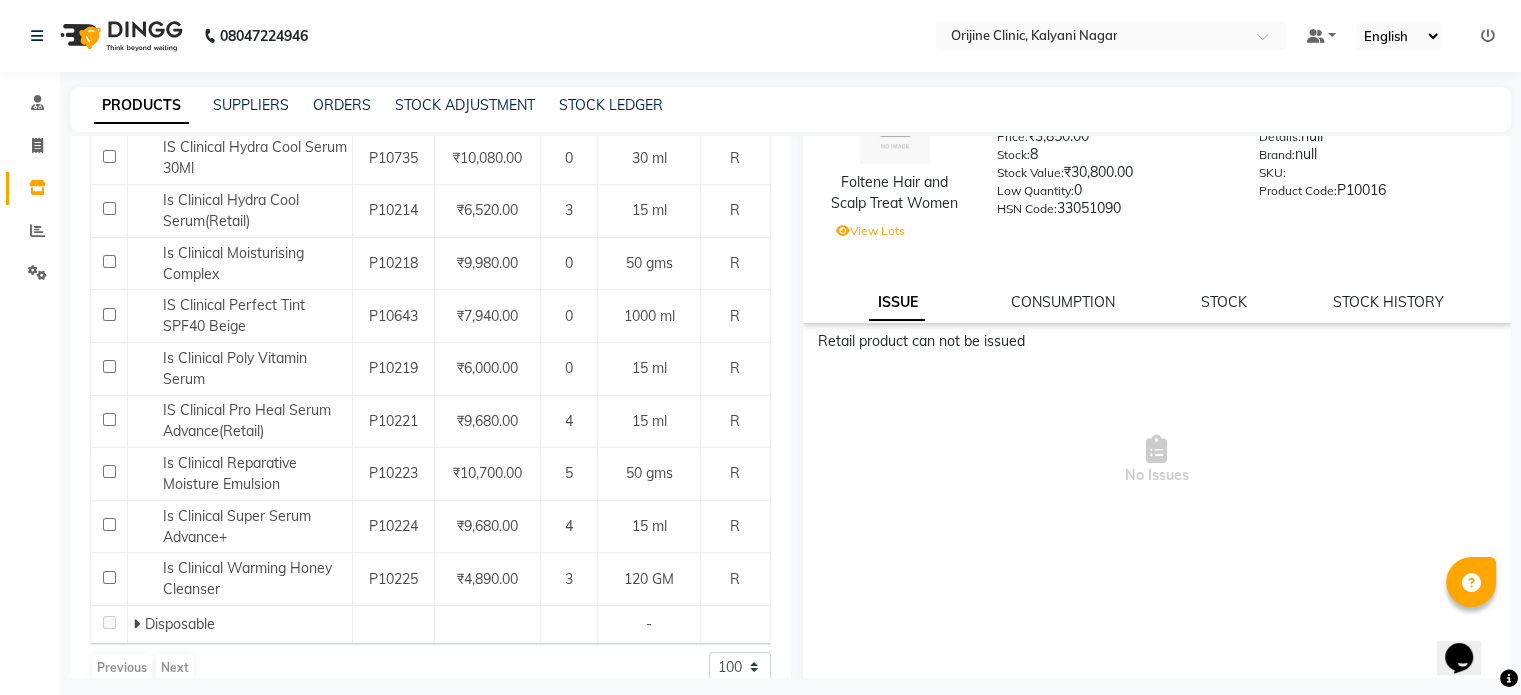 scroll, scrollTop: 887, scrollLeft: 0, axis: vertical 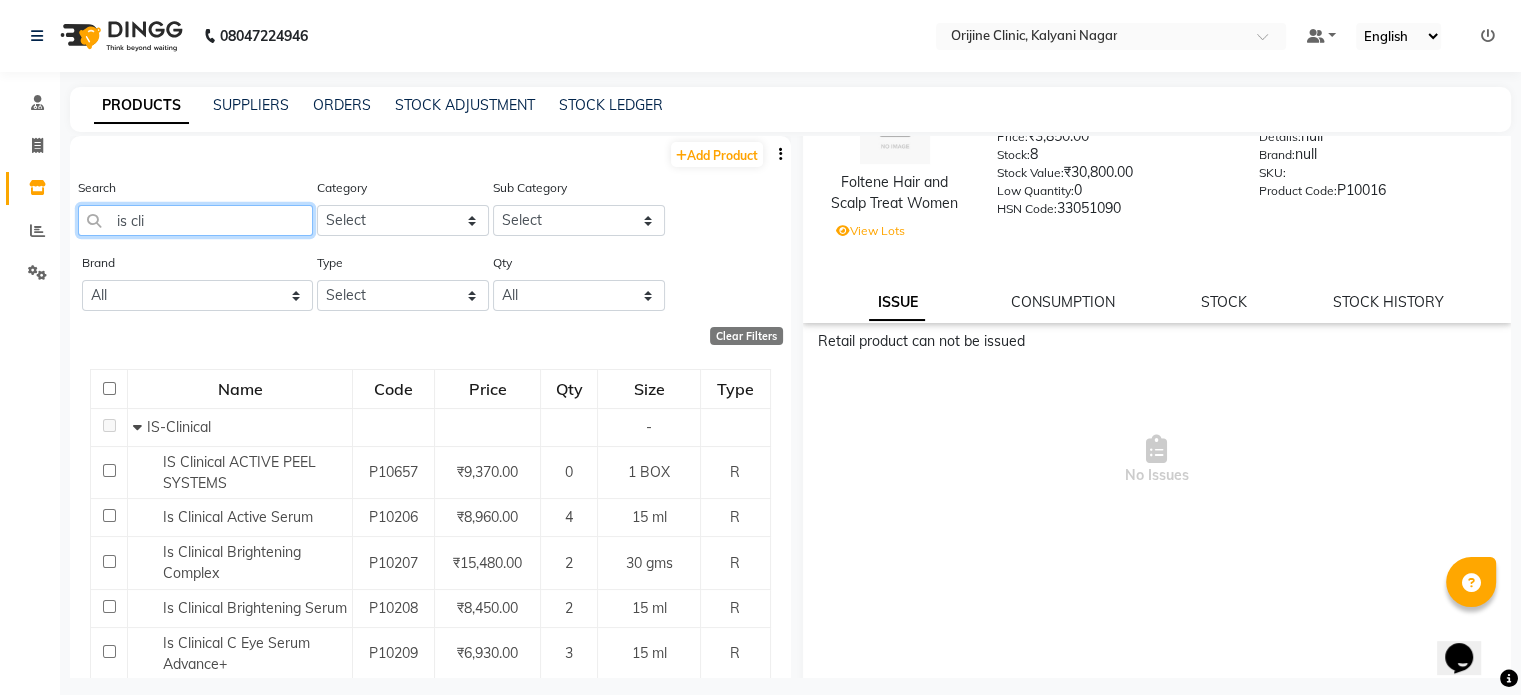 click on "is cli" 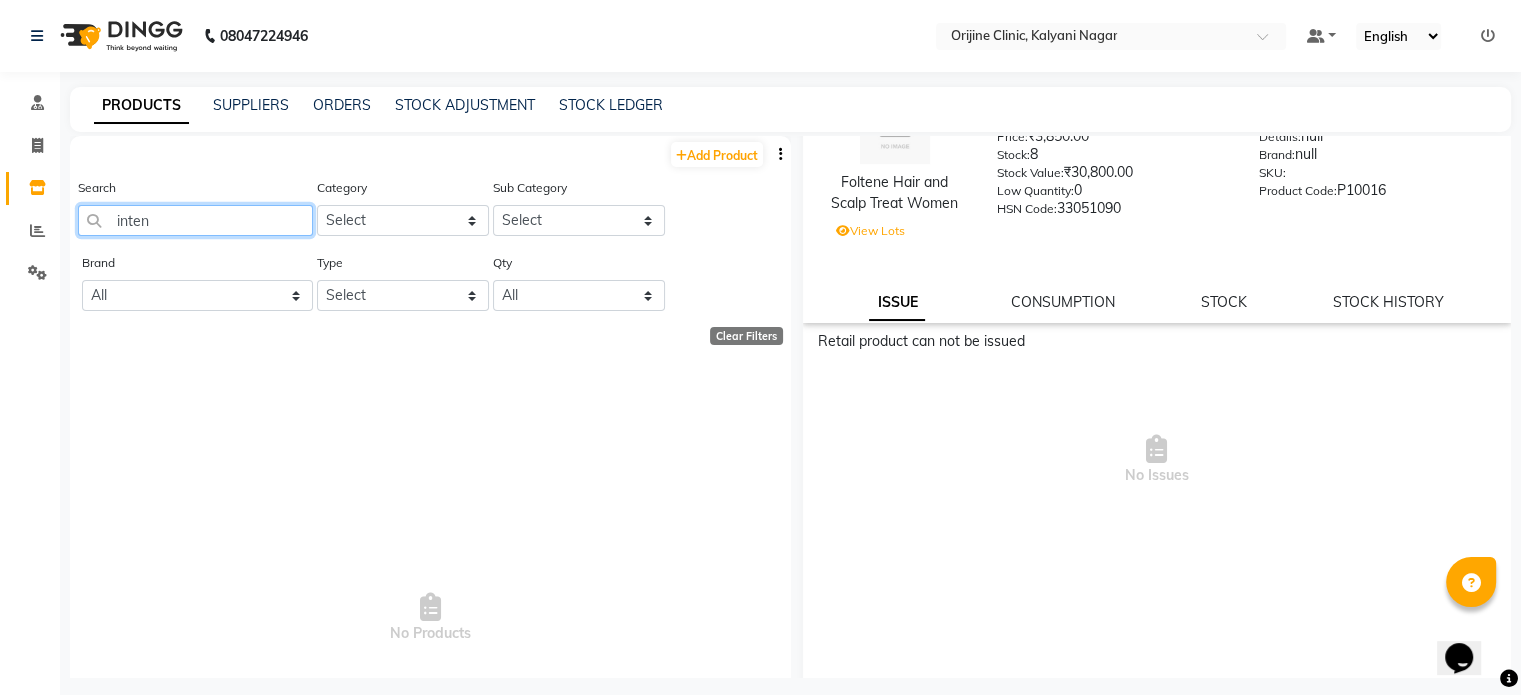type on "intens" 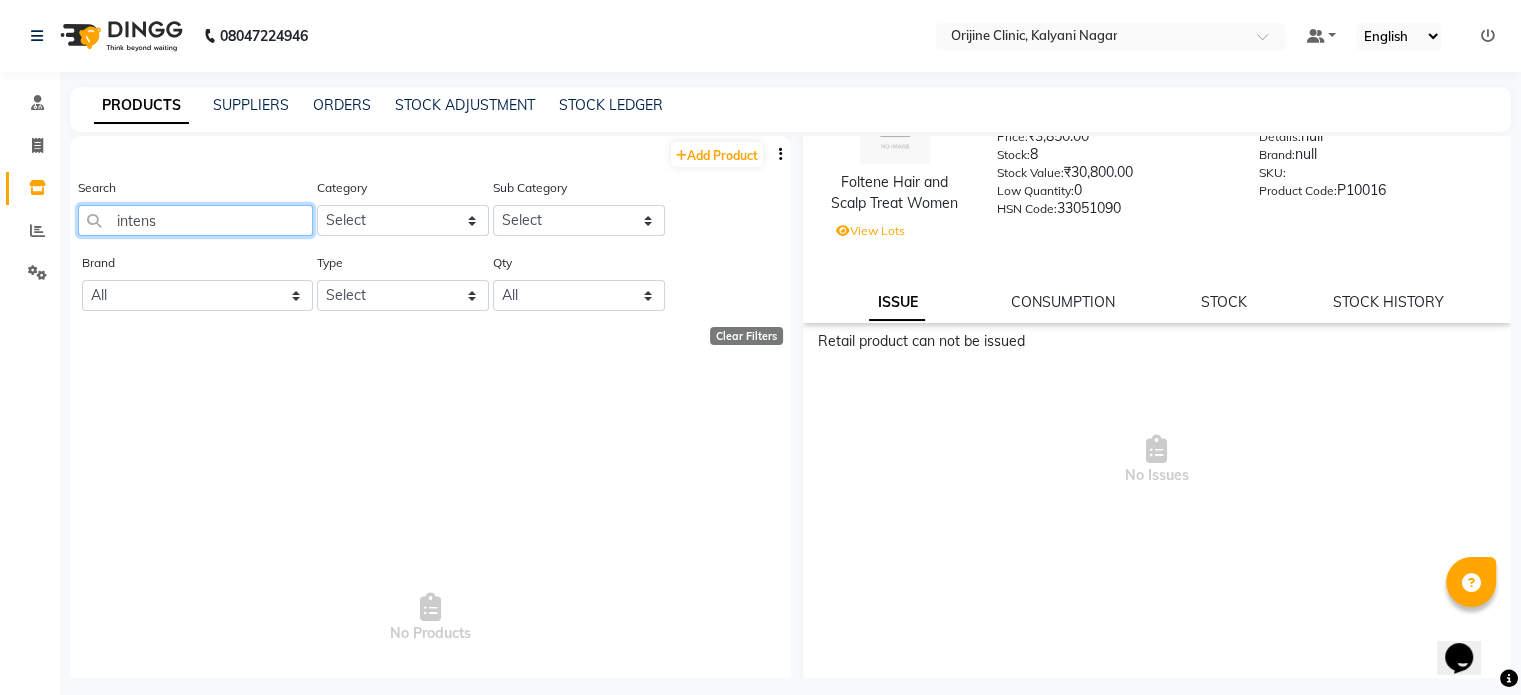 select on "100" 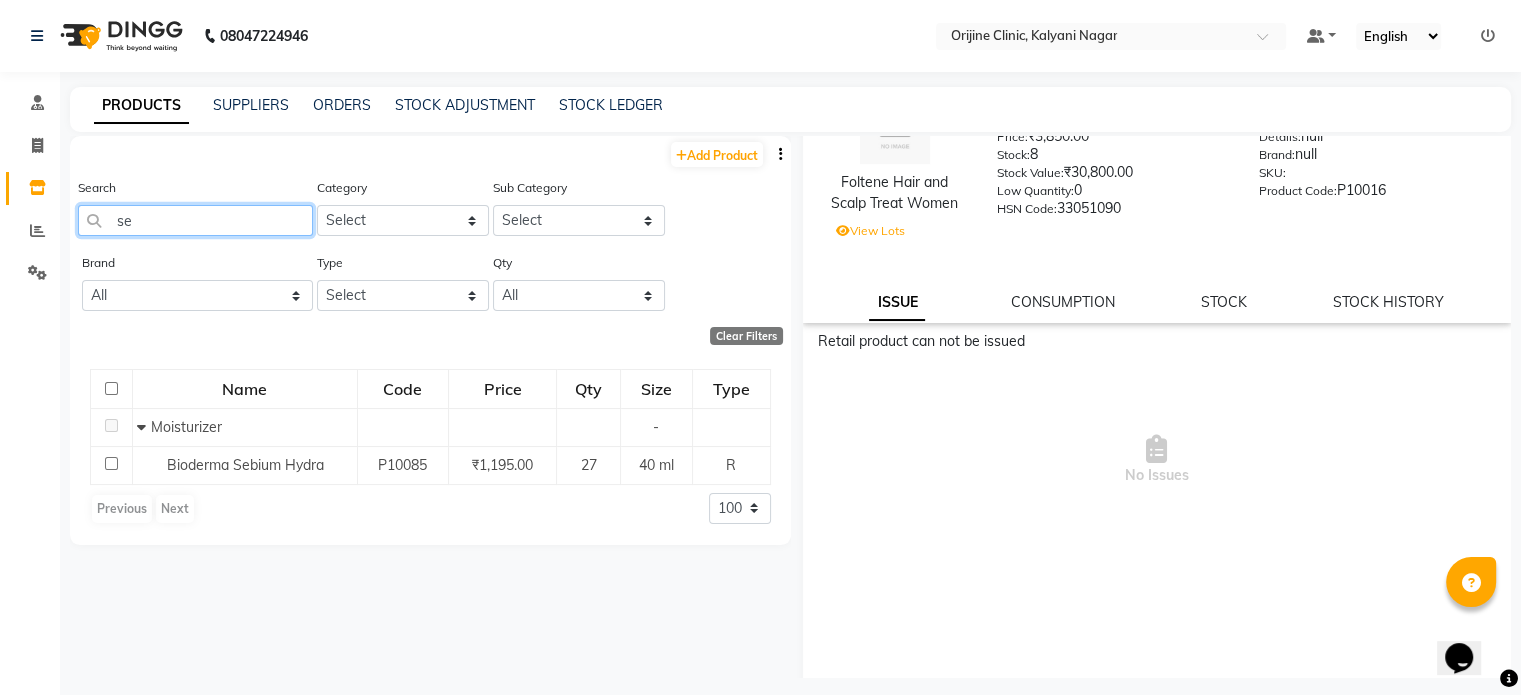 type on "s" 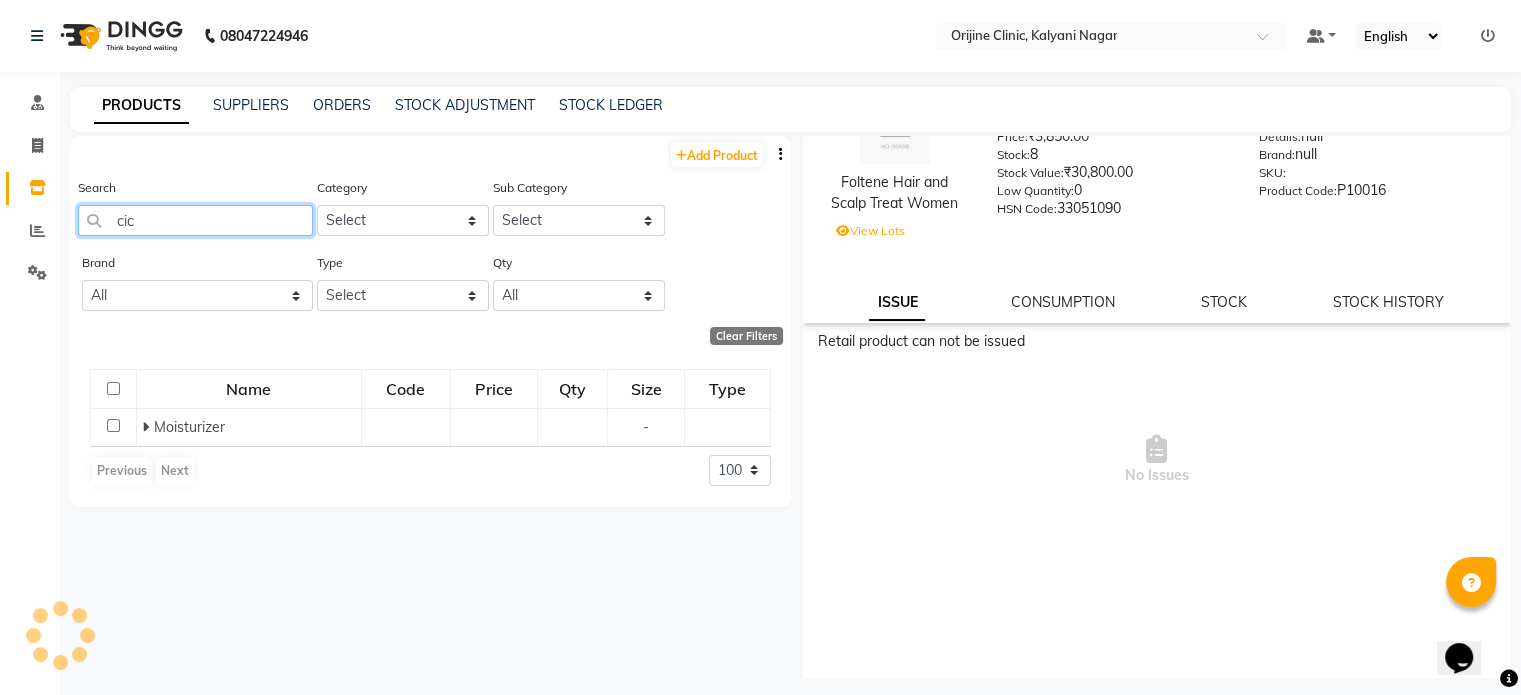 type on "cica" 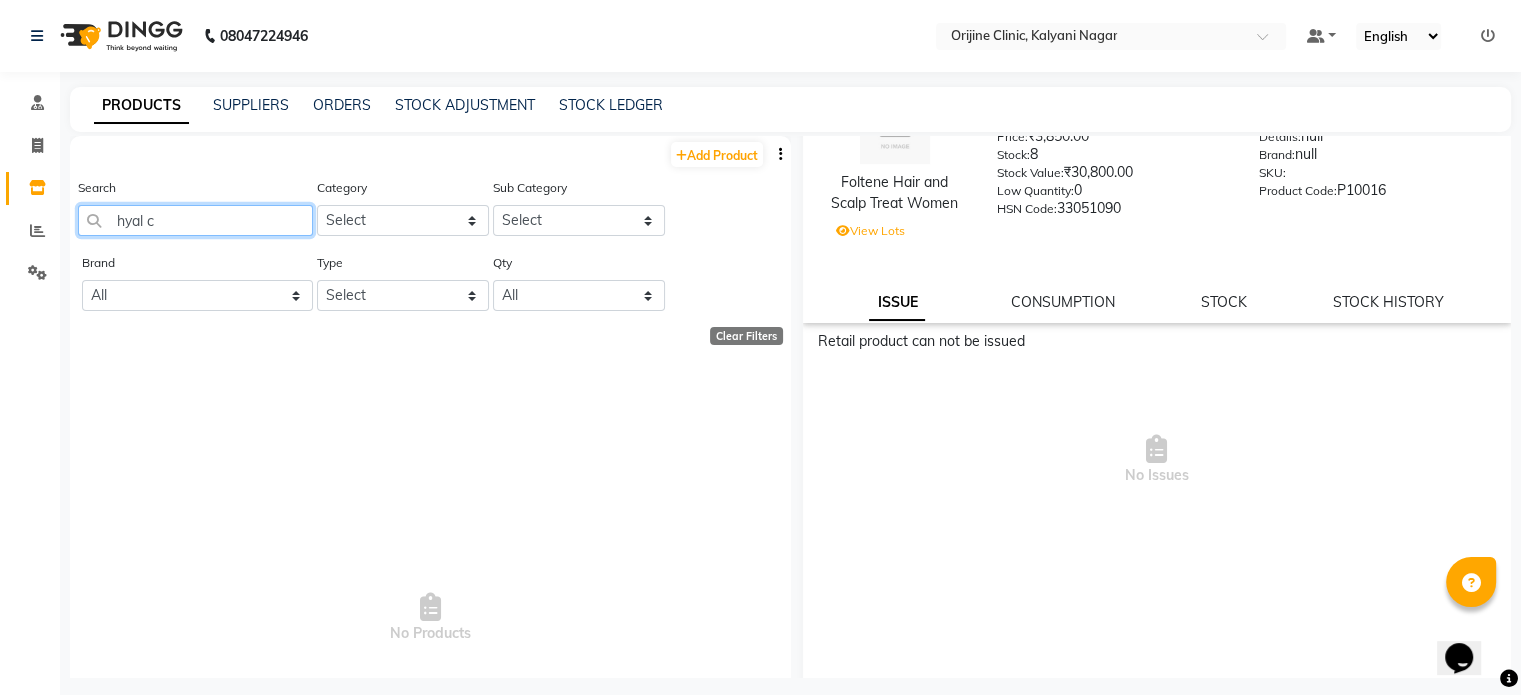 type on "hyal ce" 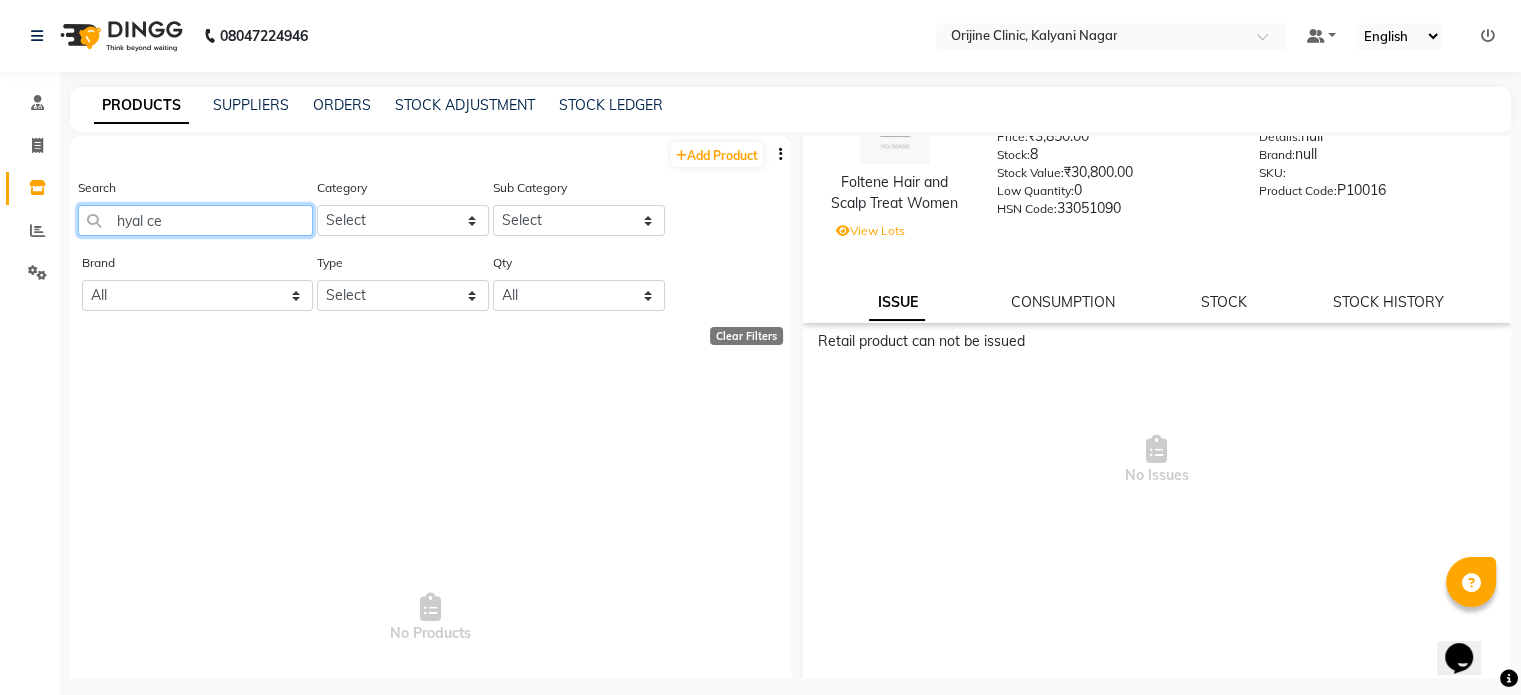 select on "100" 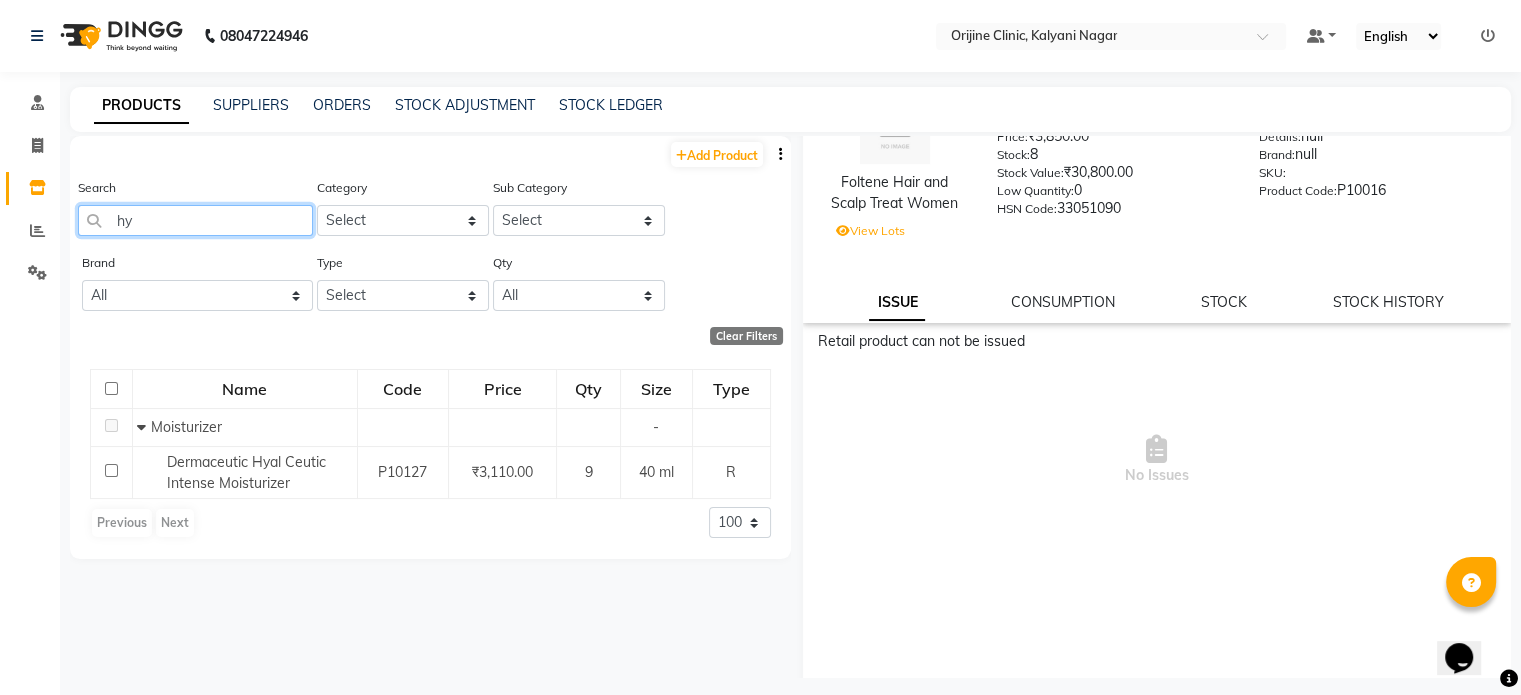 type on "h" 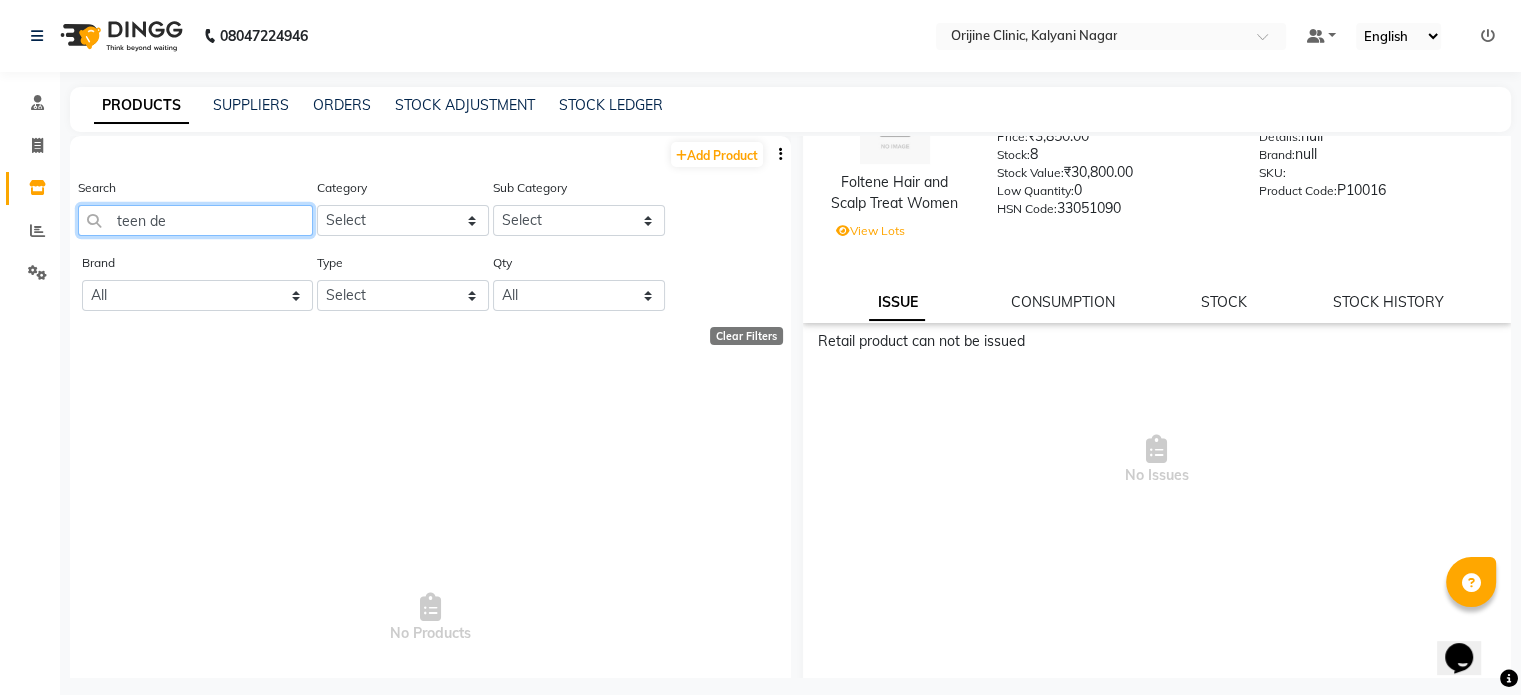type on "teen der" 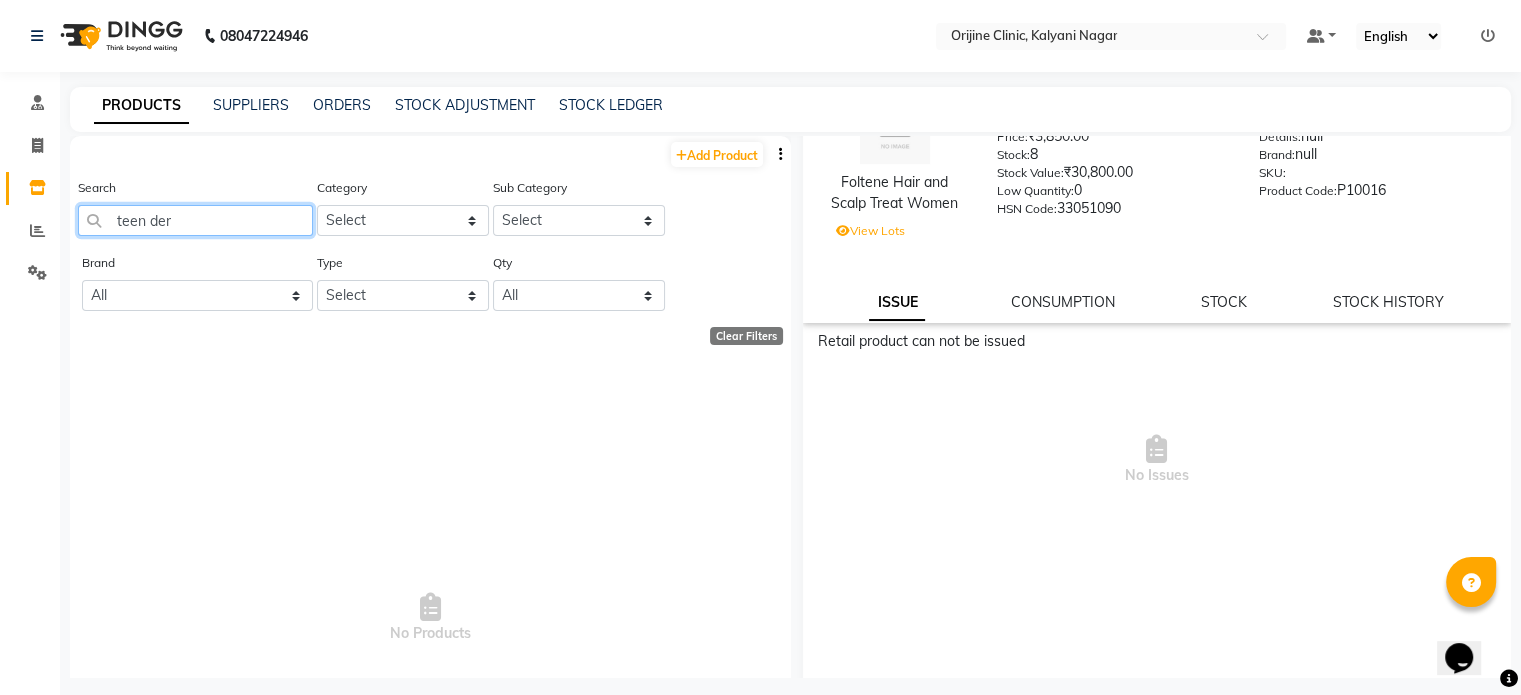 select on "100" 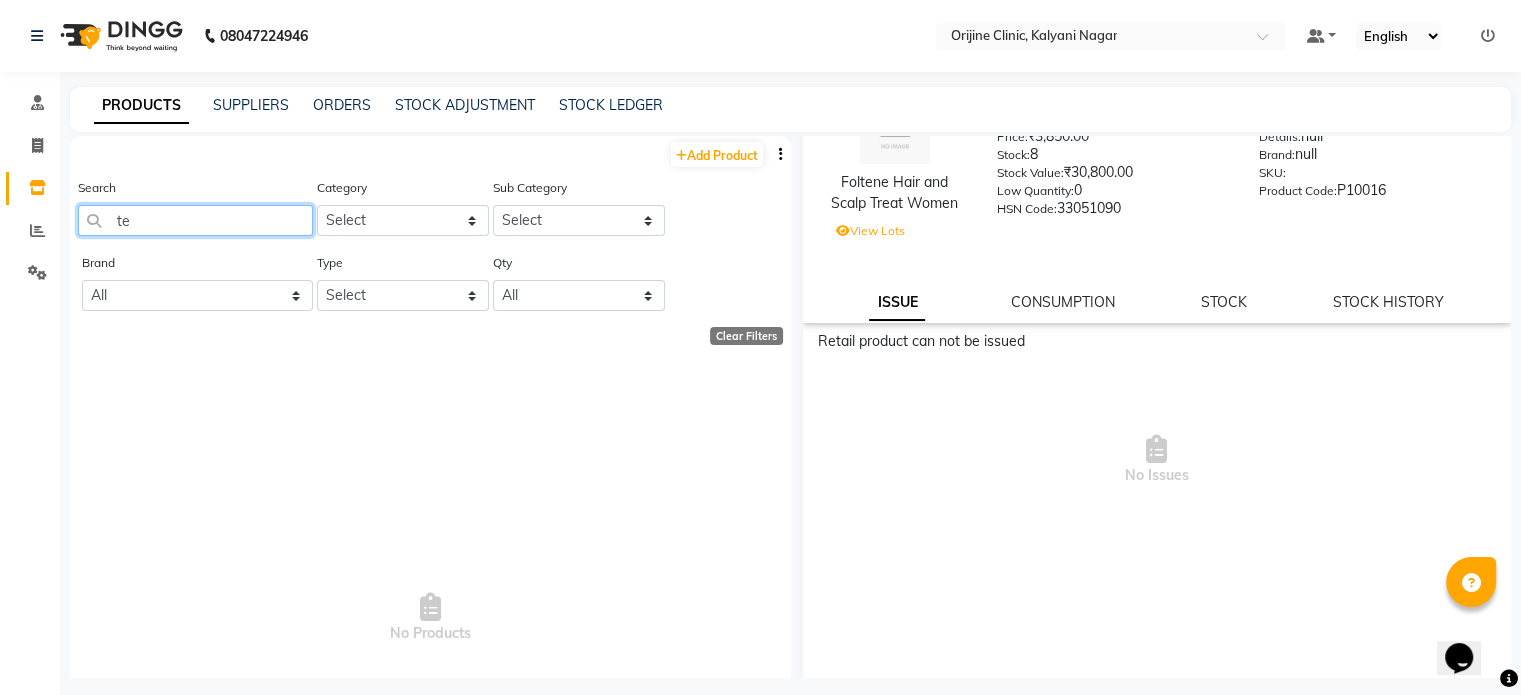 type on "t" 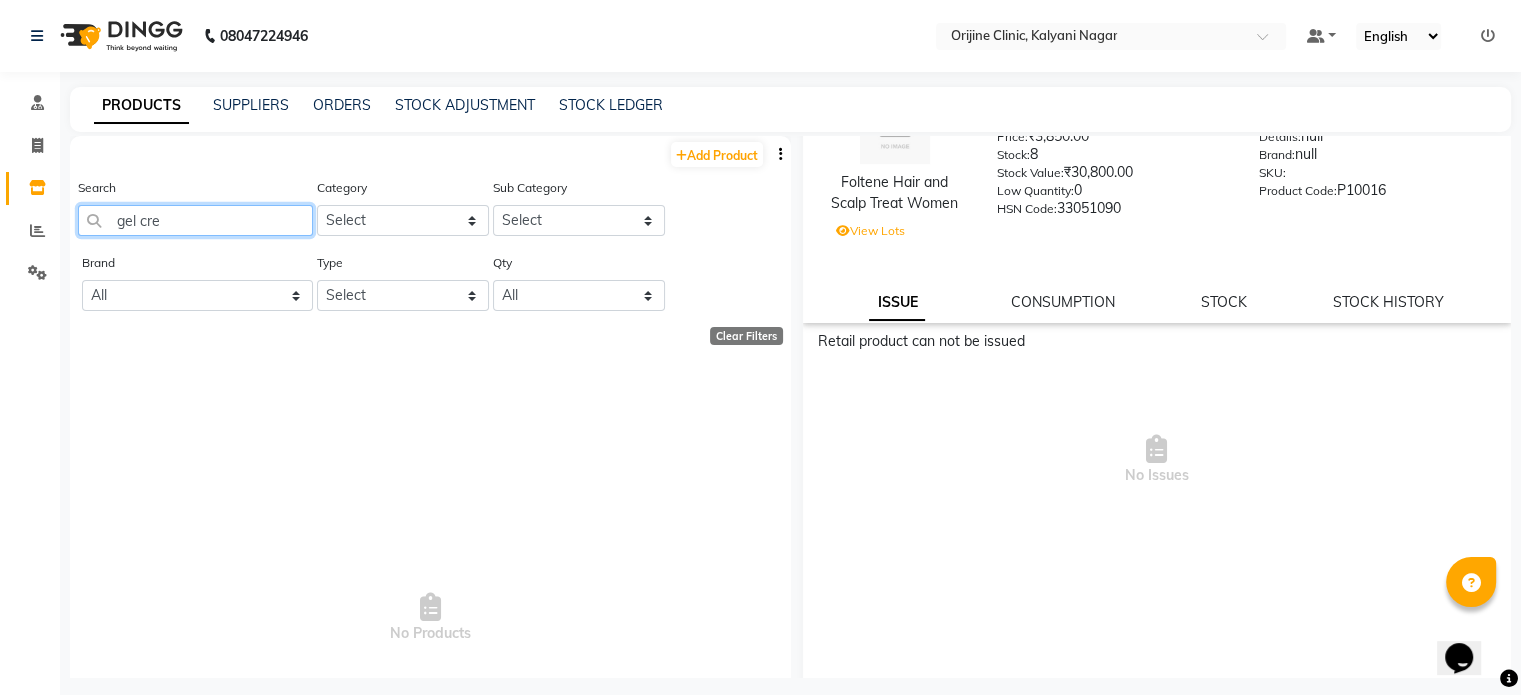 type on "gel crem" 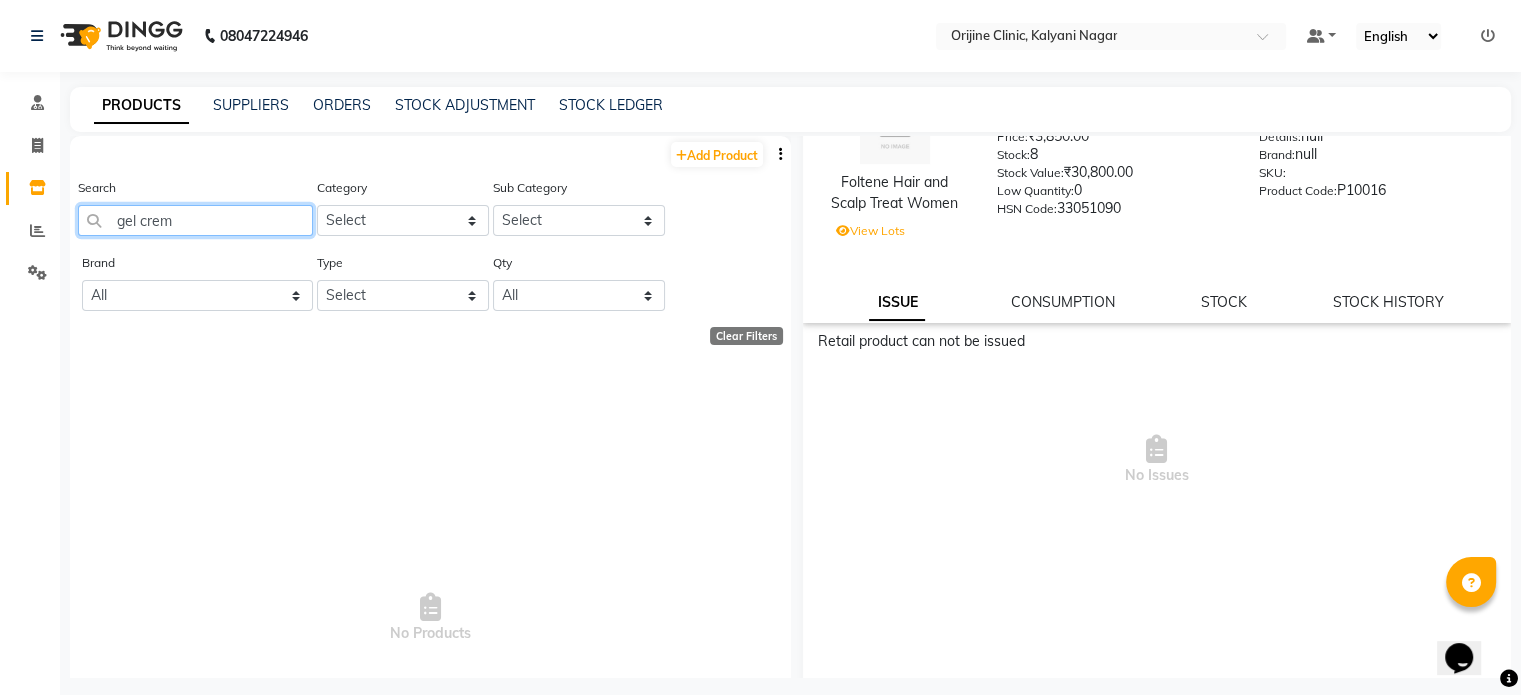 select on "100" 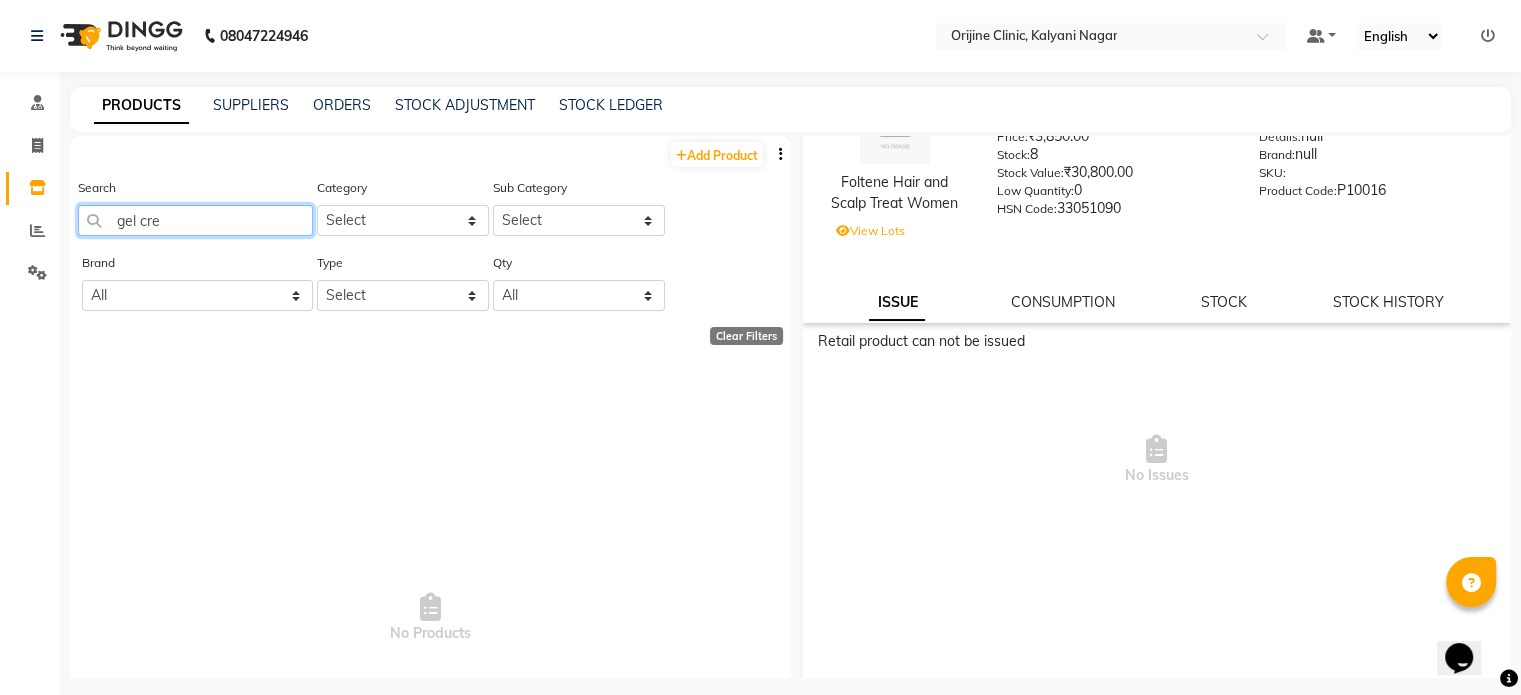 type on "gel cr" 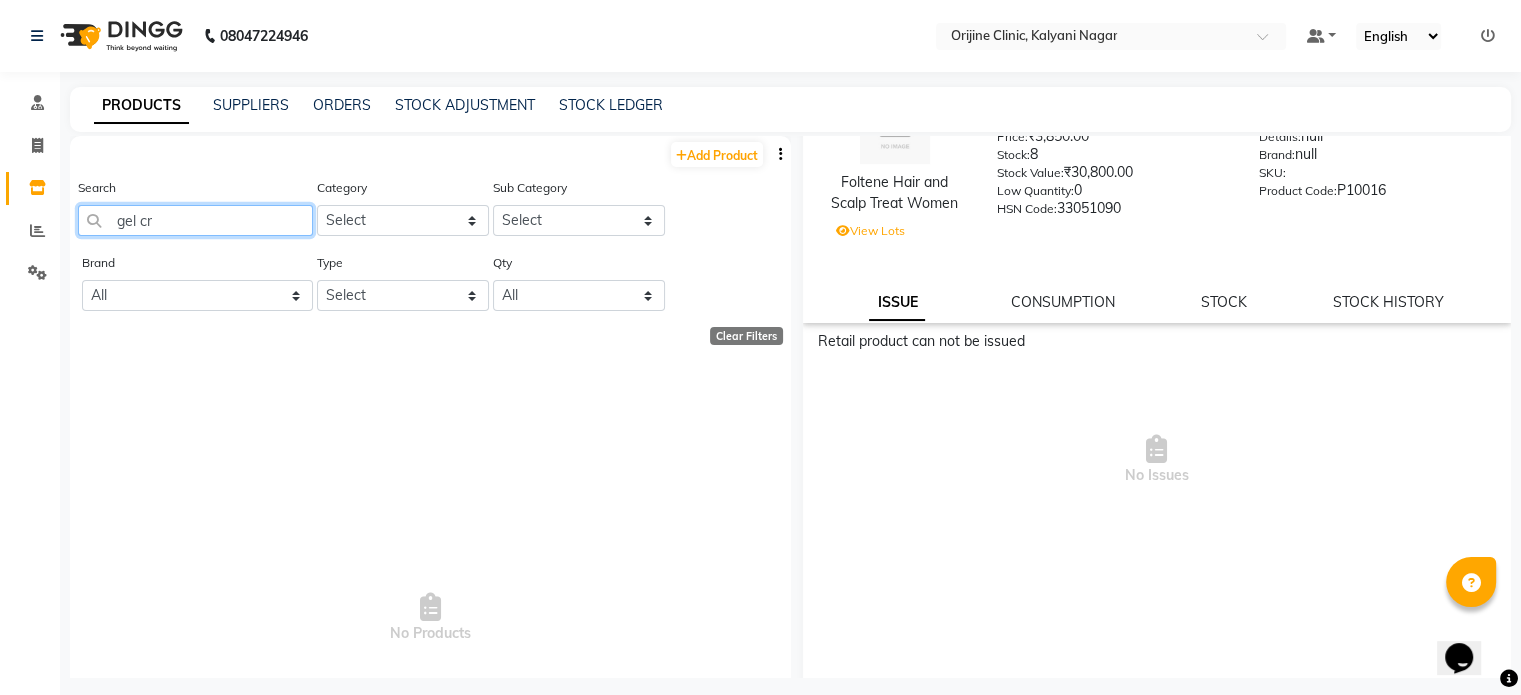 select on "100" 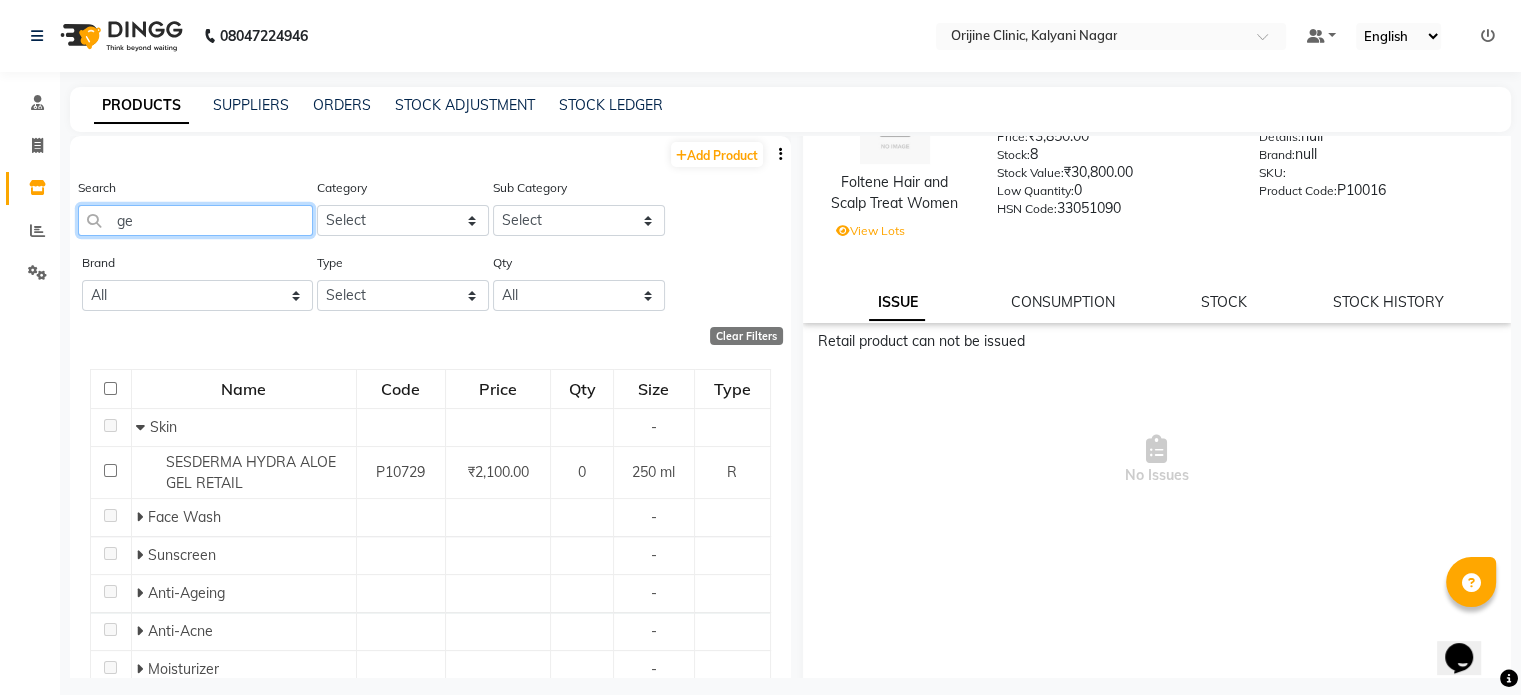 type on "g" 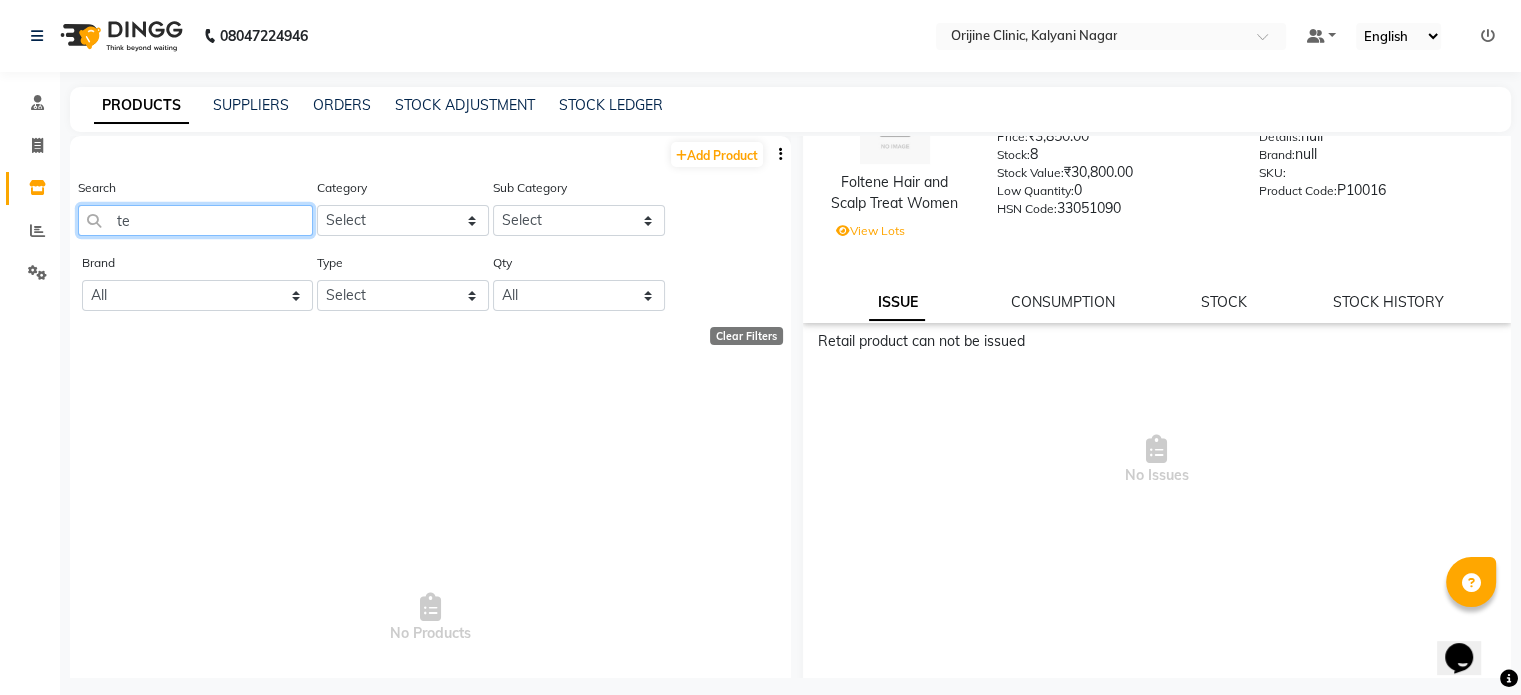 type on "t" 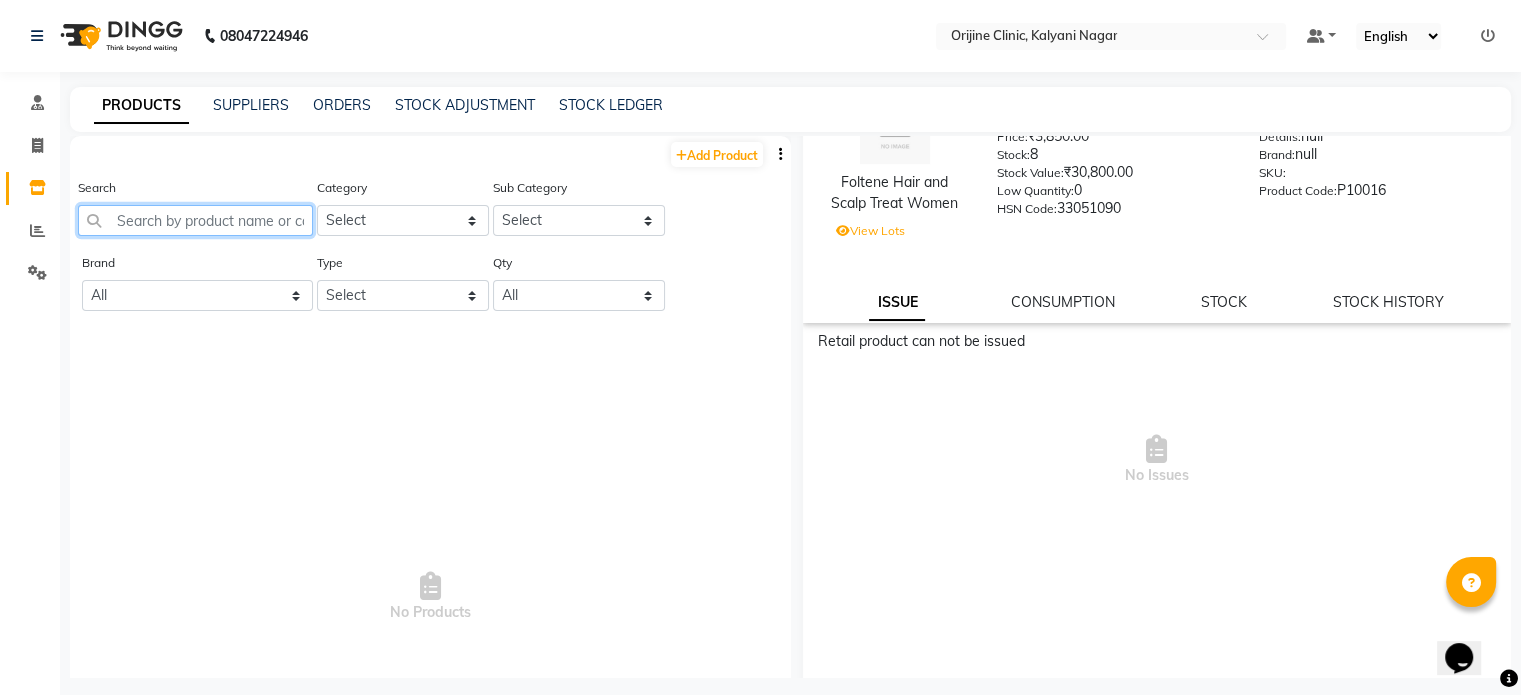 type on "i" 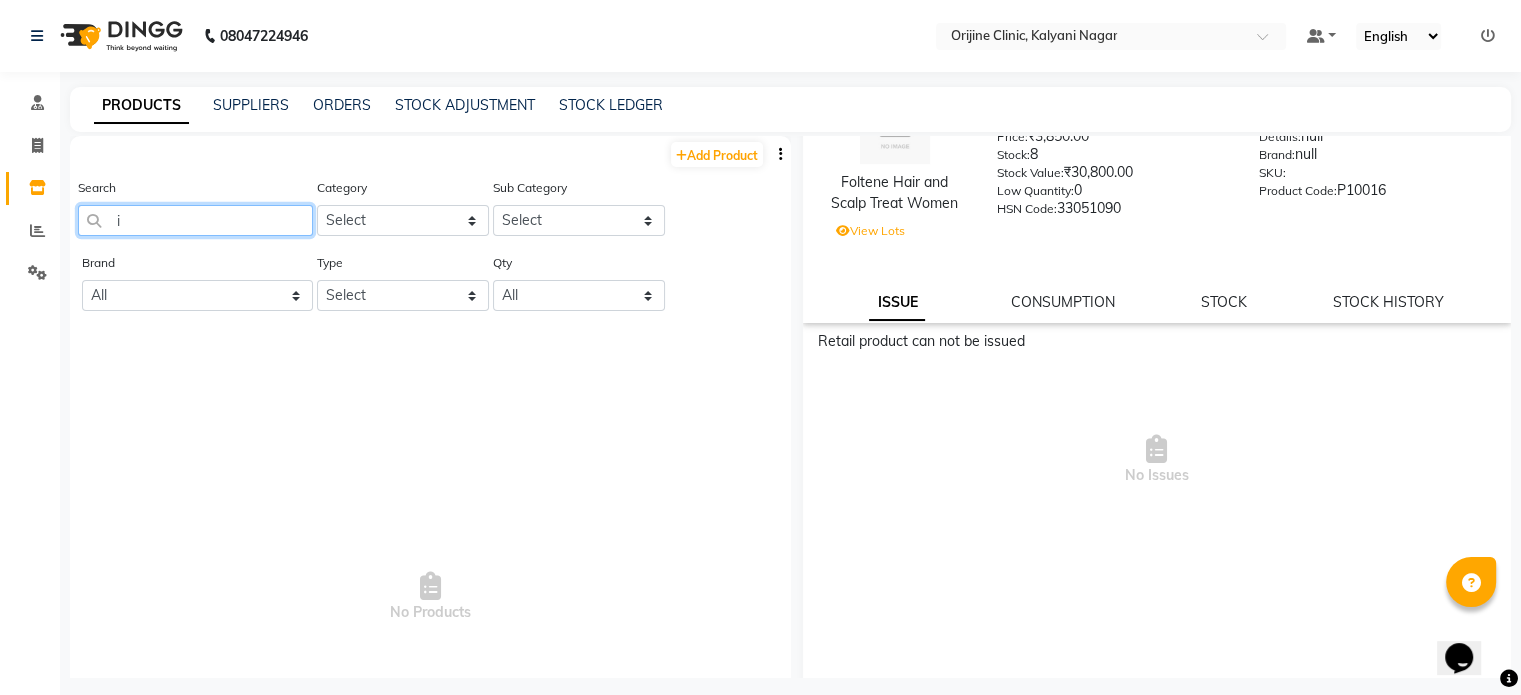 select on "100" 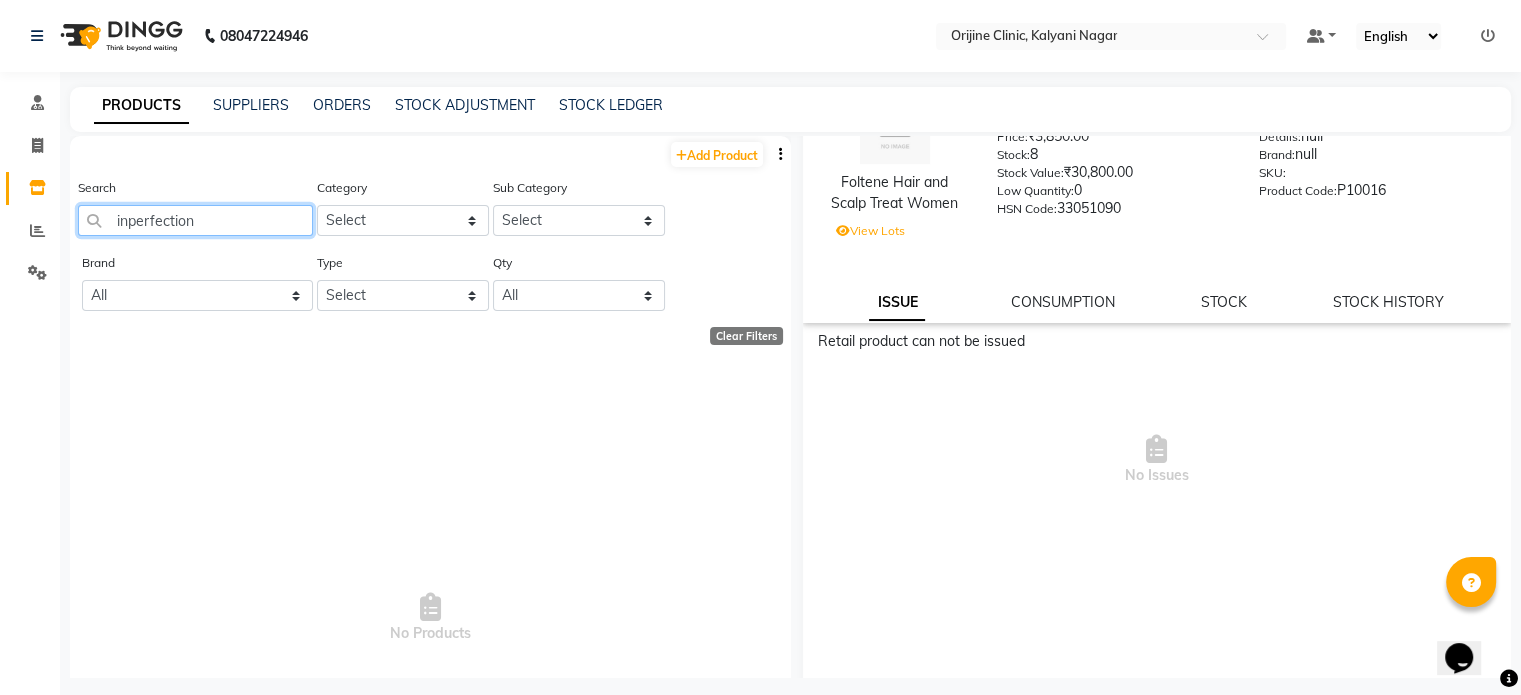 type on "inperfections" 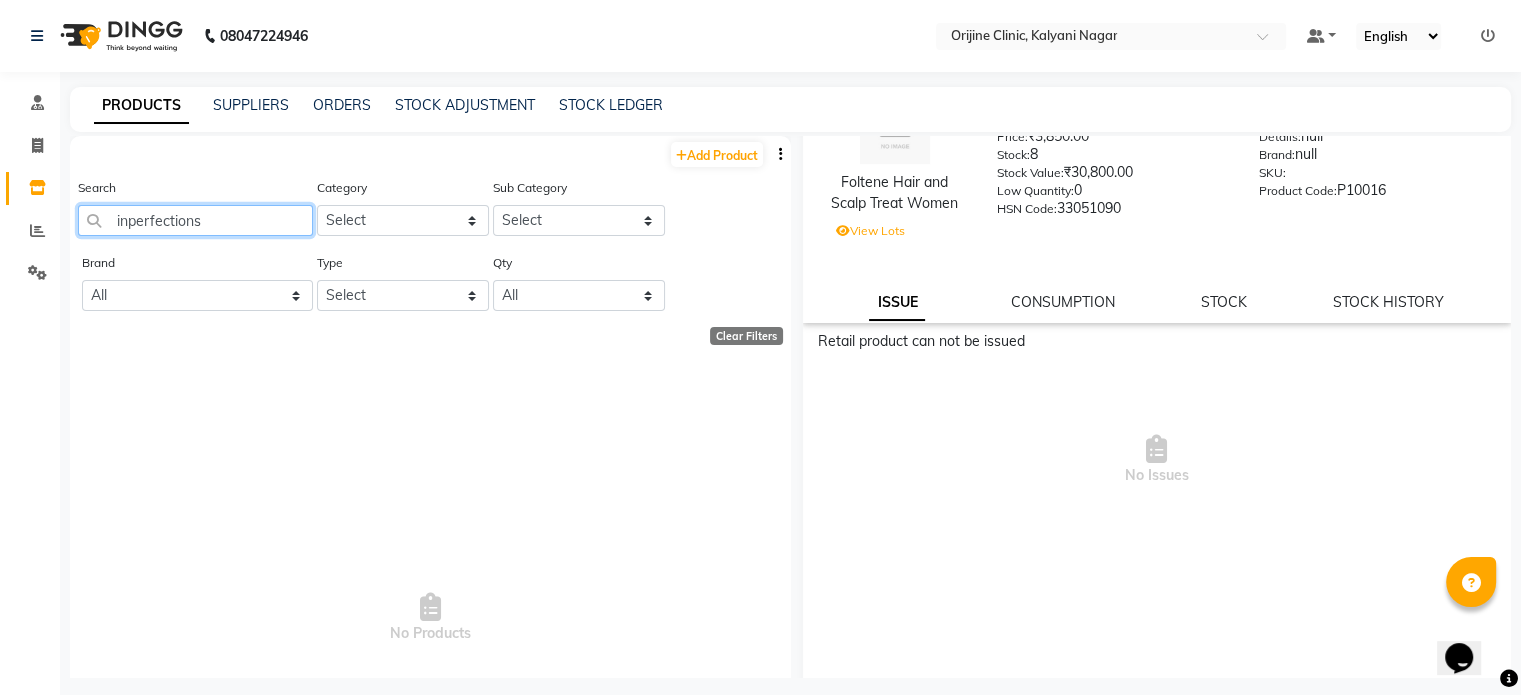 select on "100" 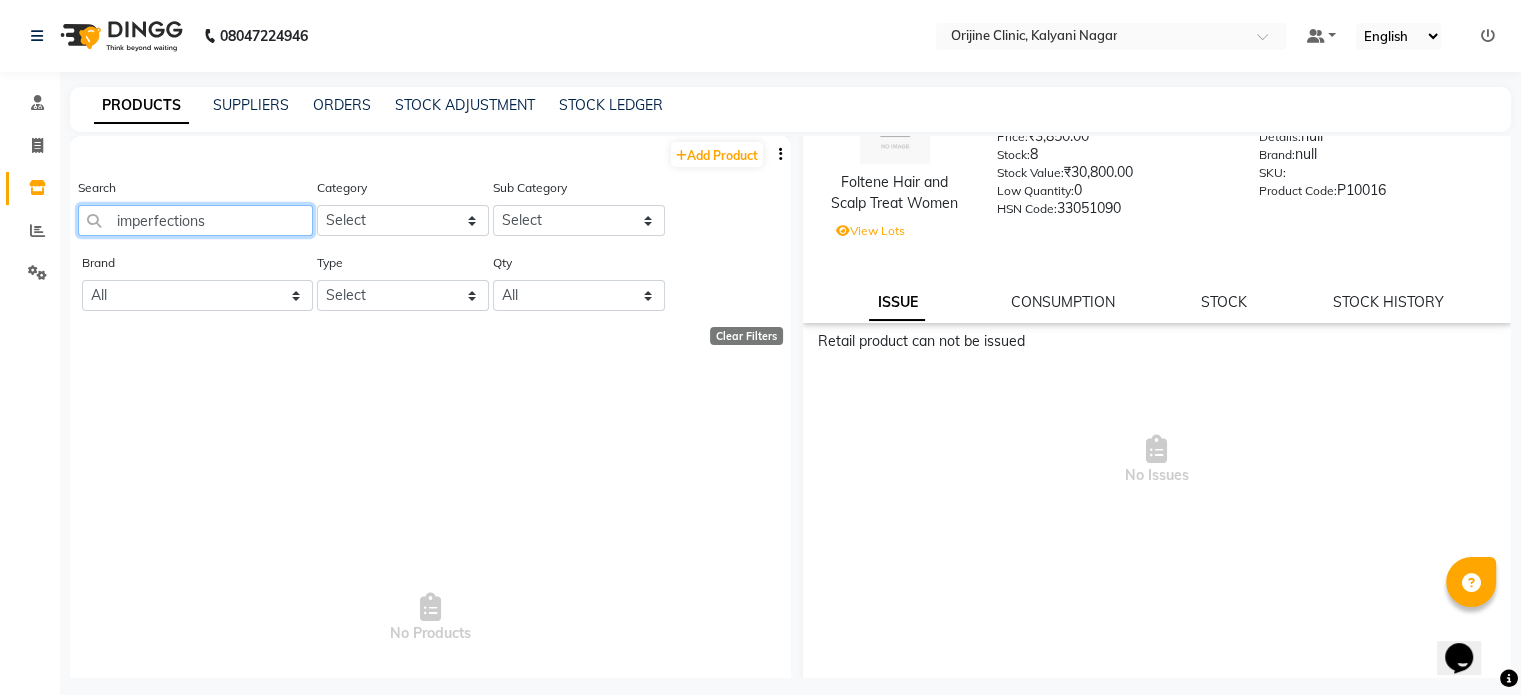 select on "100" 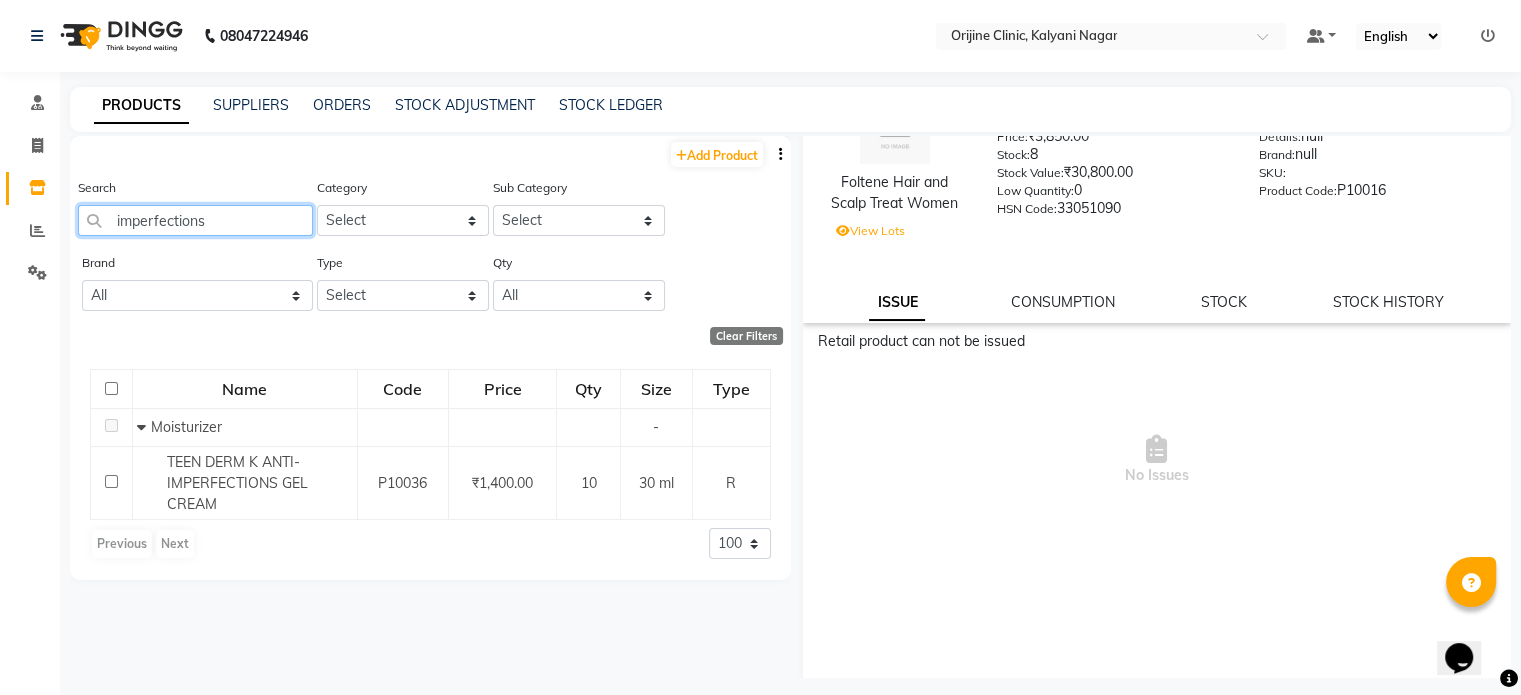 drag, startPoint x: 225, startPoint y: 210, endPoint x: 0, endPoint y: 251, distance: 228.70505 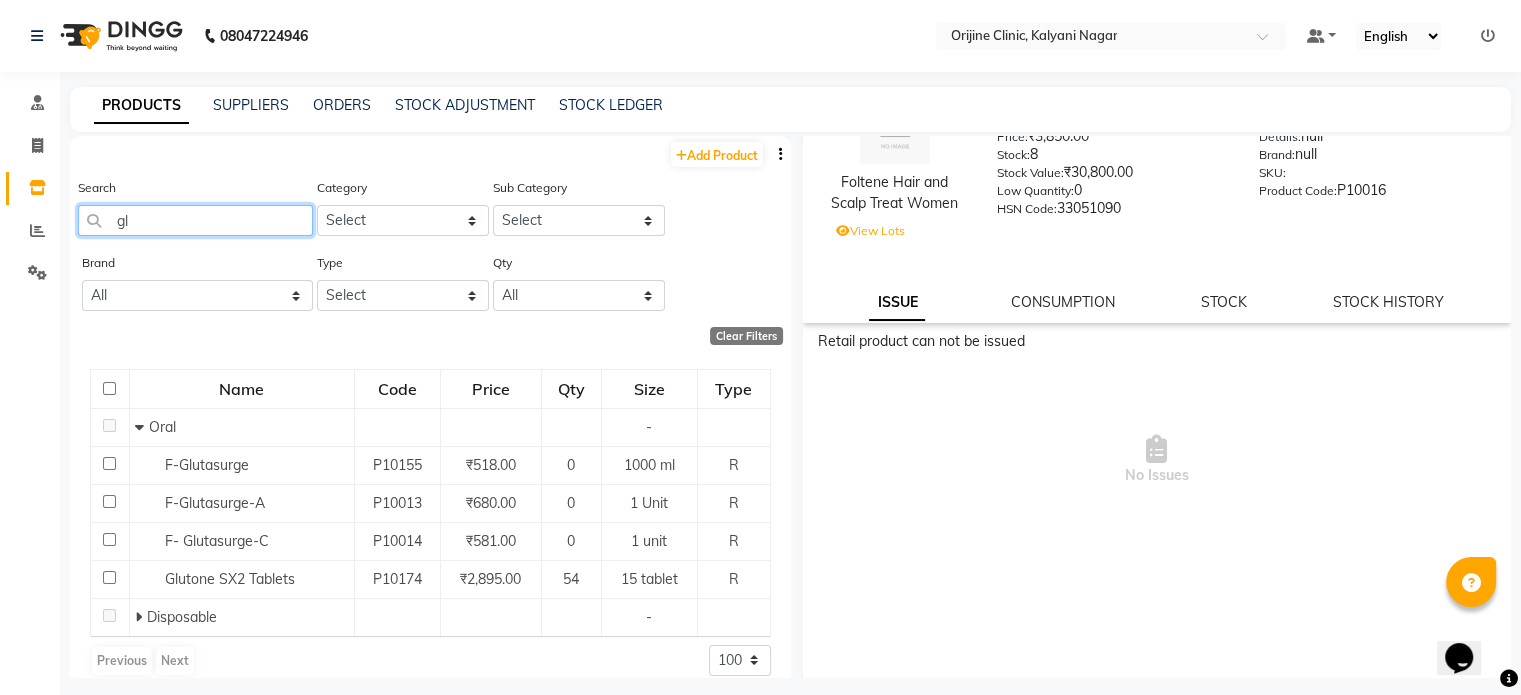 type on "g" 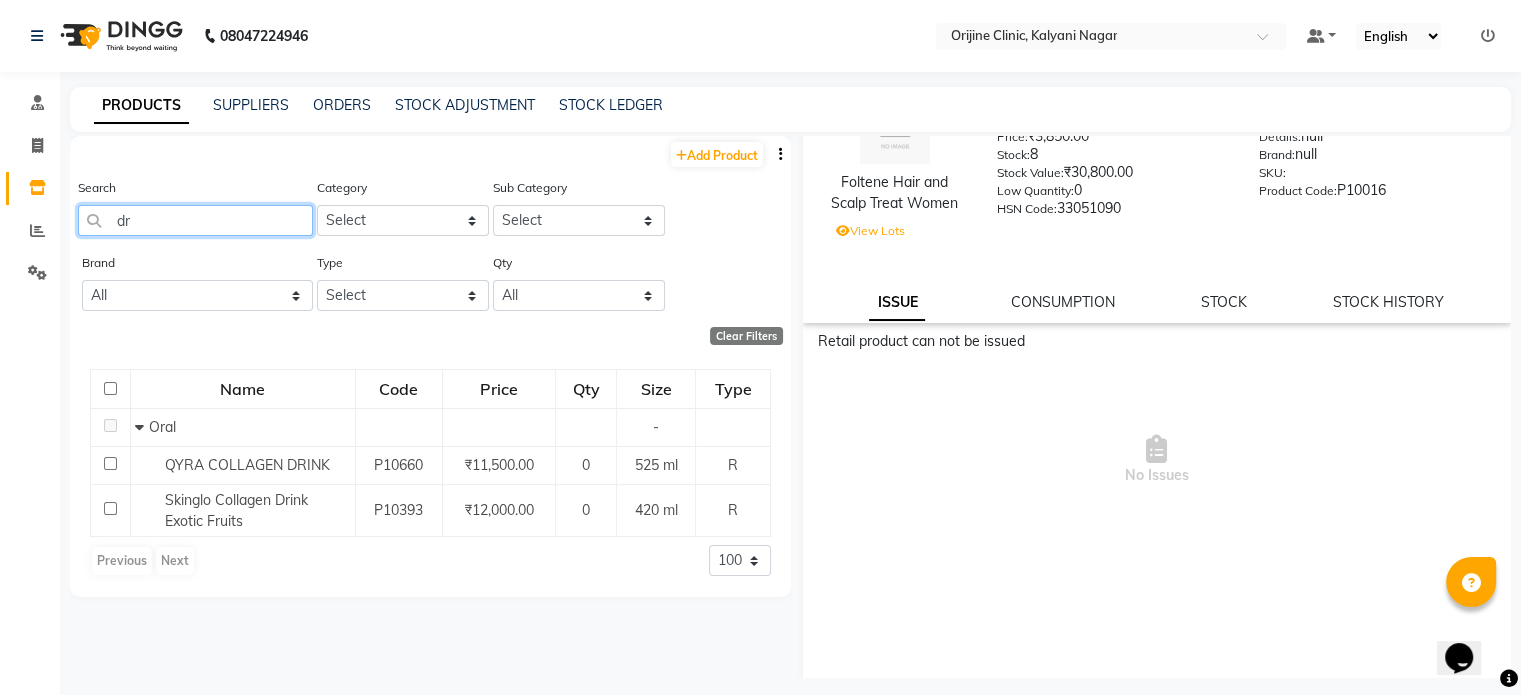 type on "d" 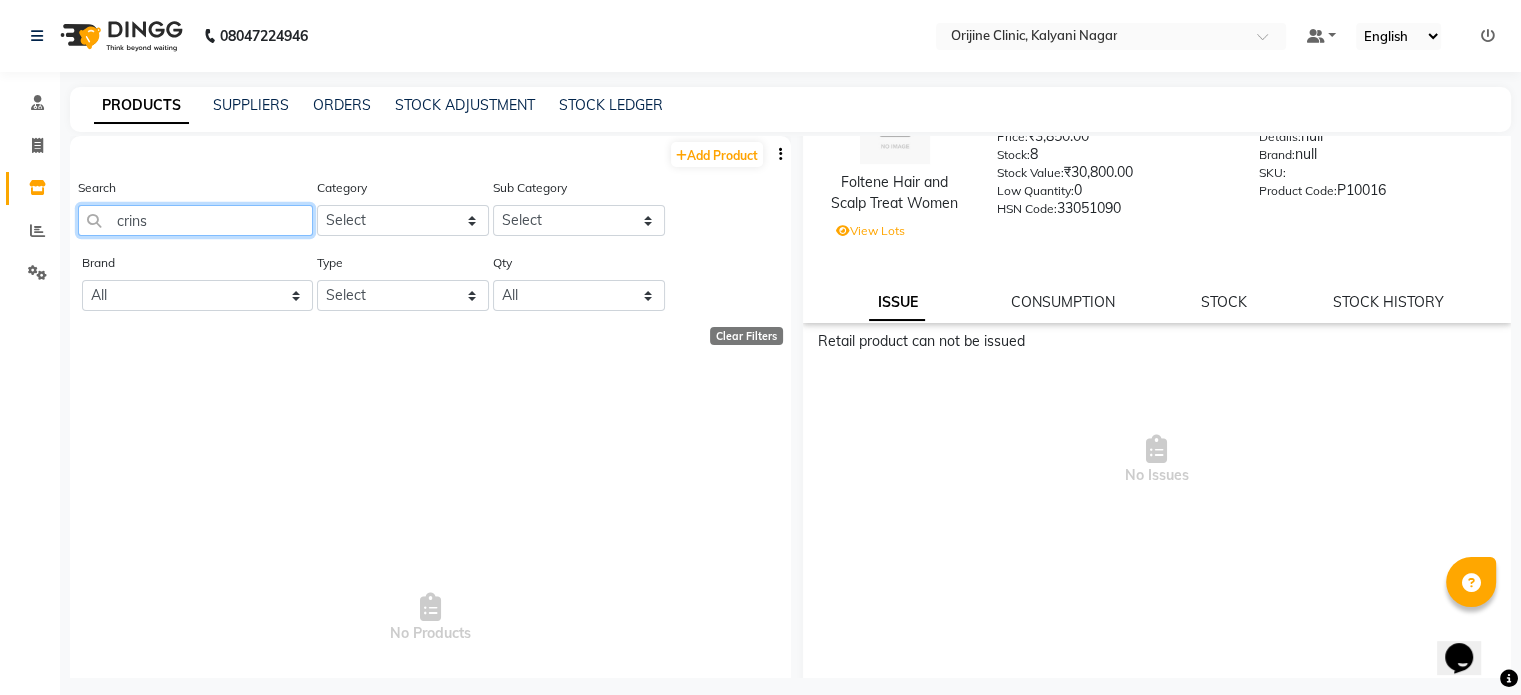 type on "crin" 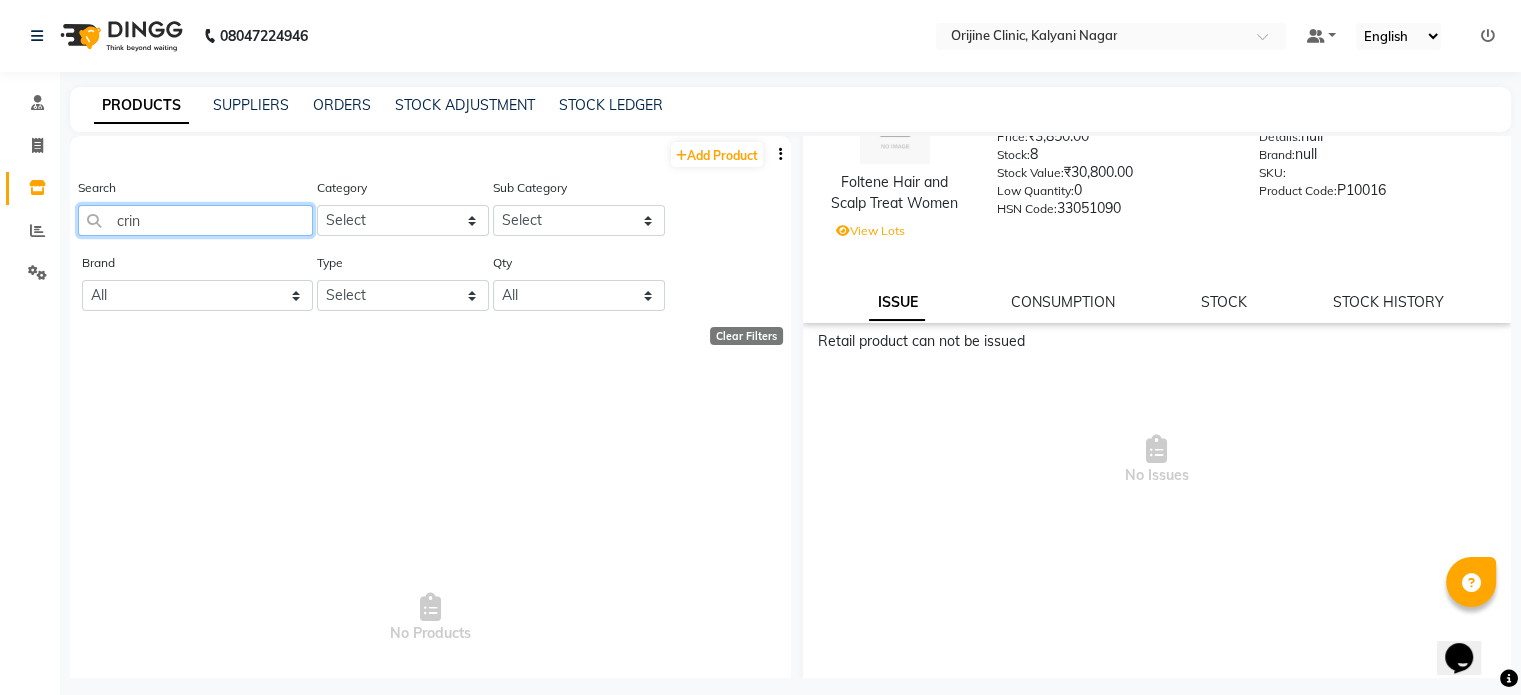 select on "100" 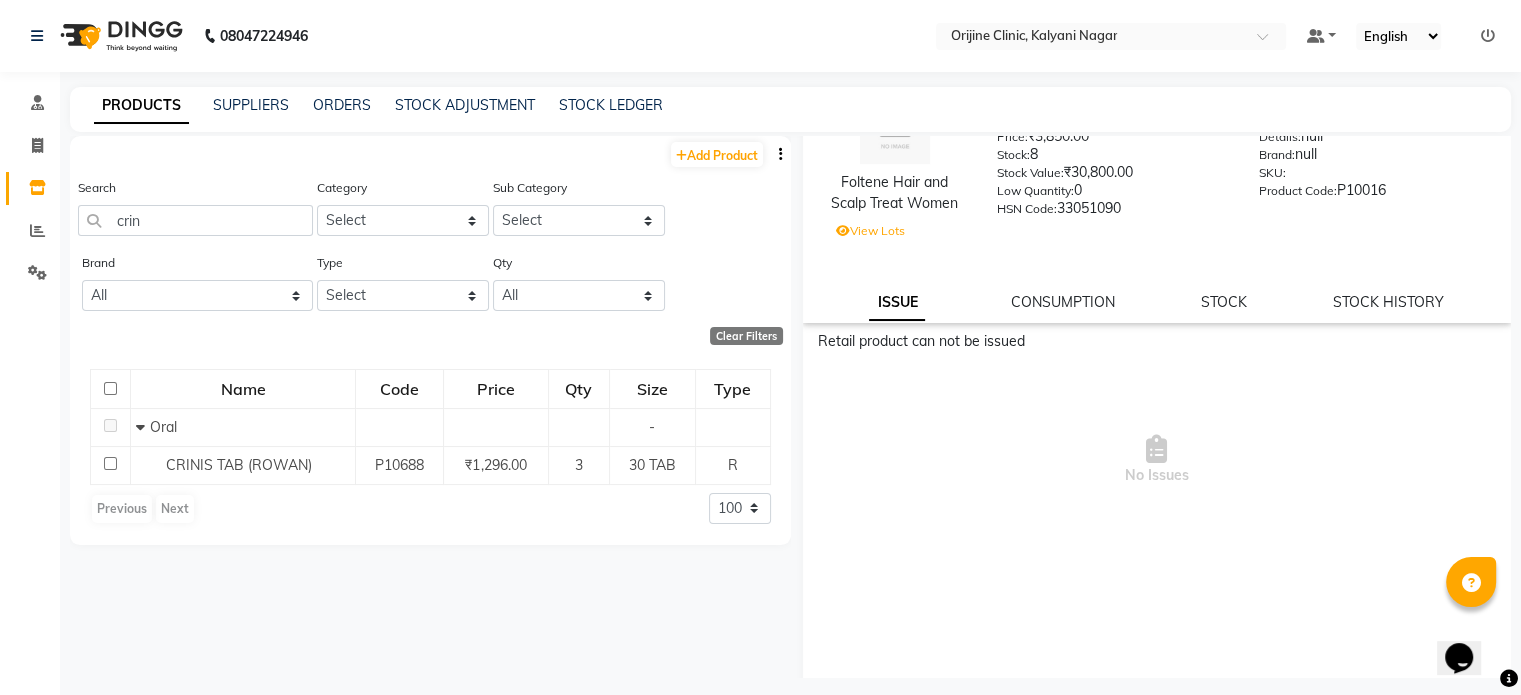 click on "Reports" 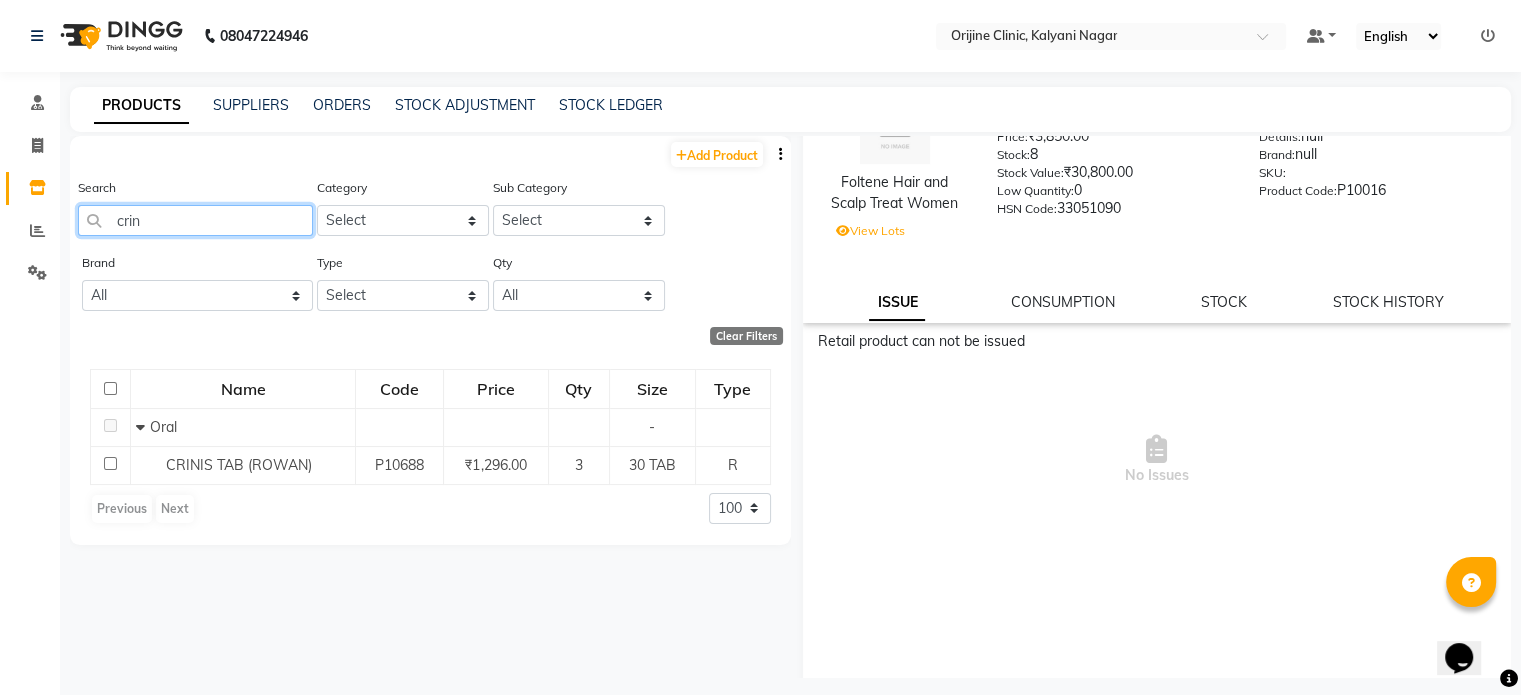 click on "crin" 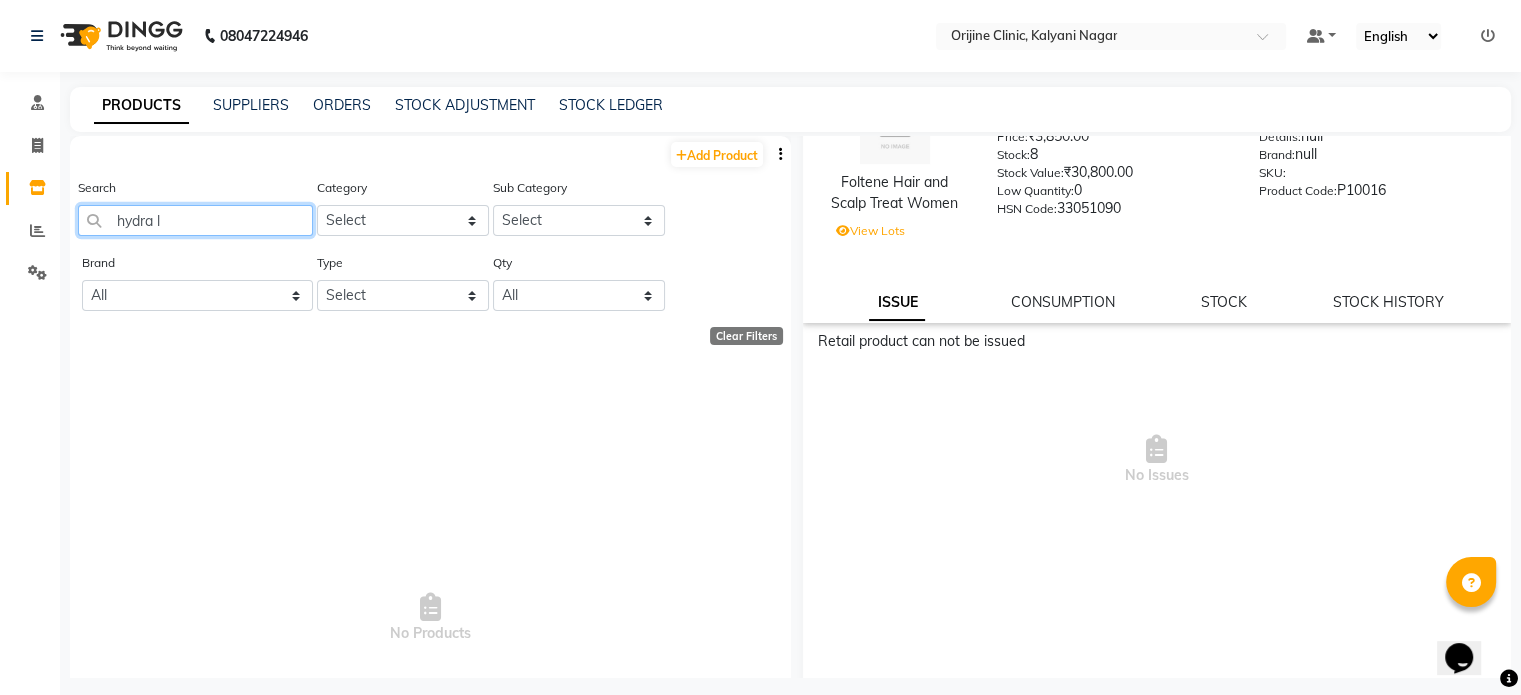 type on "hydra li" 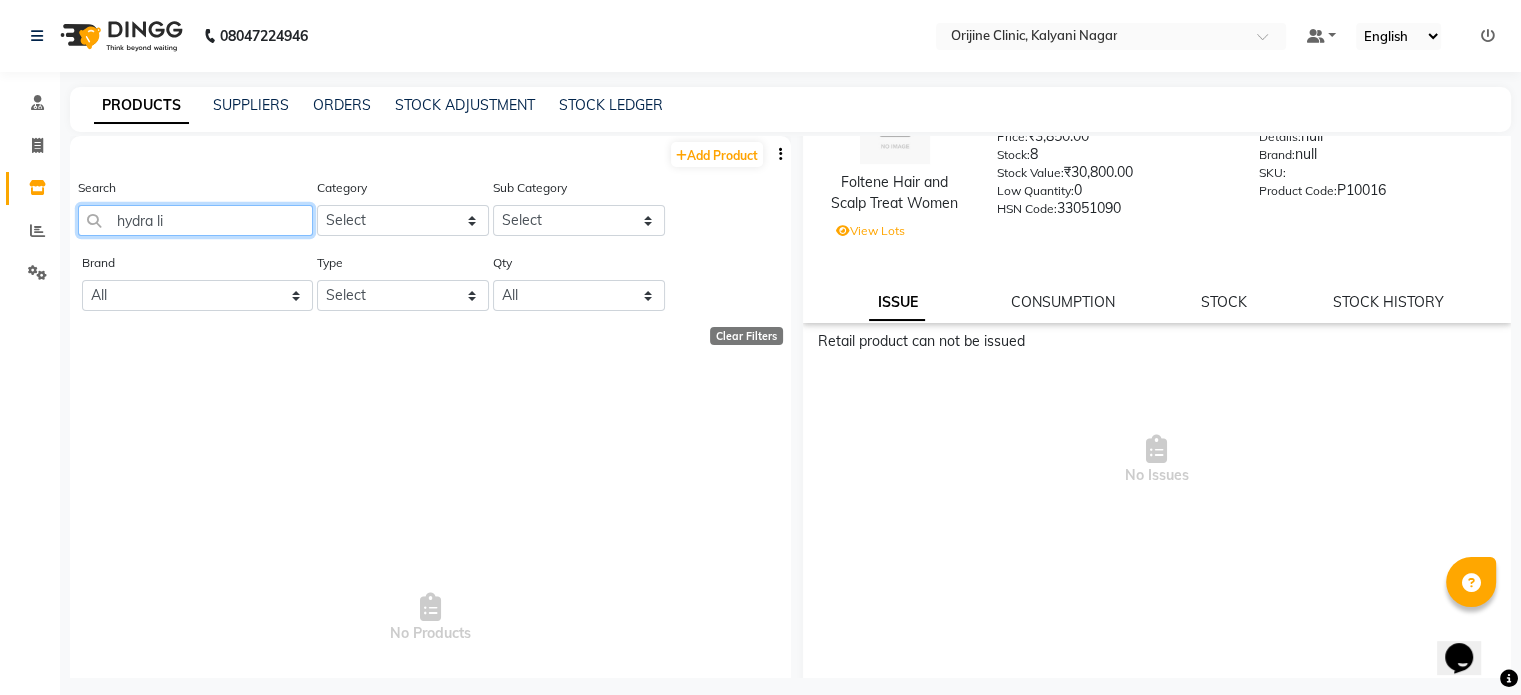select on "100" 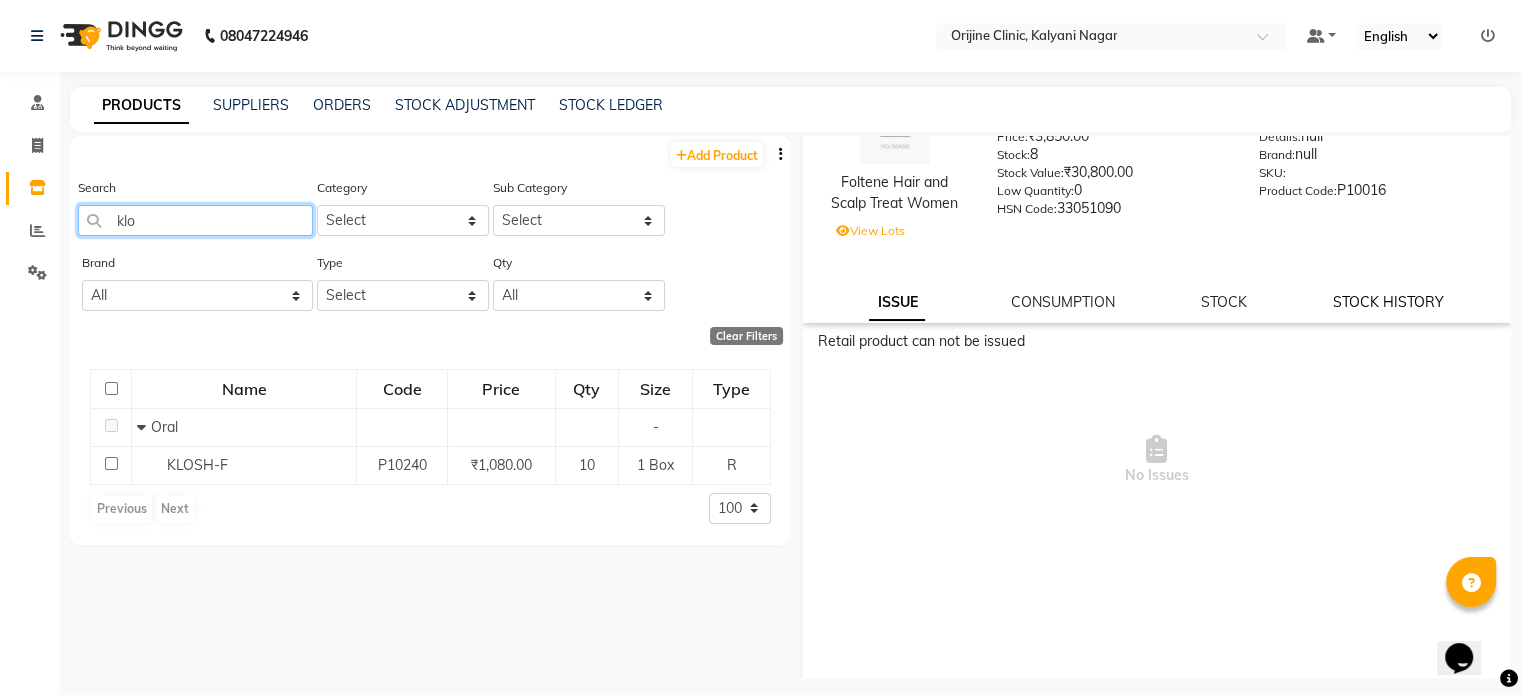 type on "klo" 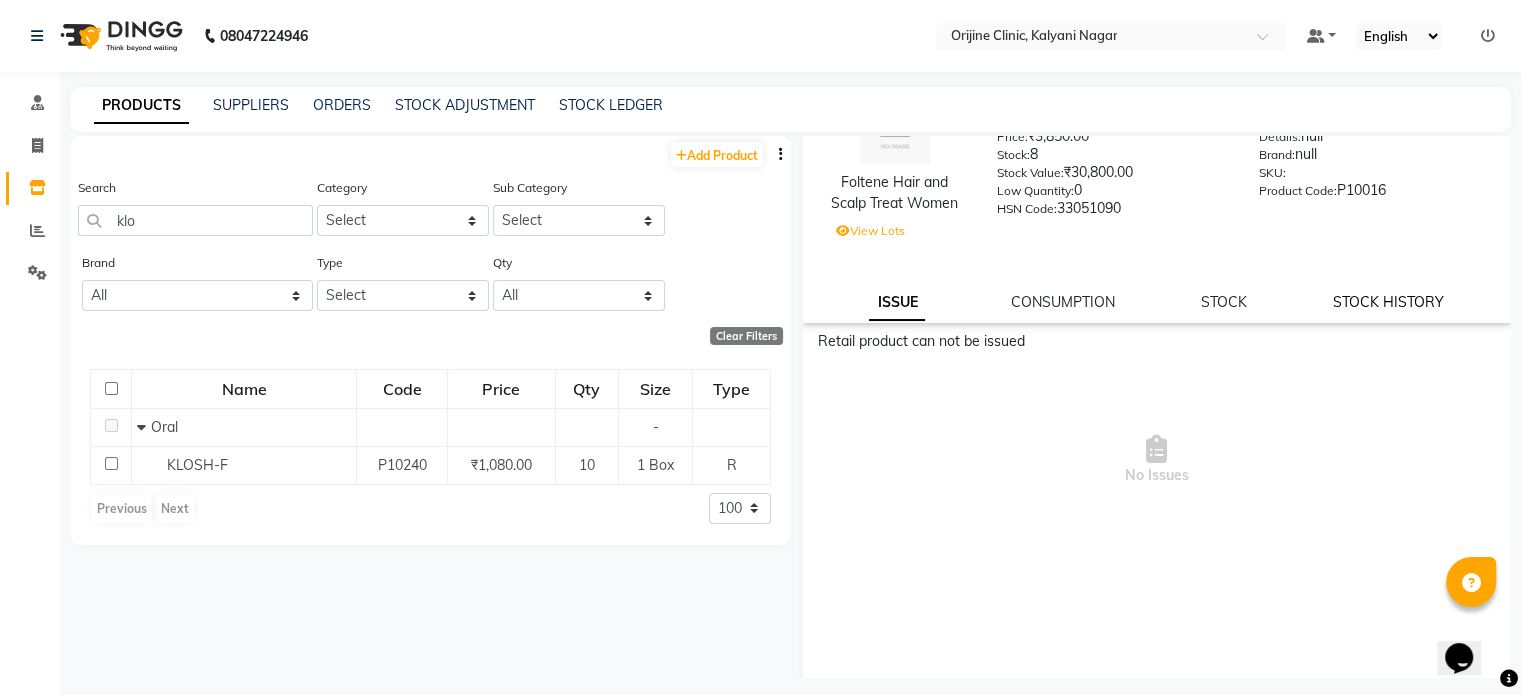 click on "STOCK HISTORY" 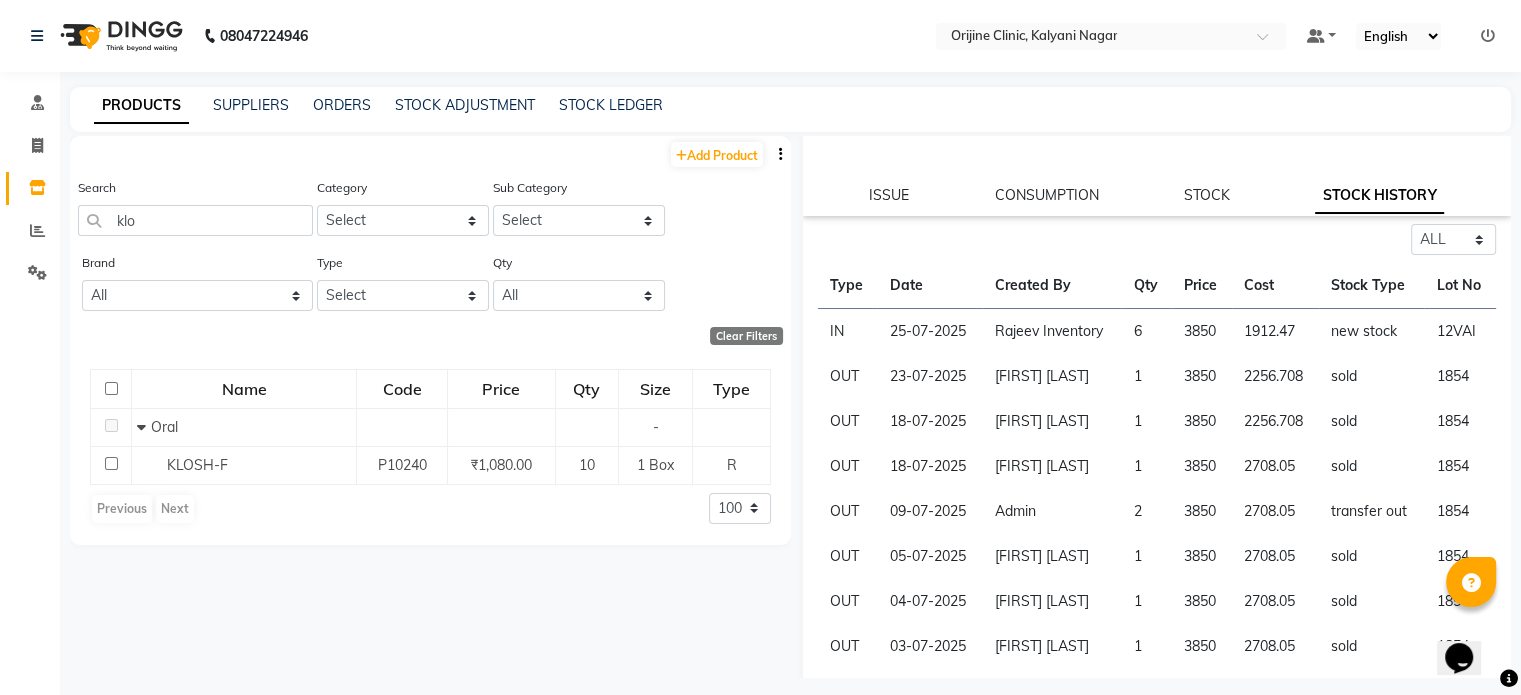 scroll, scrollTop: 171, scrollLeft: 0, axis: vertical 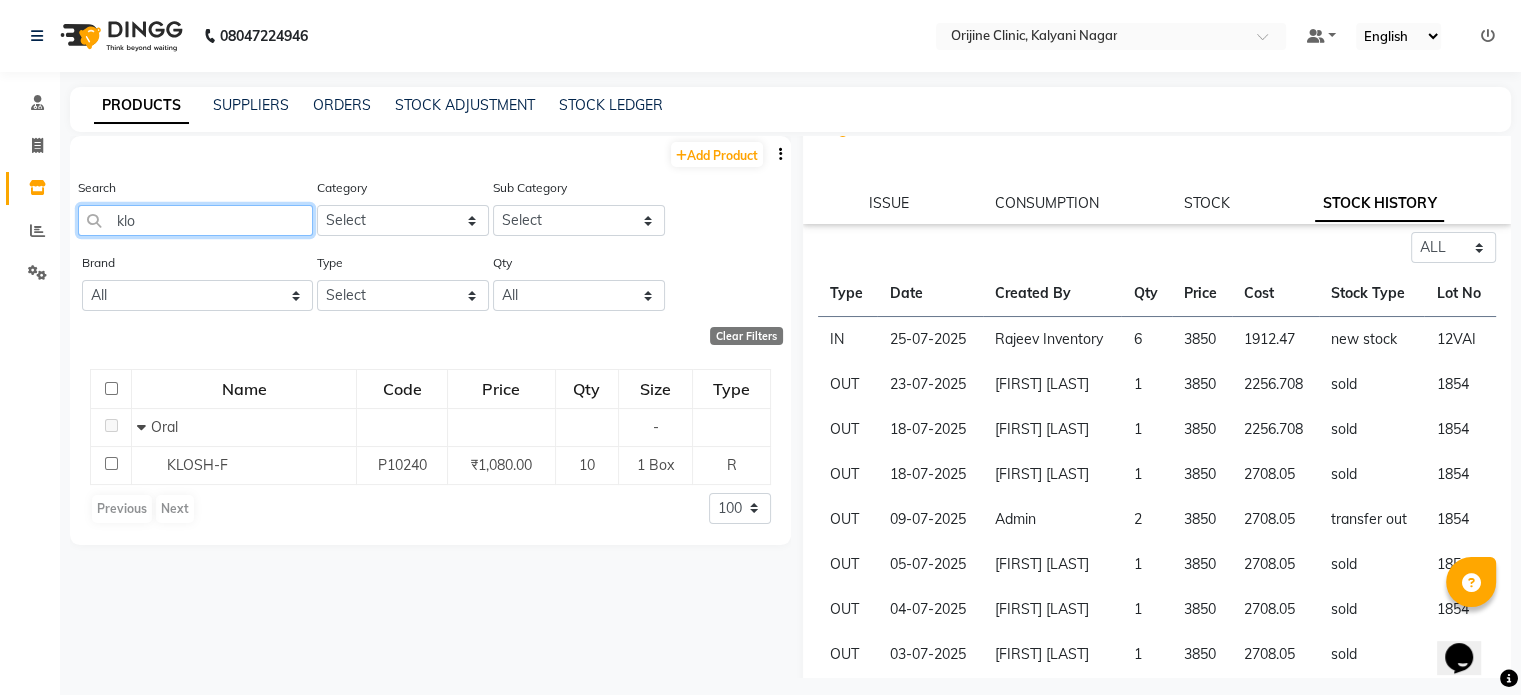 click on "klo" 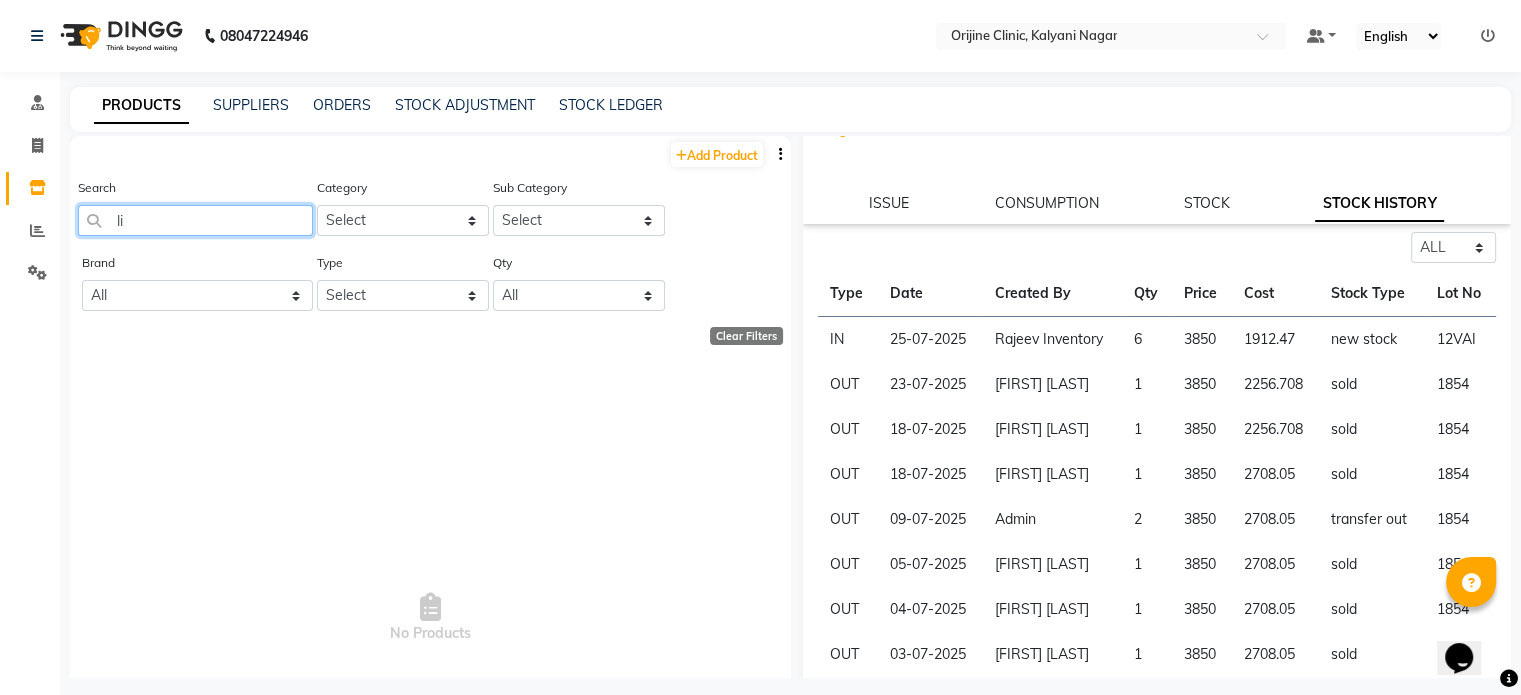 type on "lif" 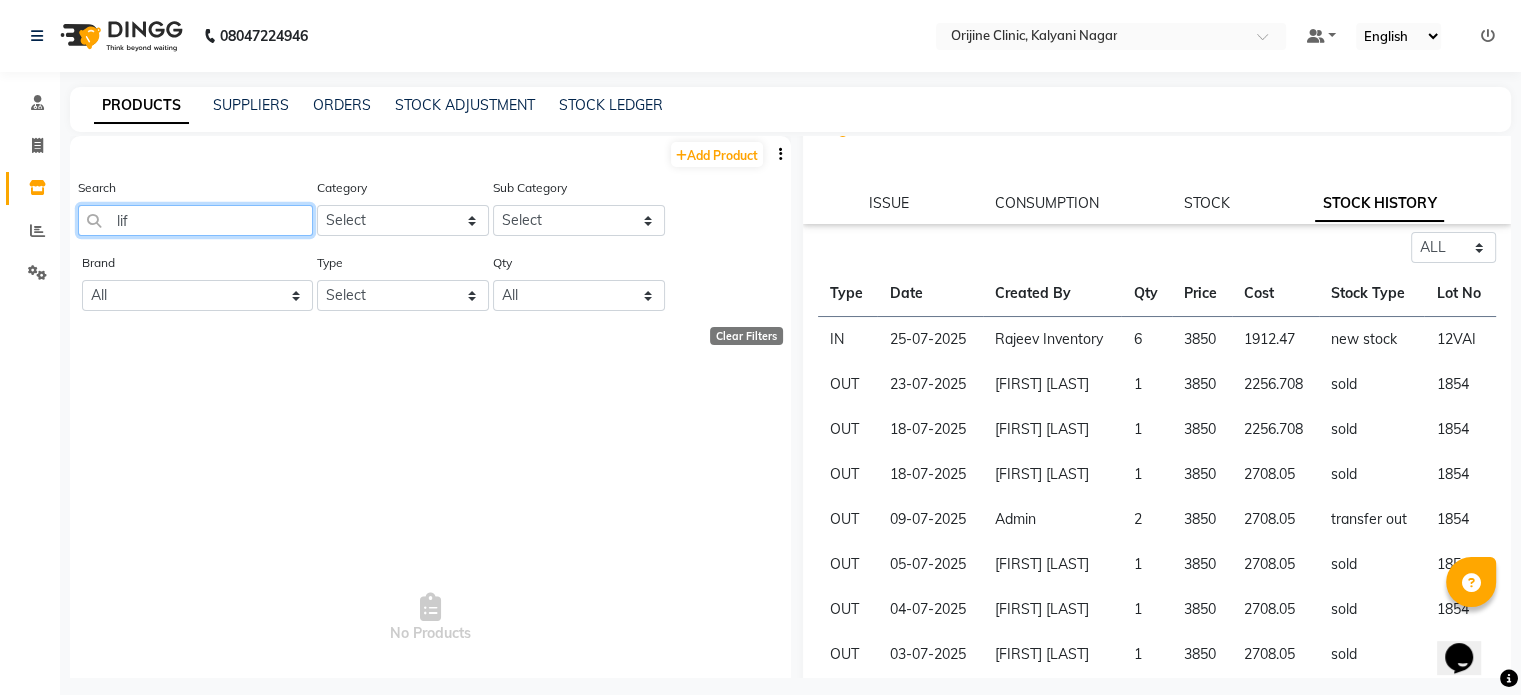 select on "100" 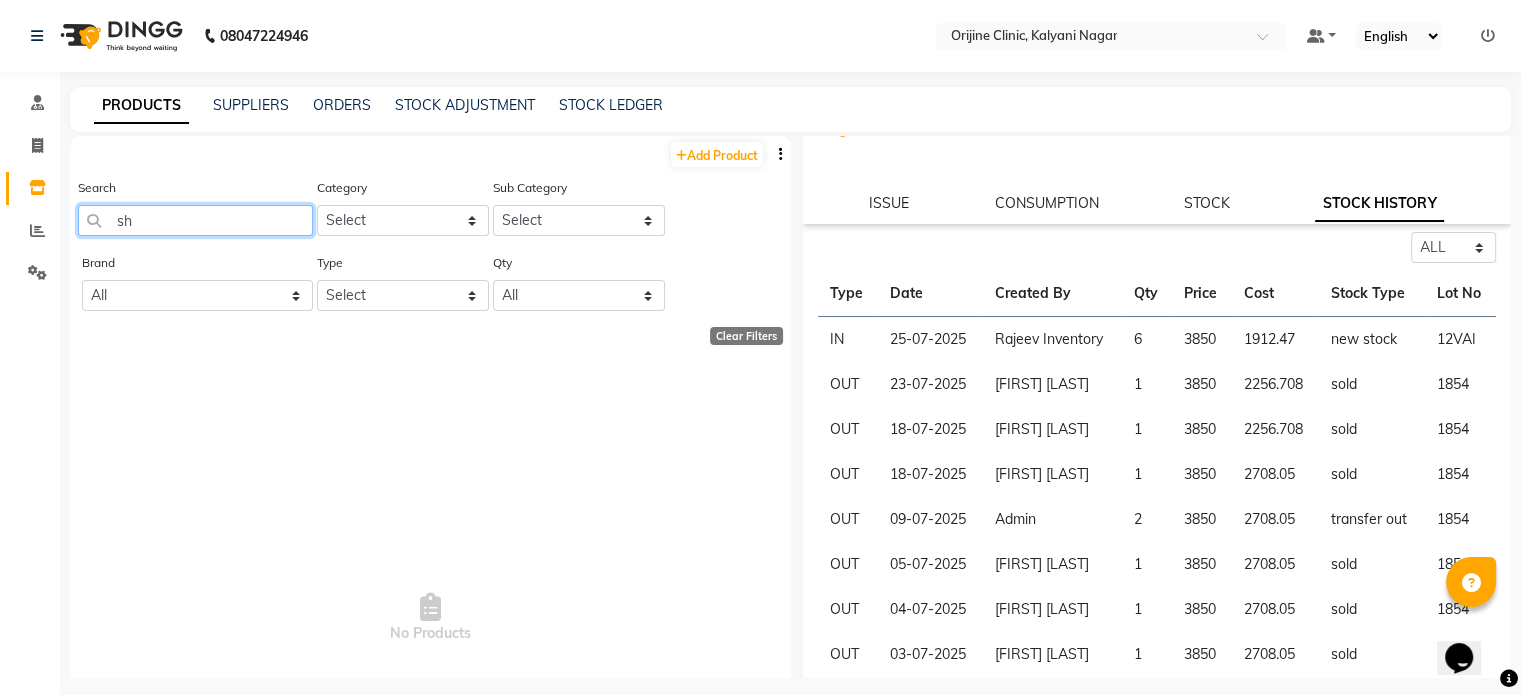 type on "she" 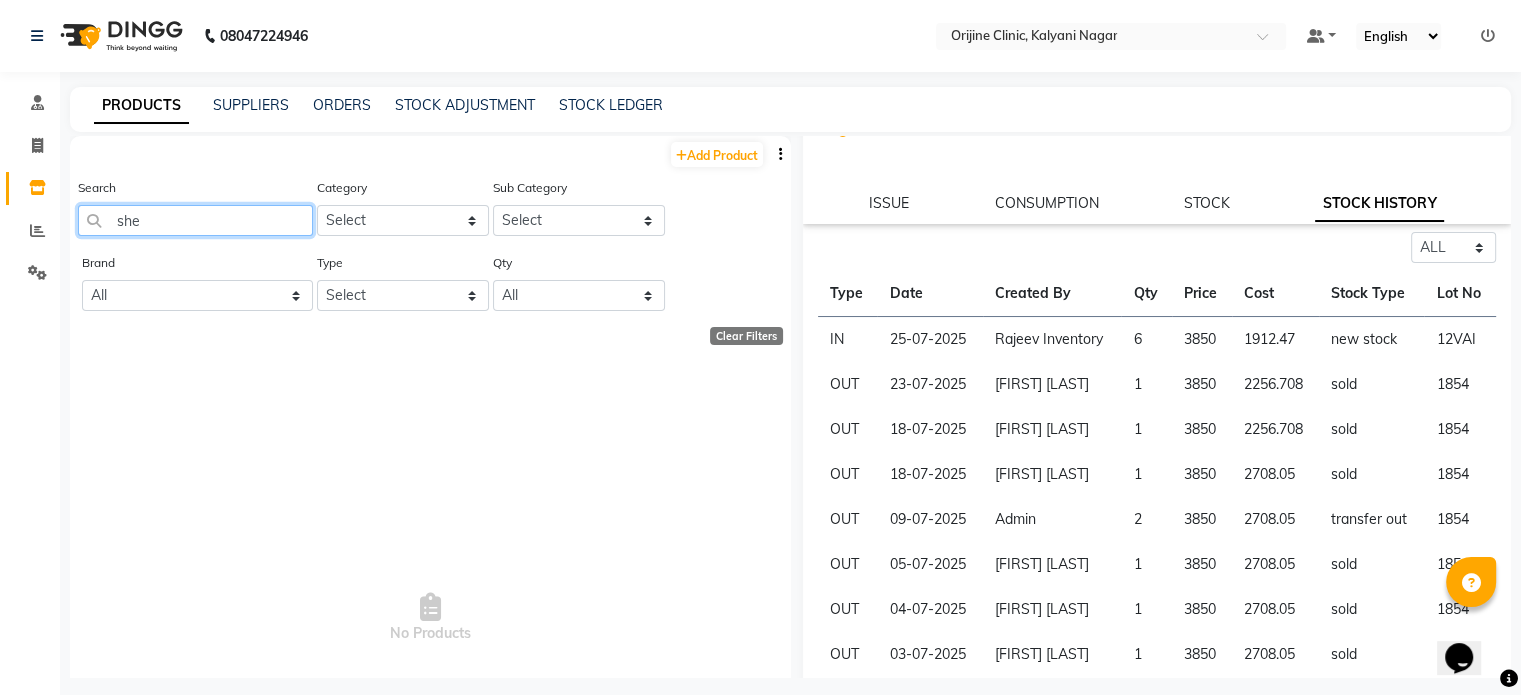 select on "100" 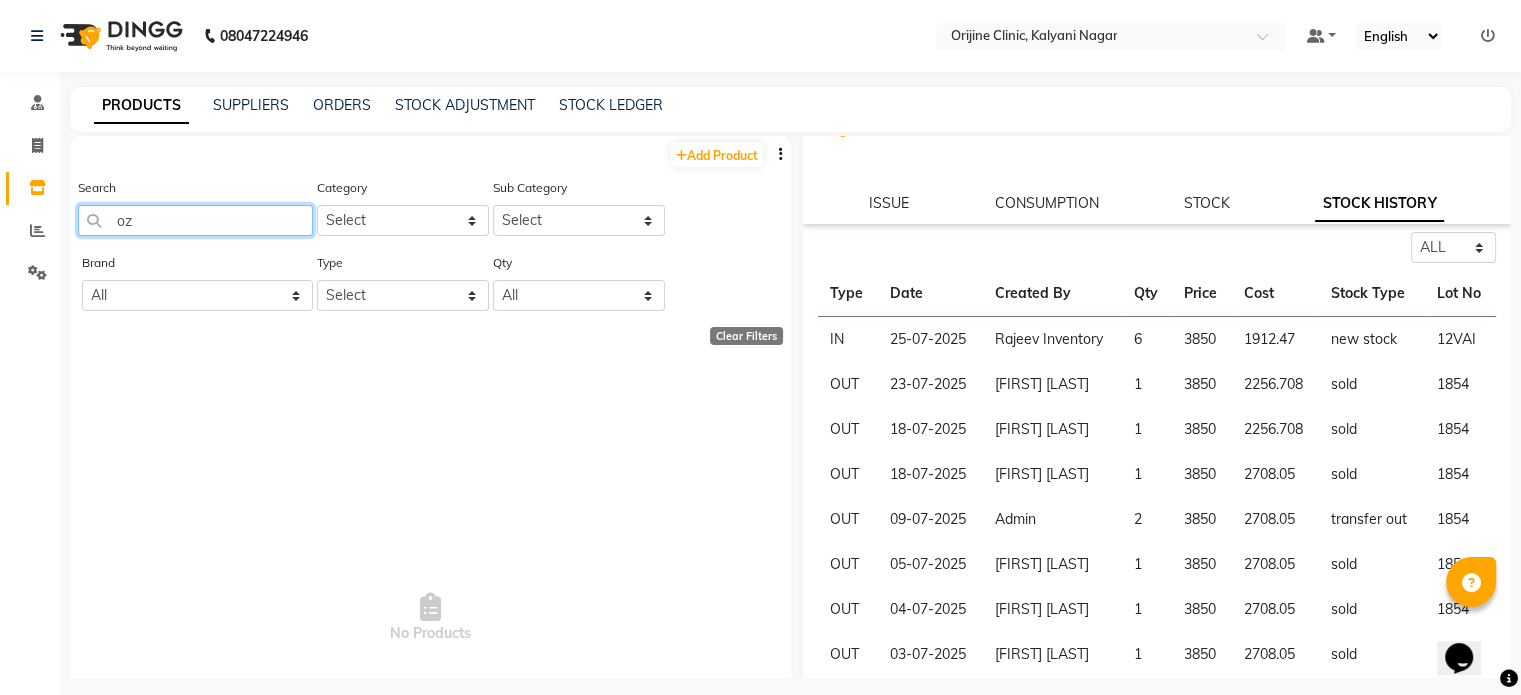 type on "o" 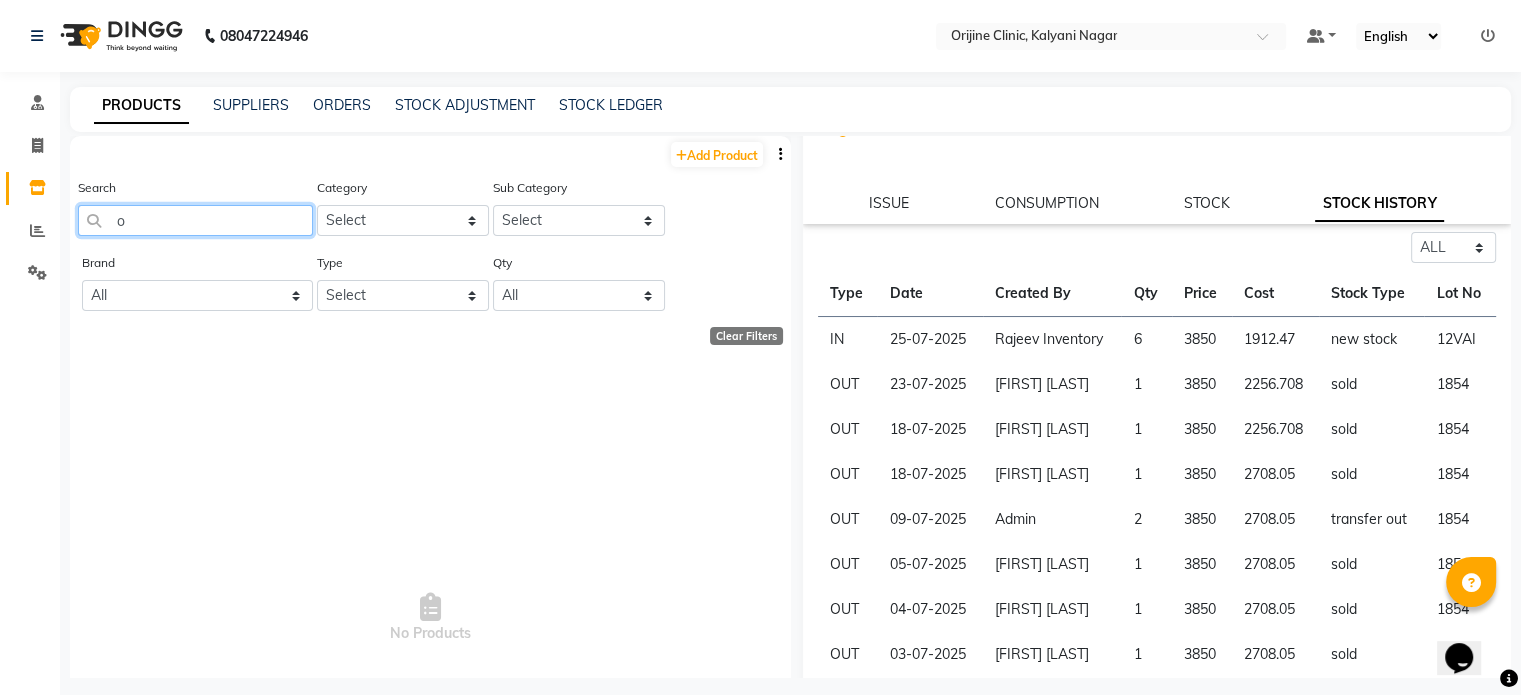 type 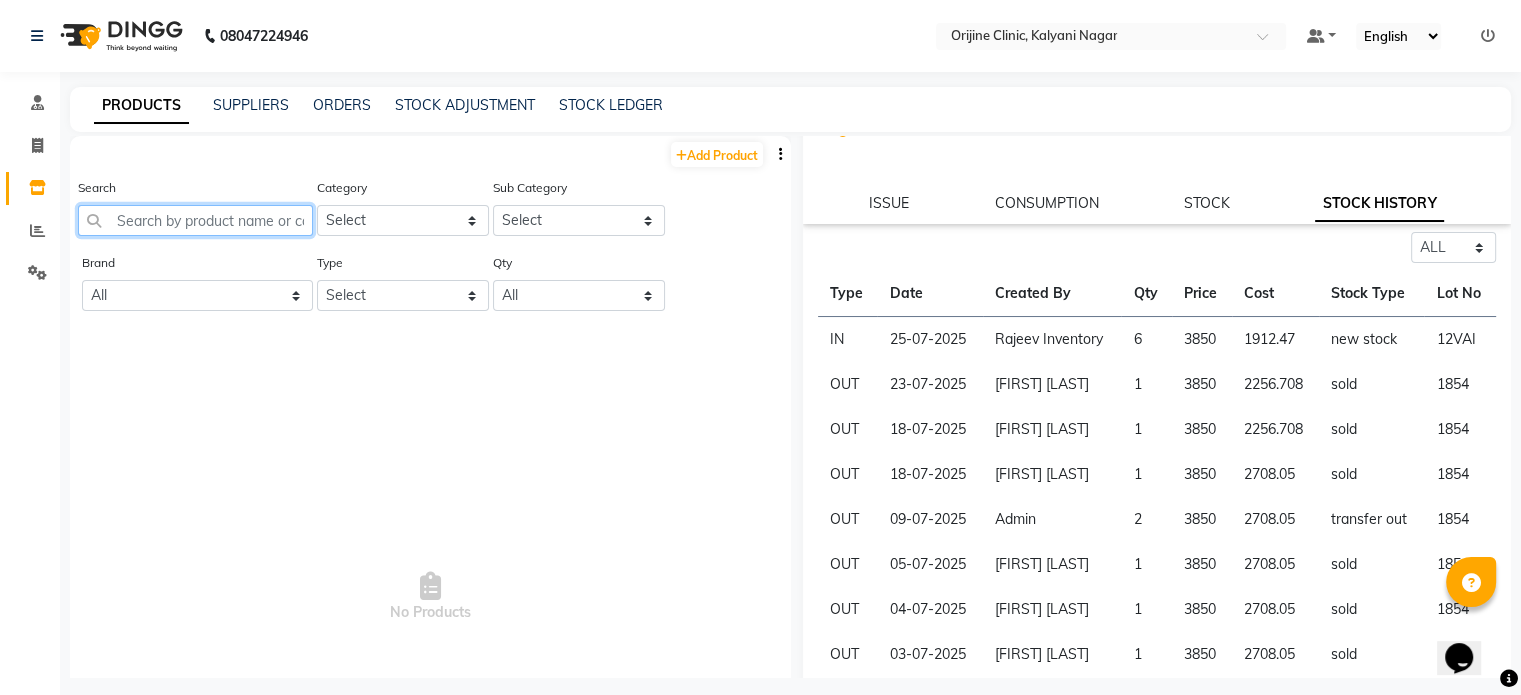 select on "100" 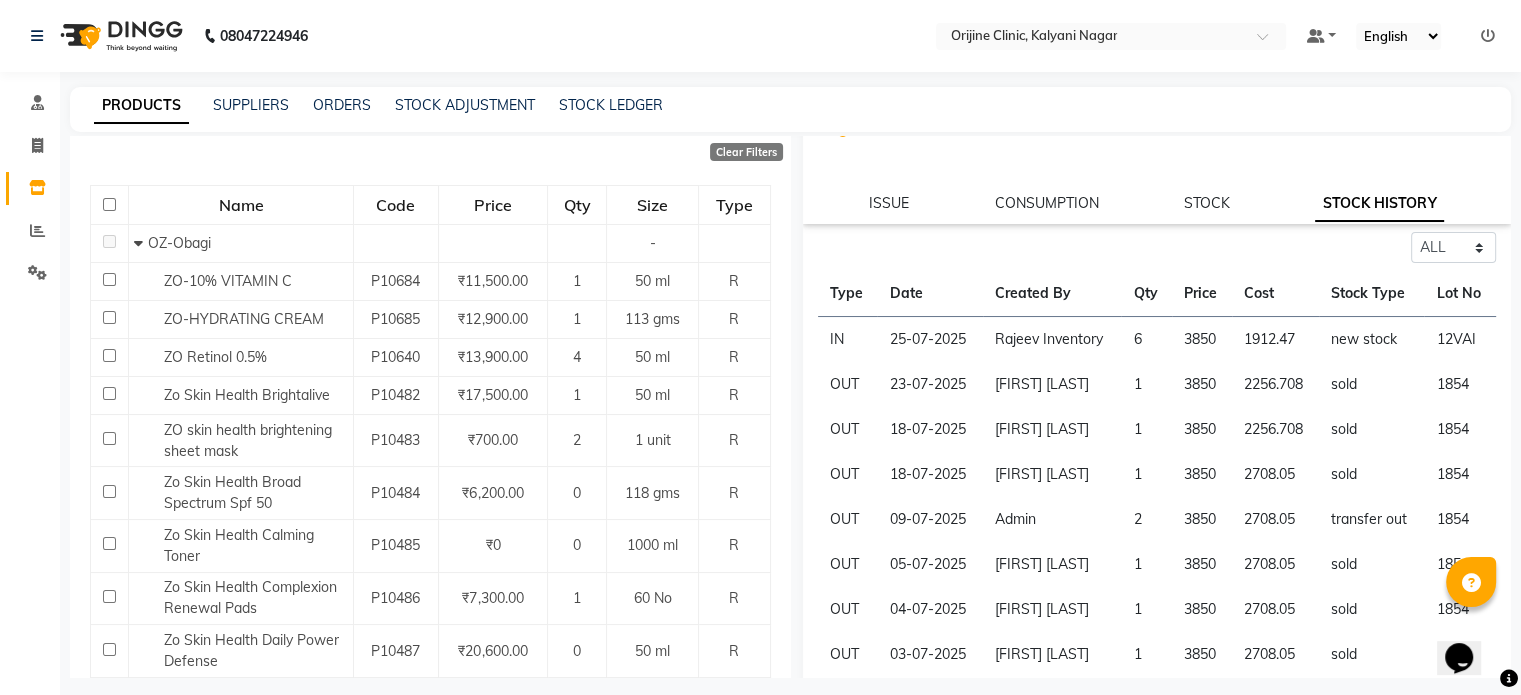 scroll, scrollTop: 177, scrollLeft: 0, axis: vertical 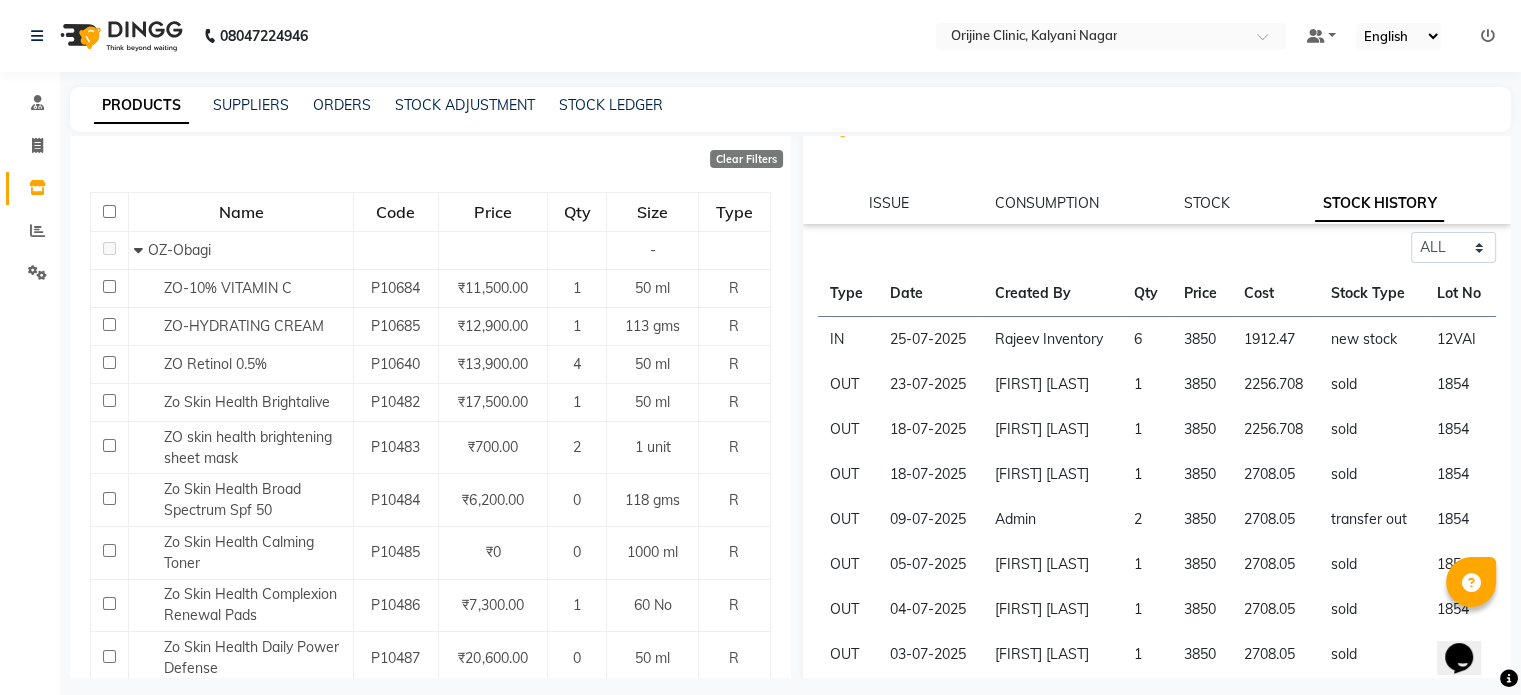 type on "zo" 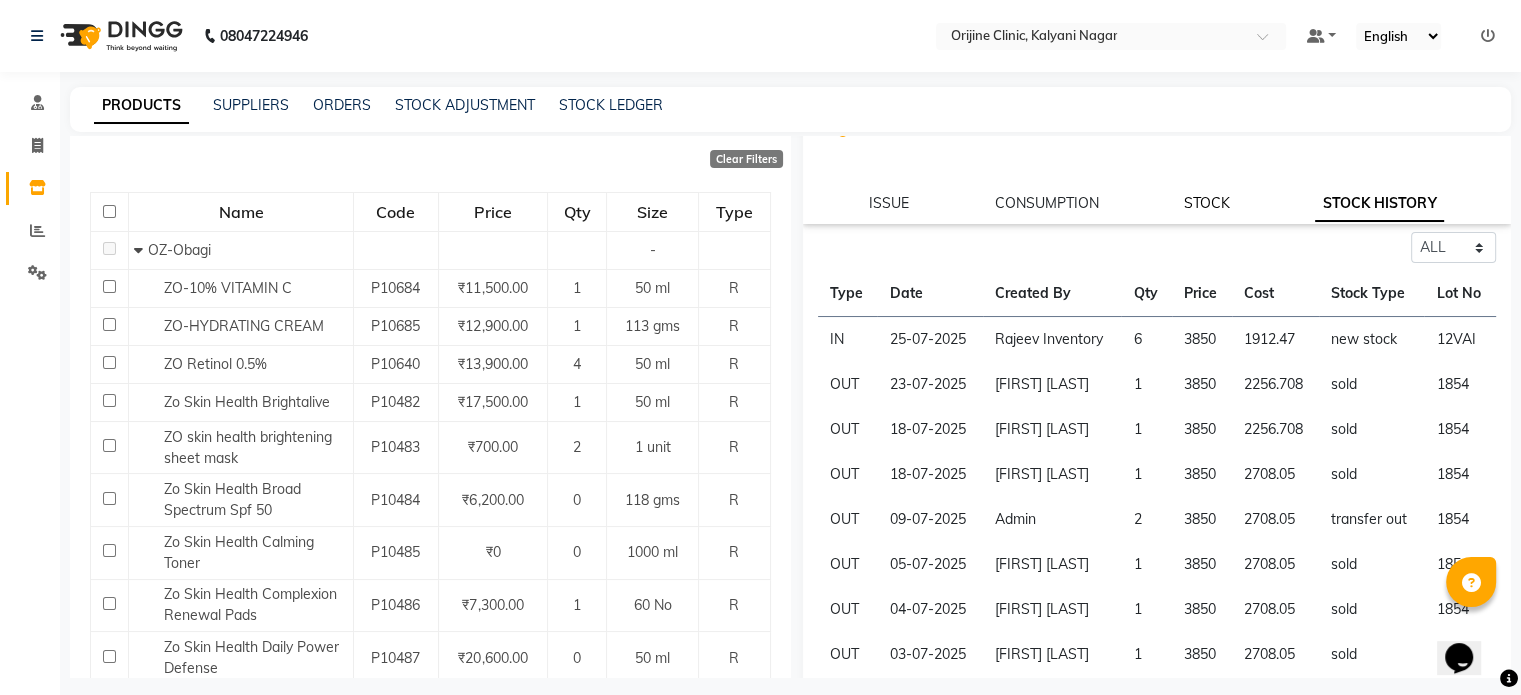 click on "STOCK" 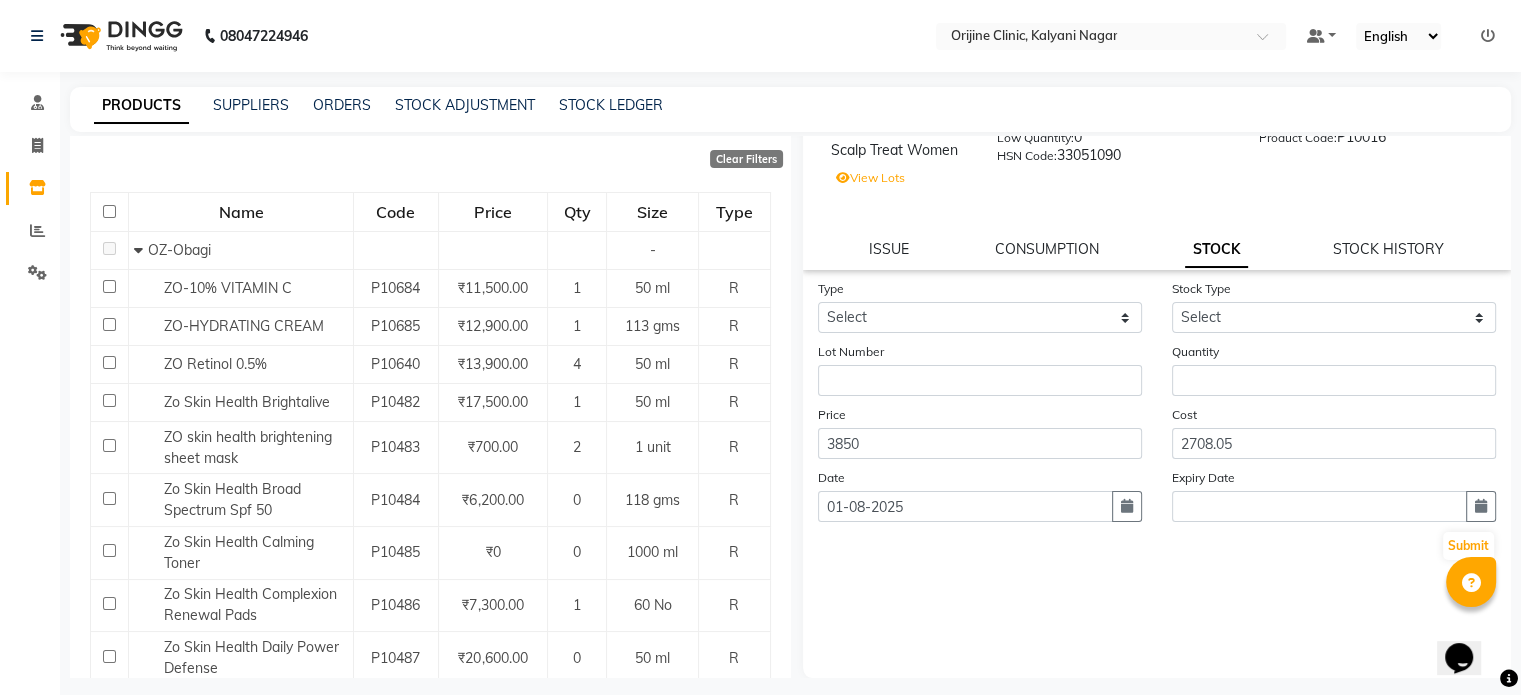 scroll, scrollTop: 132, scrollLeft: 0, axis: vertical 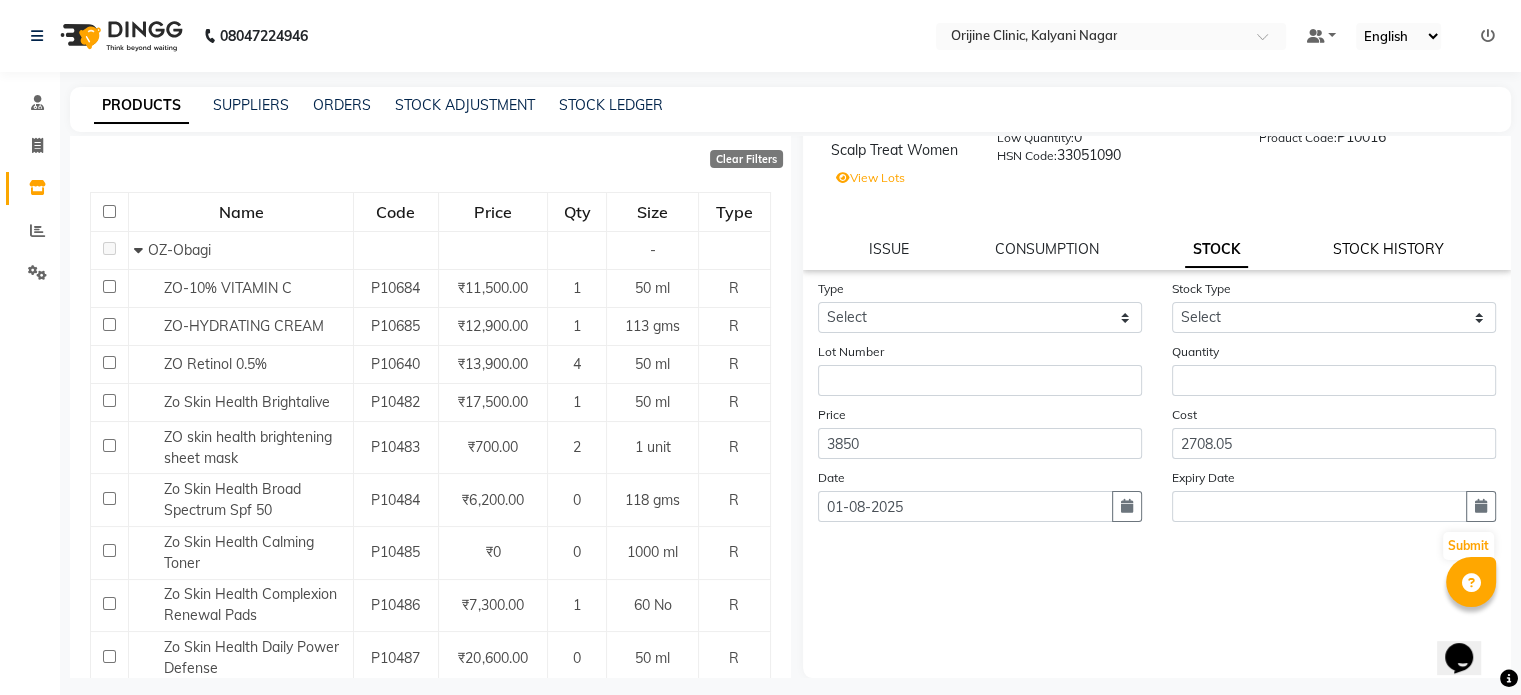 click on "STOCK HISTORY" 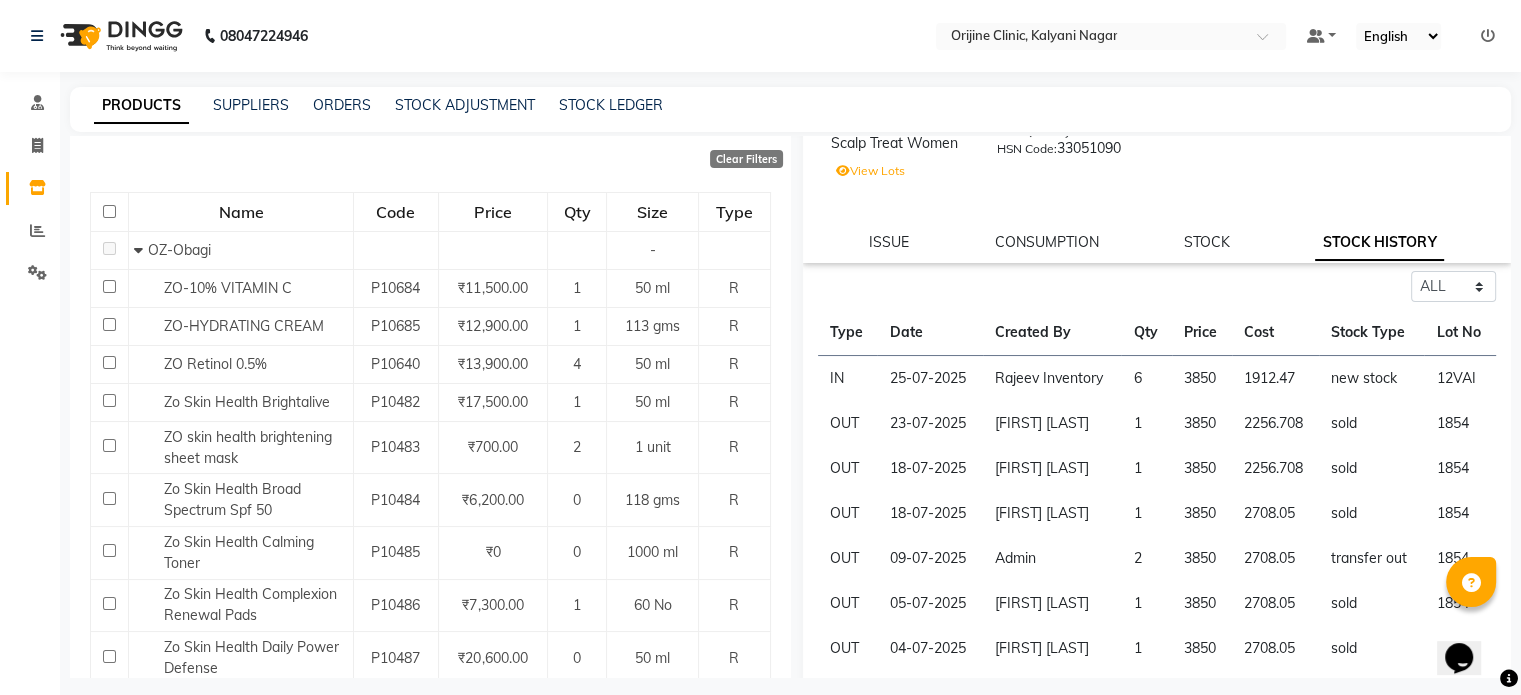 scroll, scrollTop: 171, scrollLeft: 0, axis: vertical 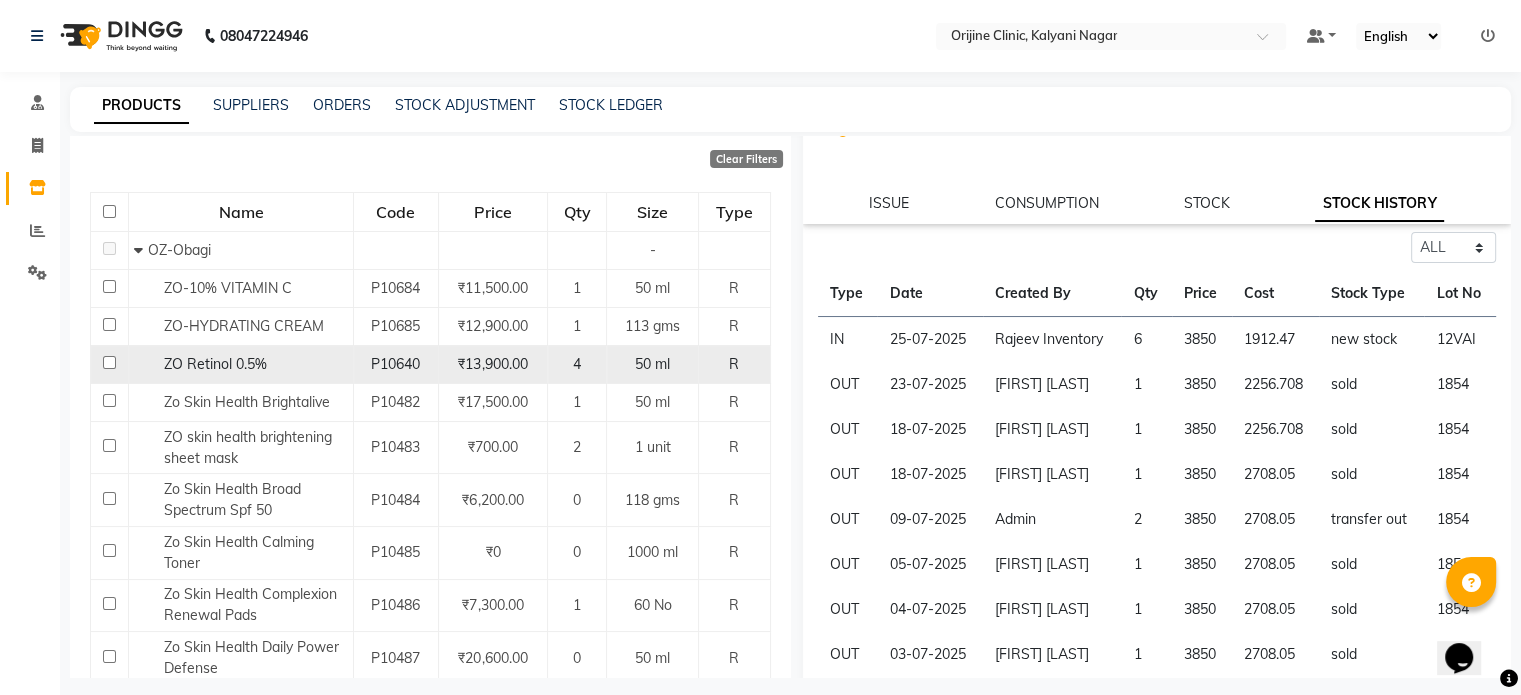 click 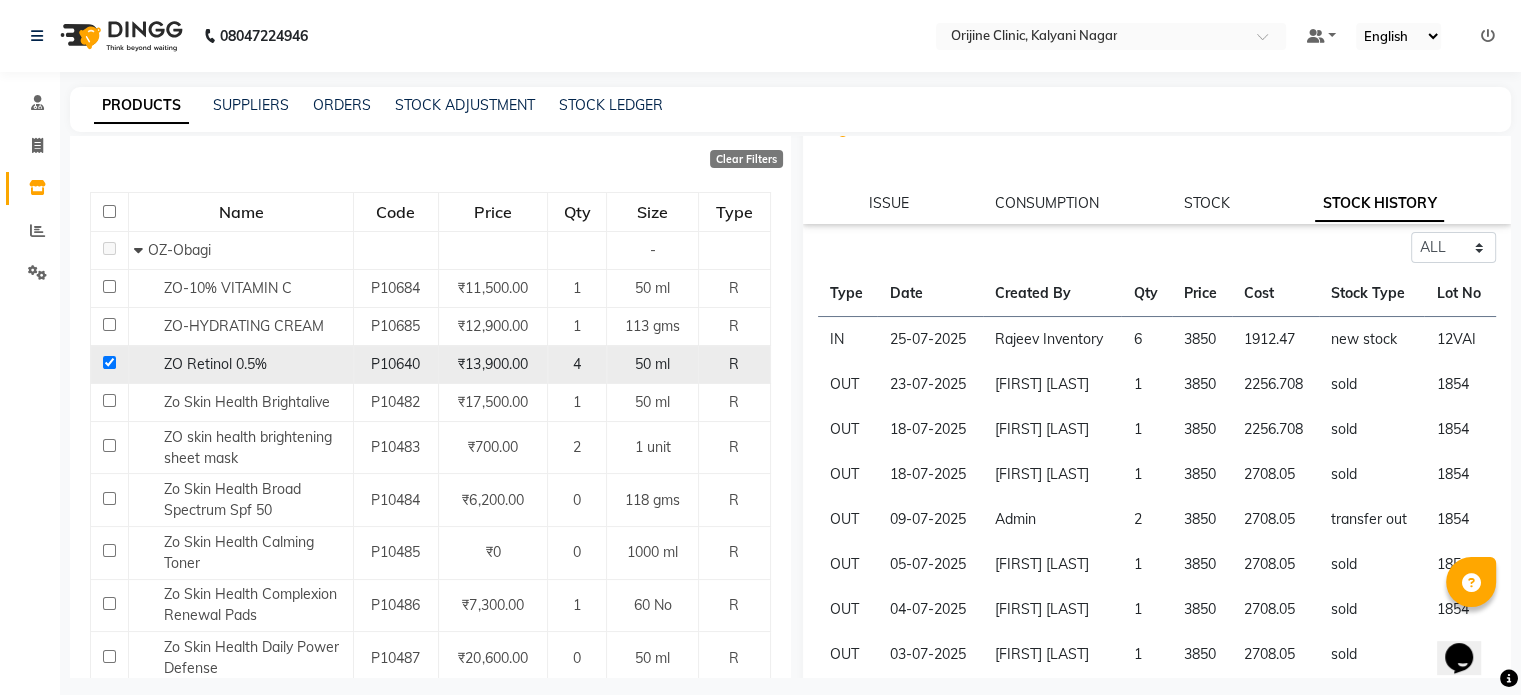 checkbox on "true" 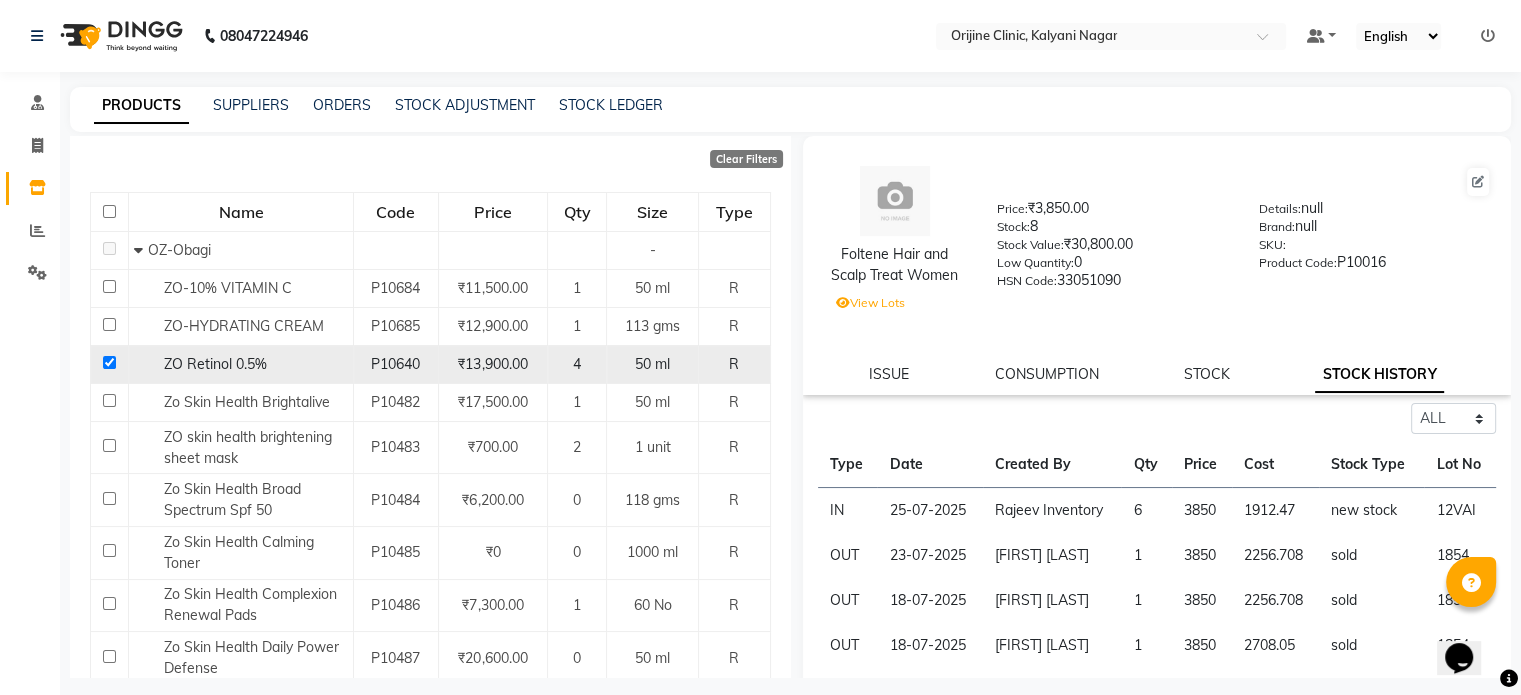 select on "all" 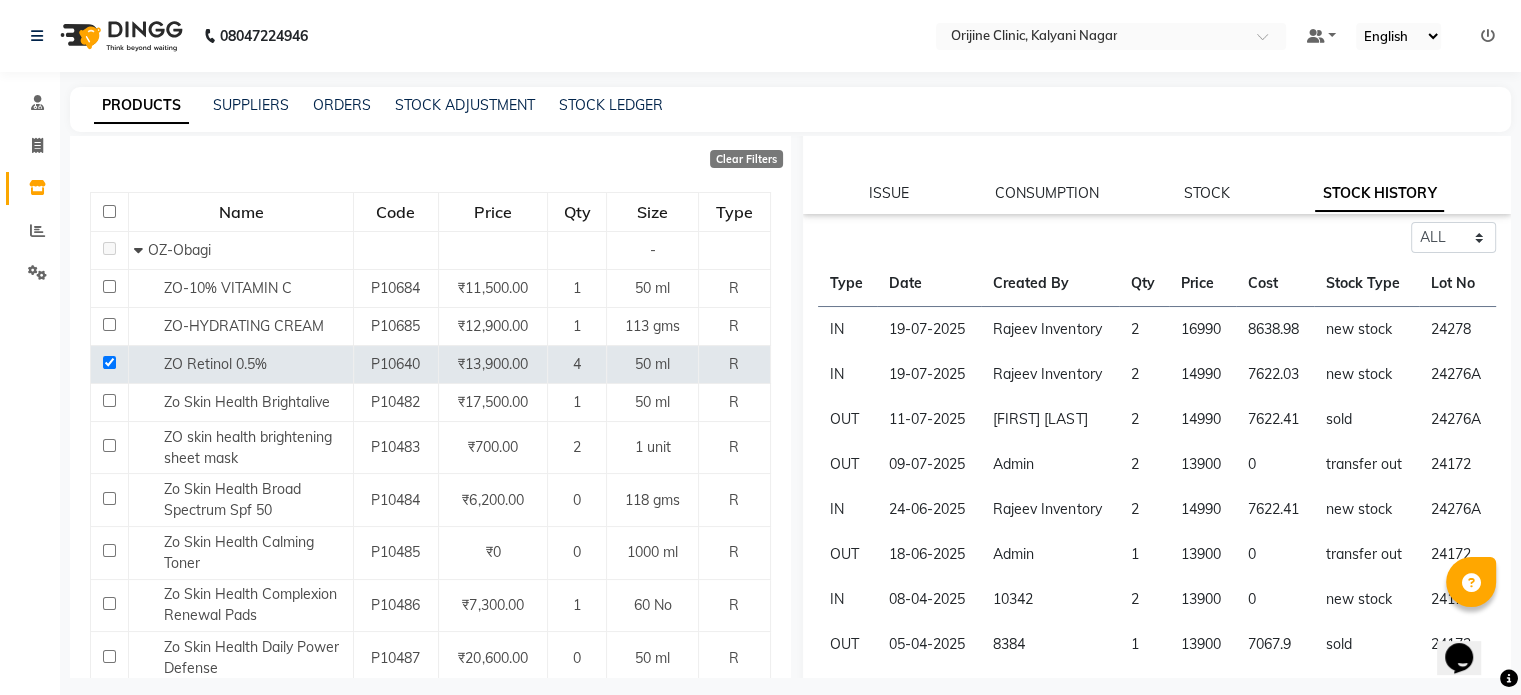 scroll, scrollTop: 186, scrollLeft: 0, axis: vertical 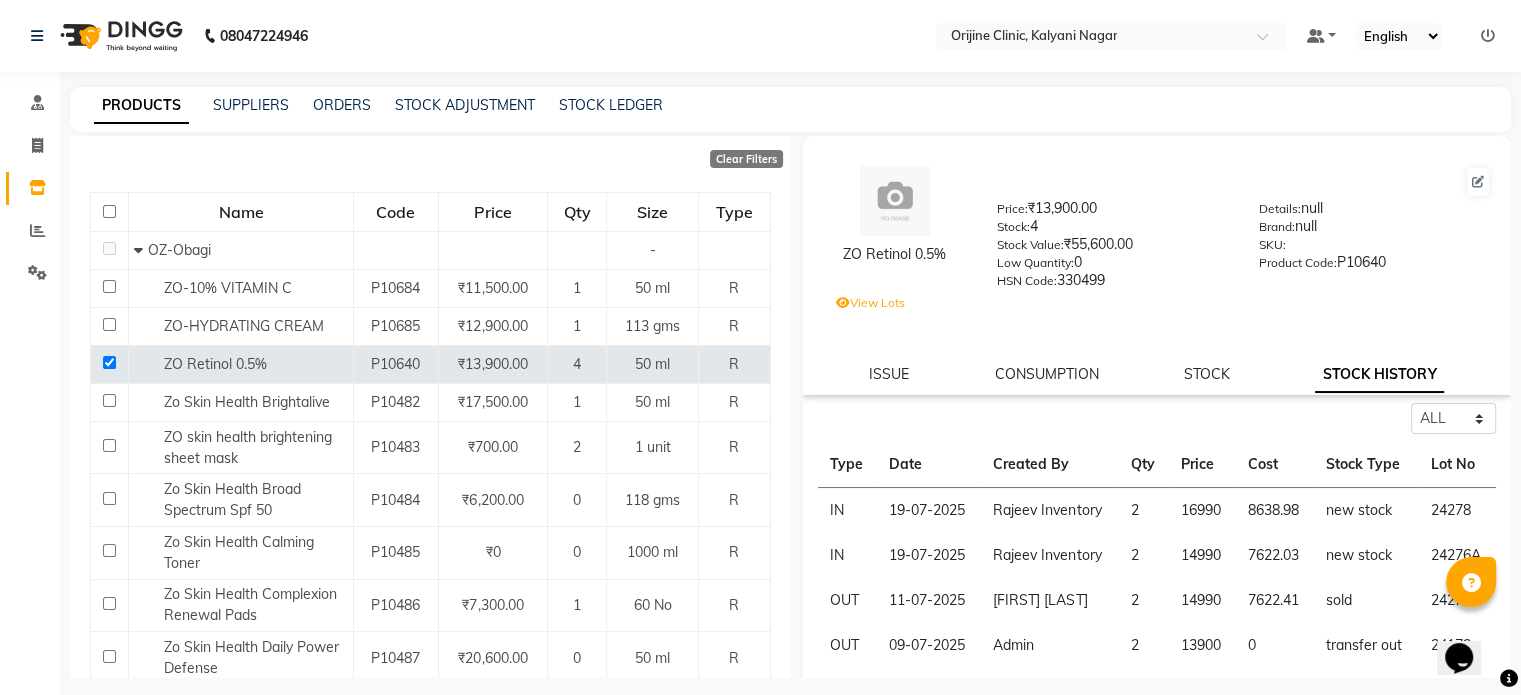 click on "PRODUCTS" 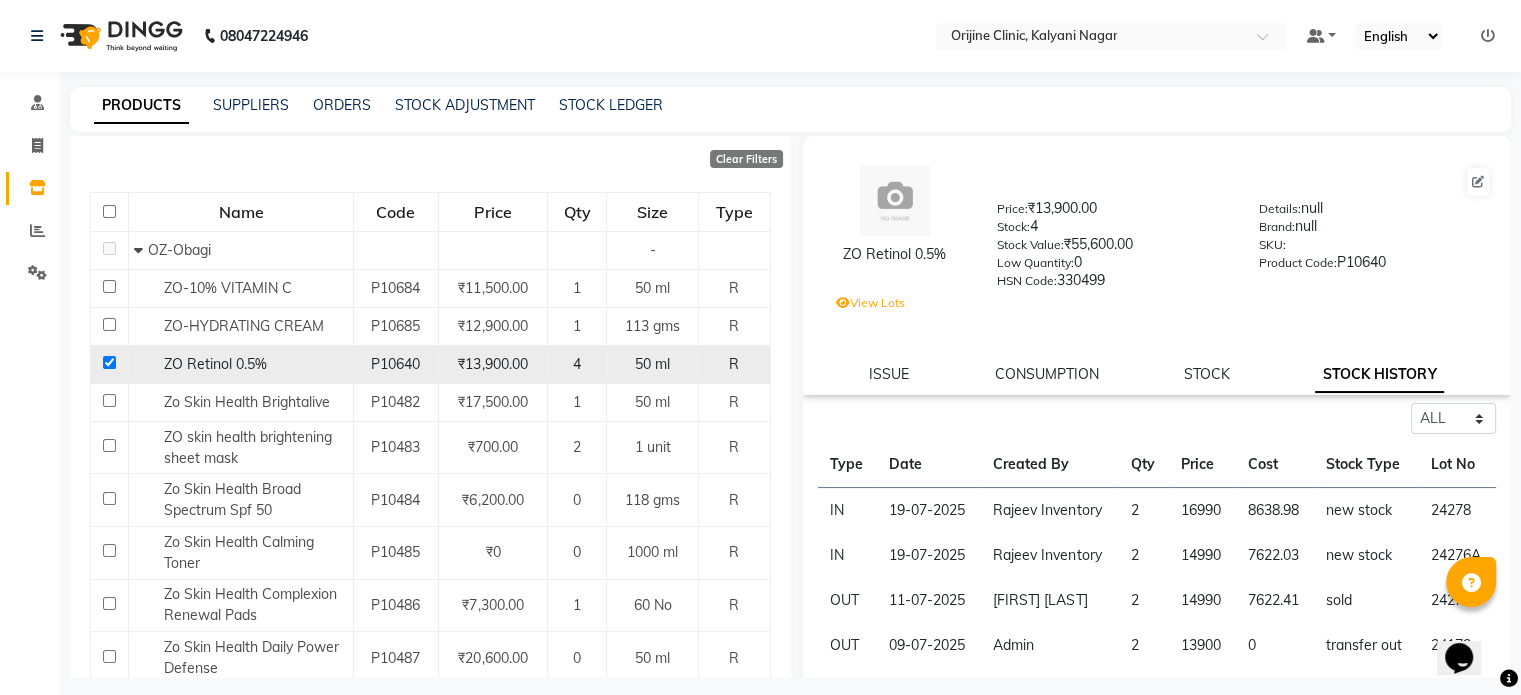 click 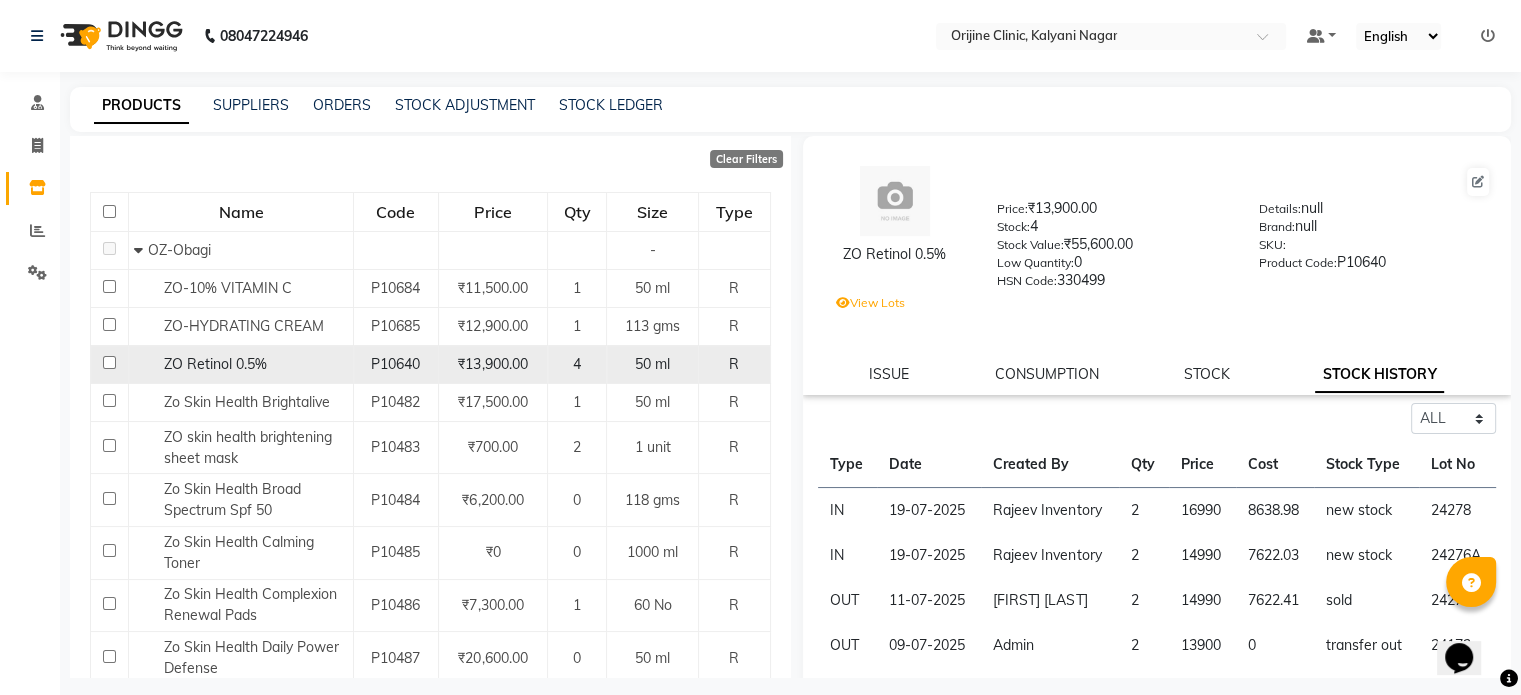 checkbox on "false" 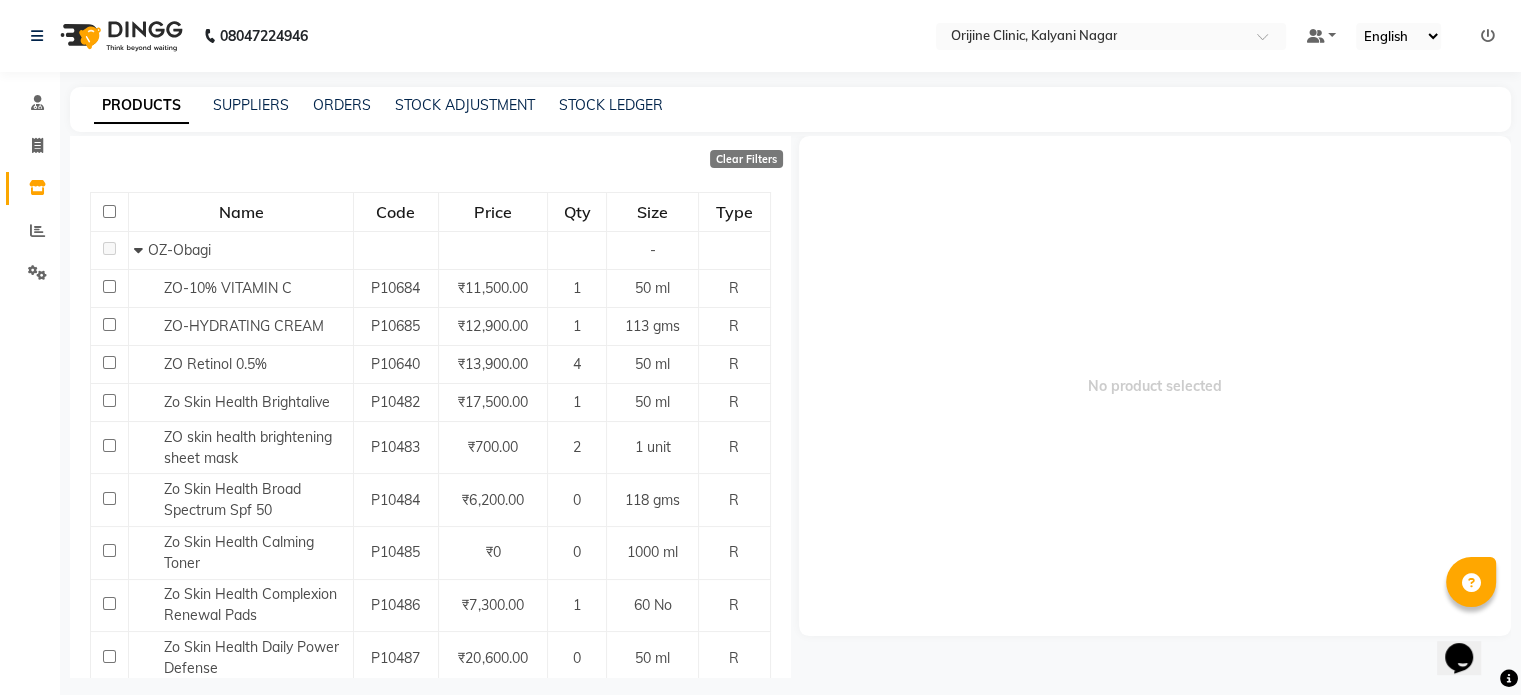 scroll, scrollTop: 0, scrollLeft: 0, axis: both 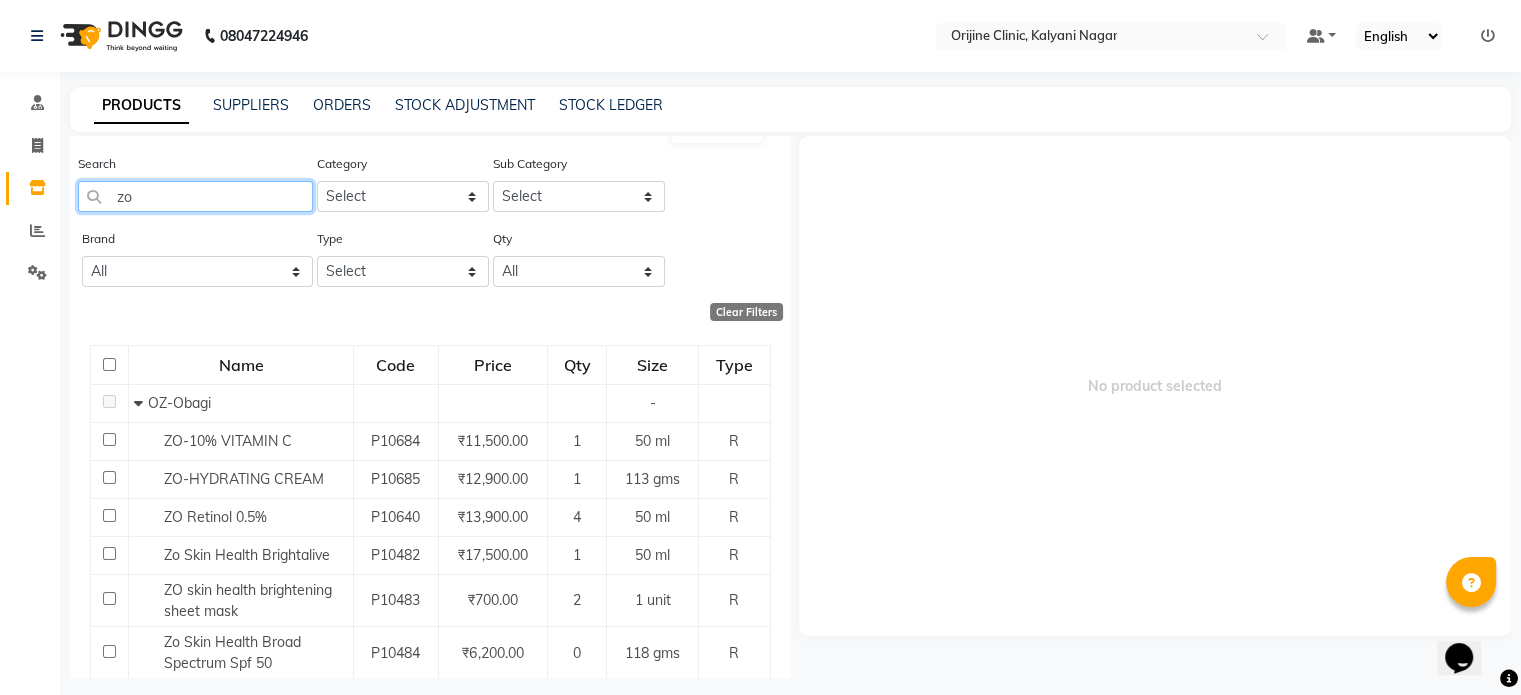 drag, startPoint x: 163, startPoint y: 194, endPoint x: 55, endPoint y: 227, distance: 112.929184 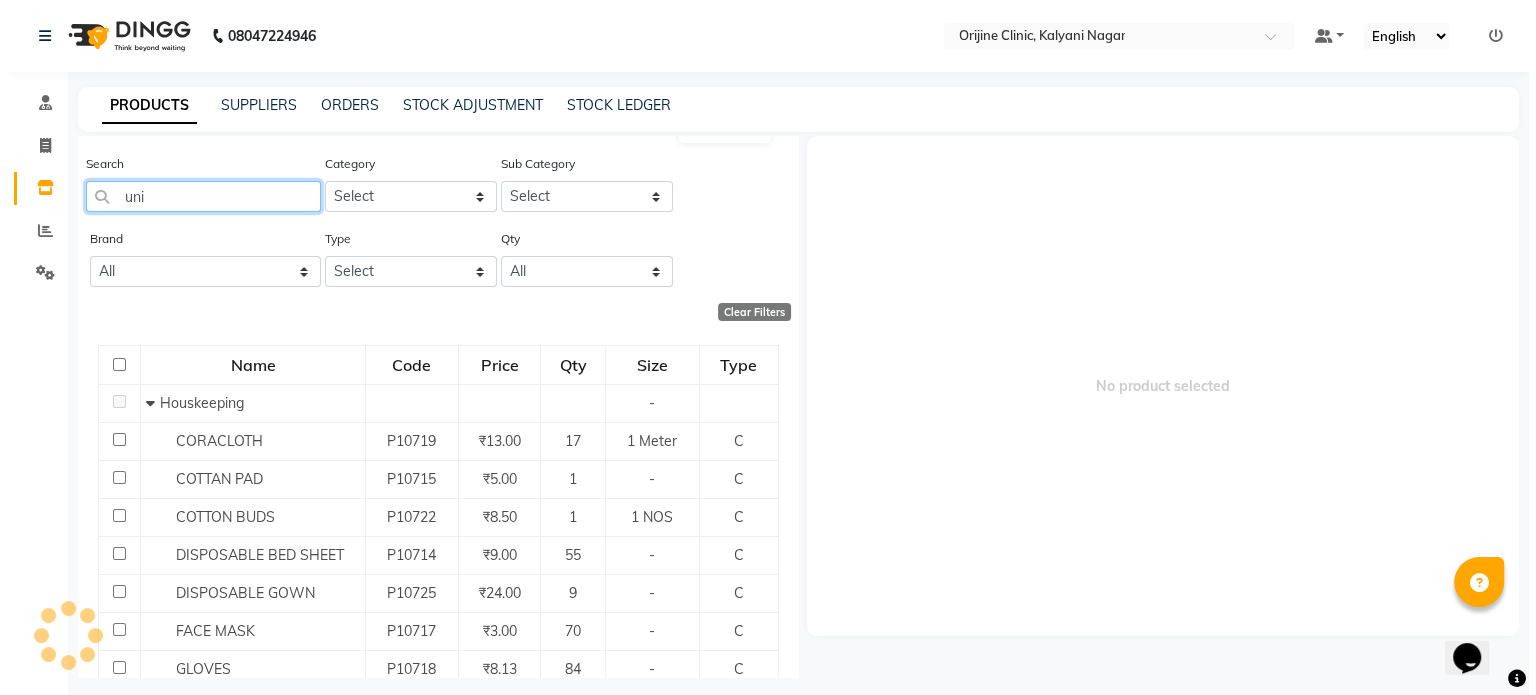 scroll, scrollTop: 0, scrollLeft: 0, axis: both 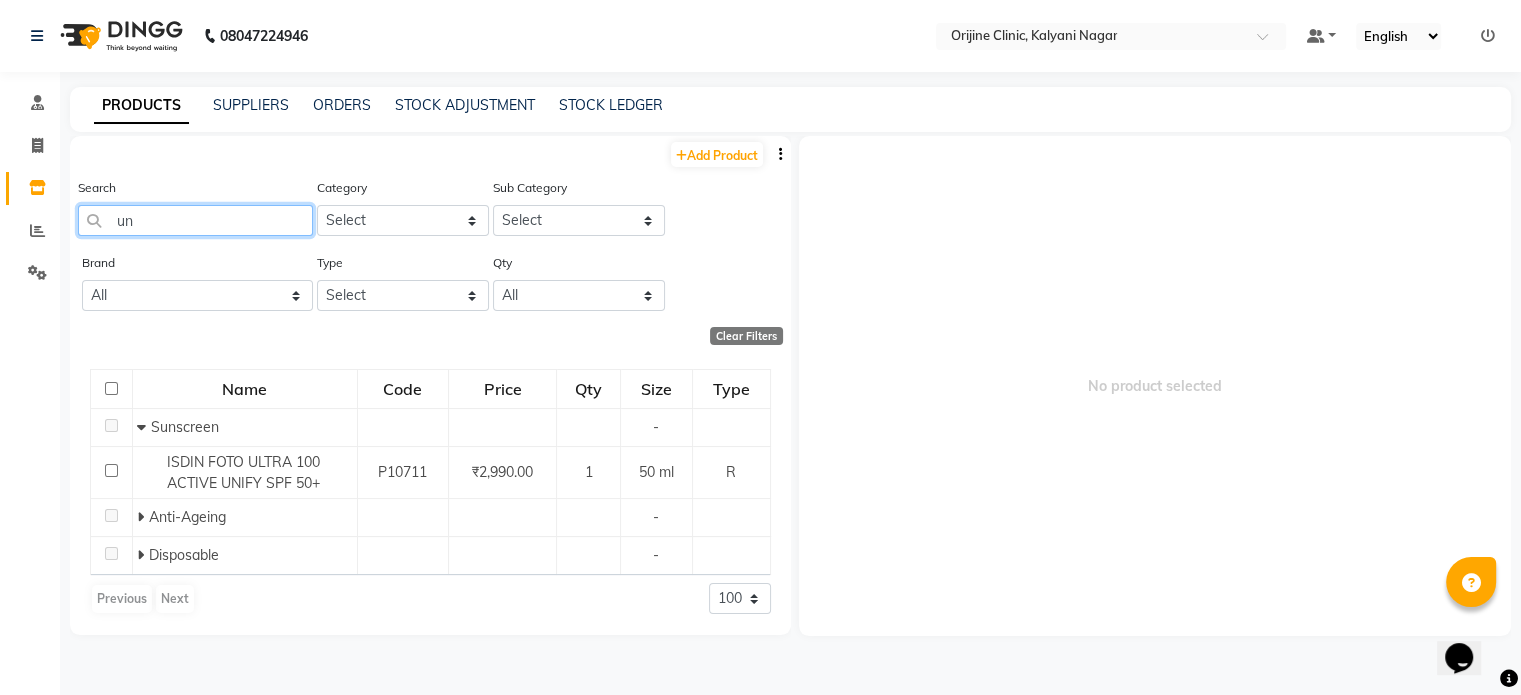 type on "u" 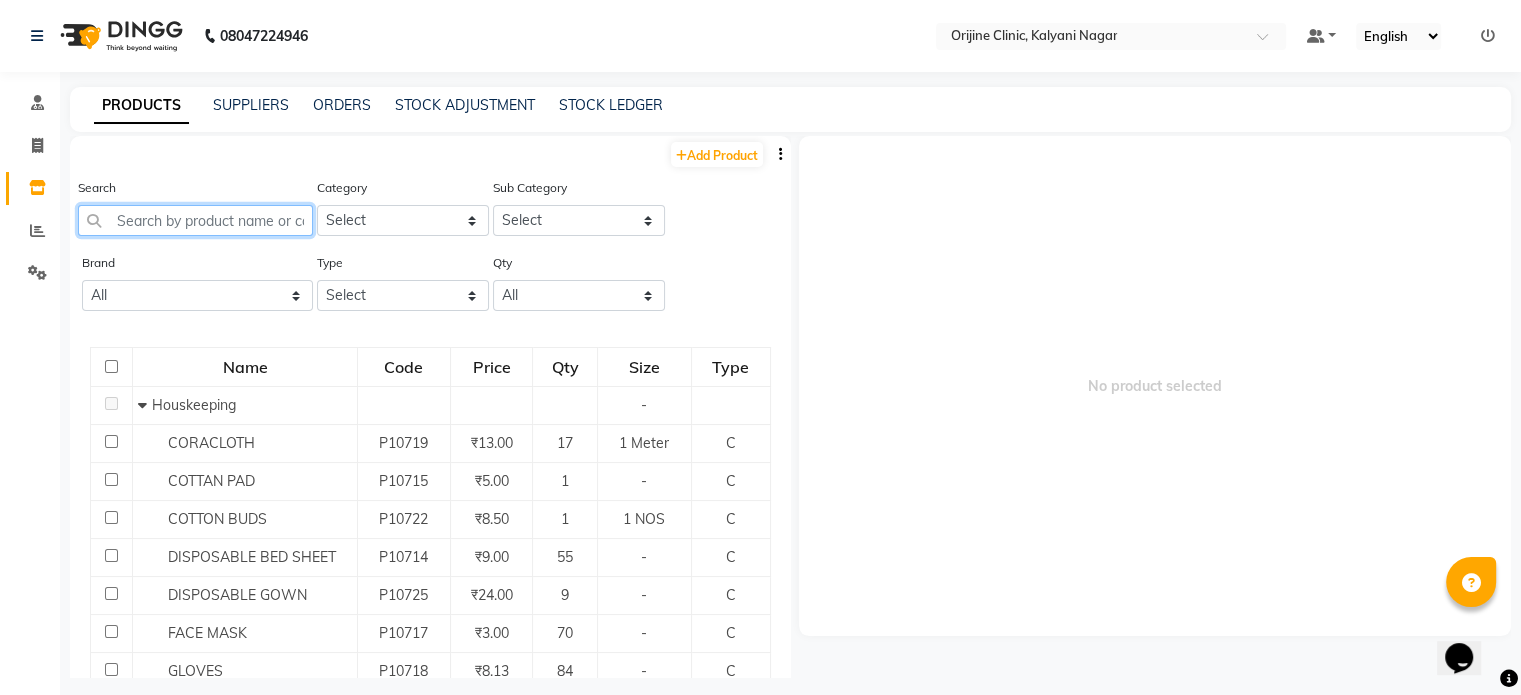 type 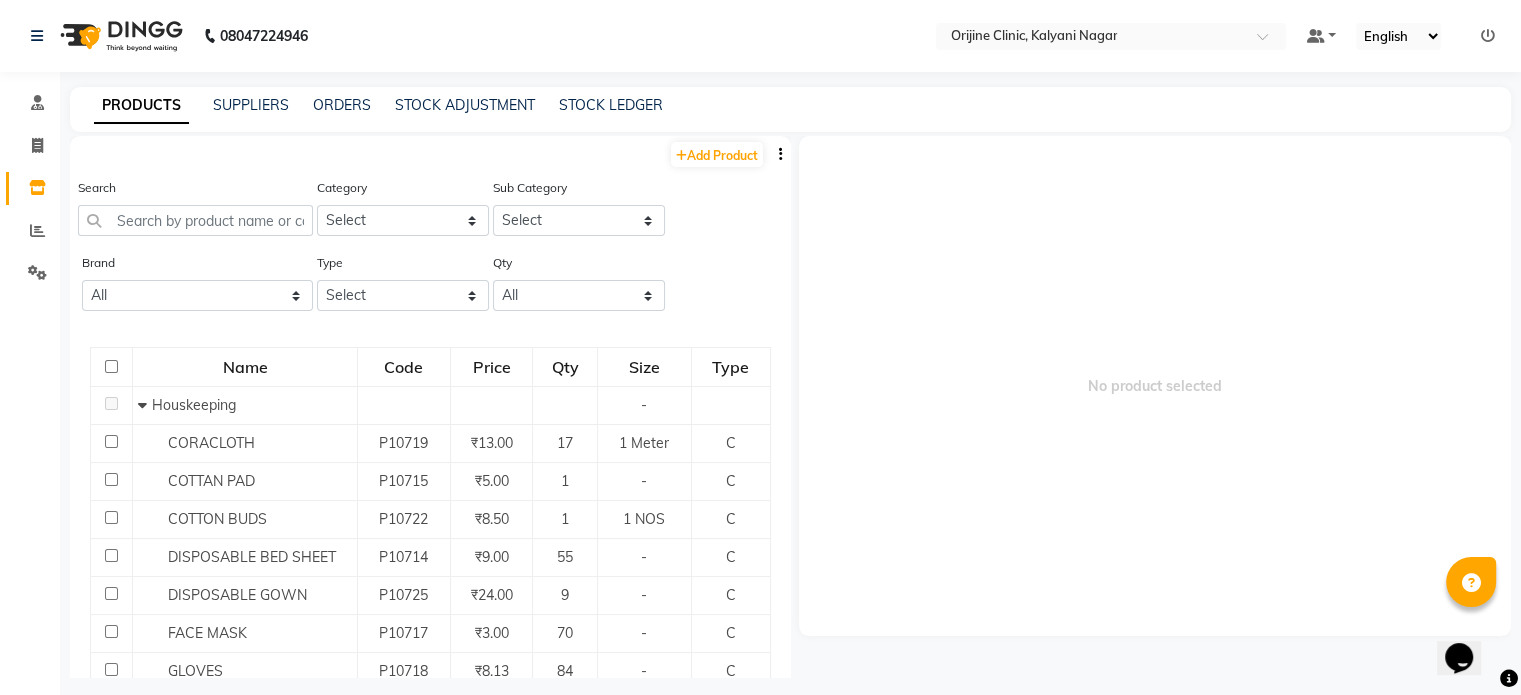 click at bounding box center [1488, 36] 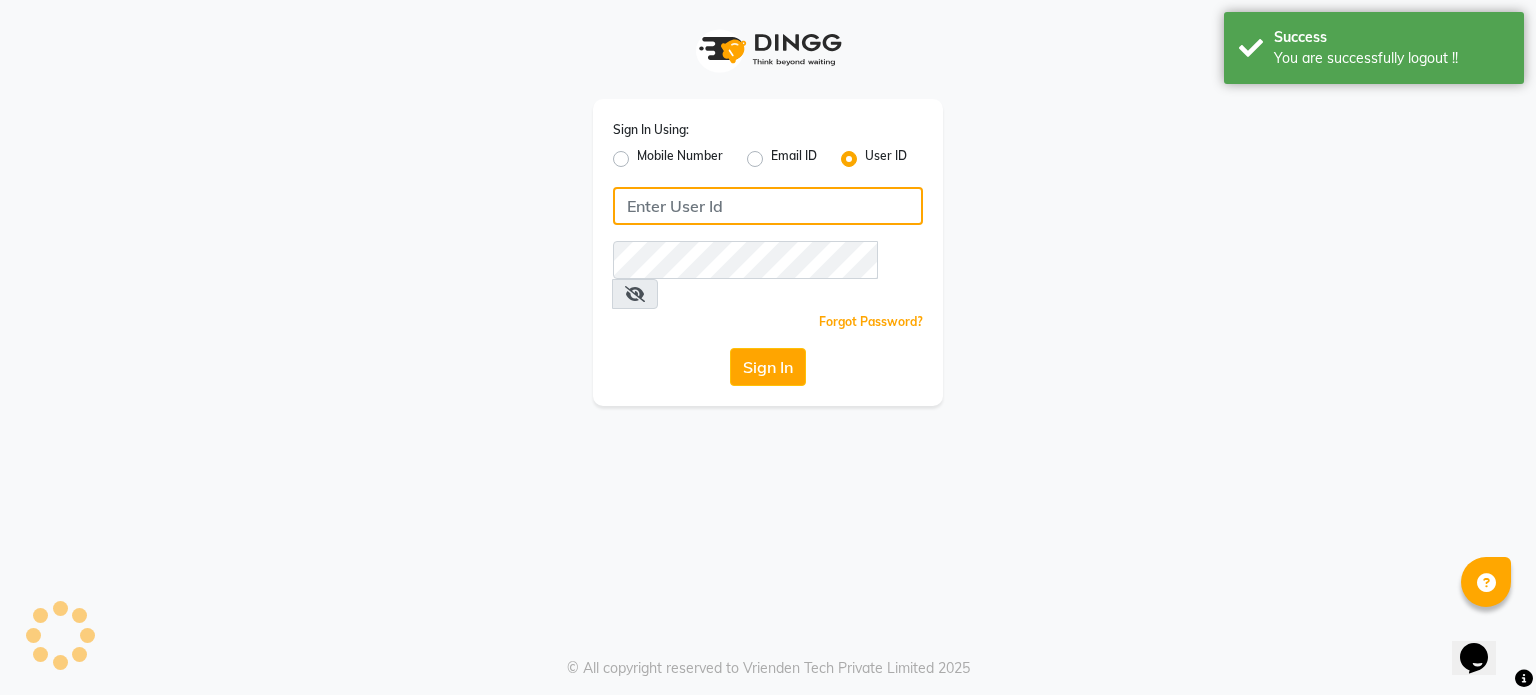 type on "8408993355" 